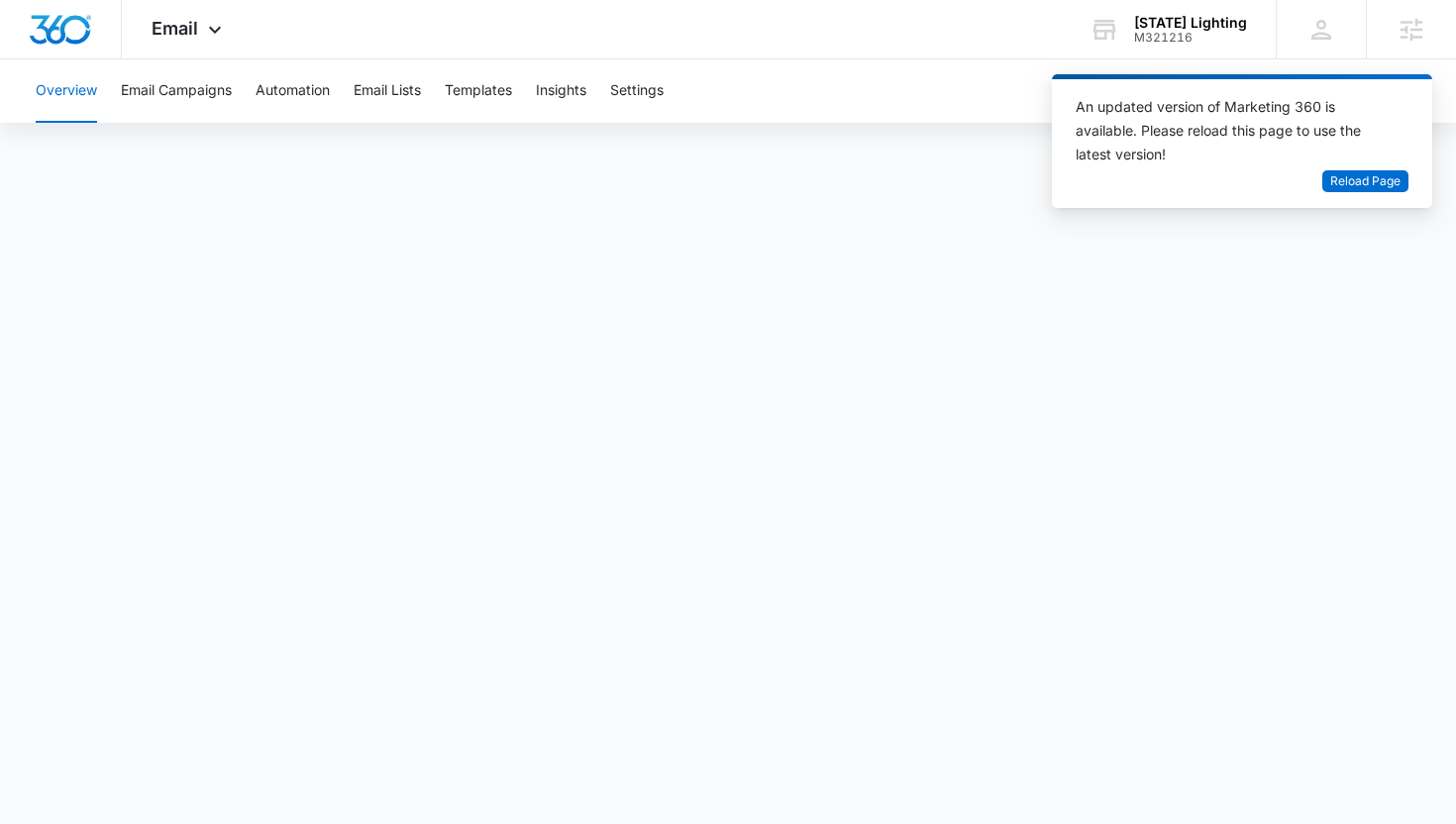 scroll, scrollTop: 0, scrollLeft: 0, axis: both 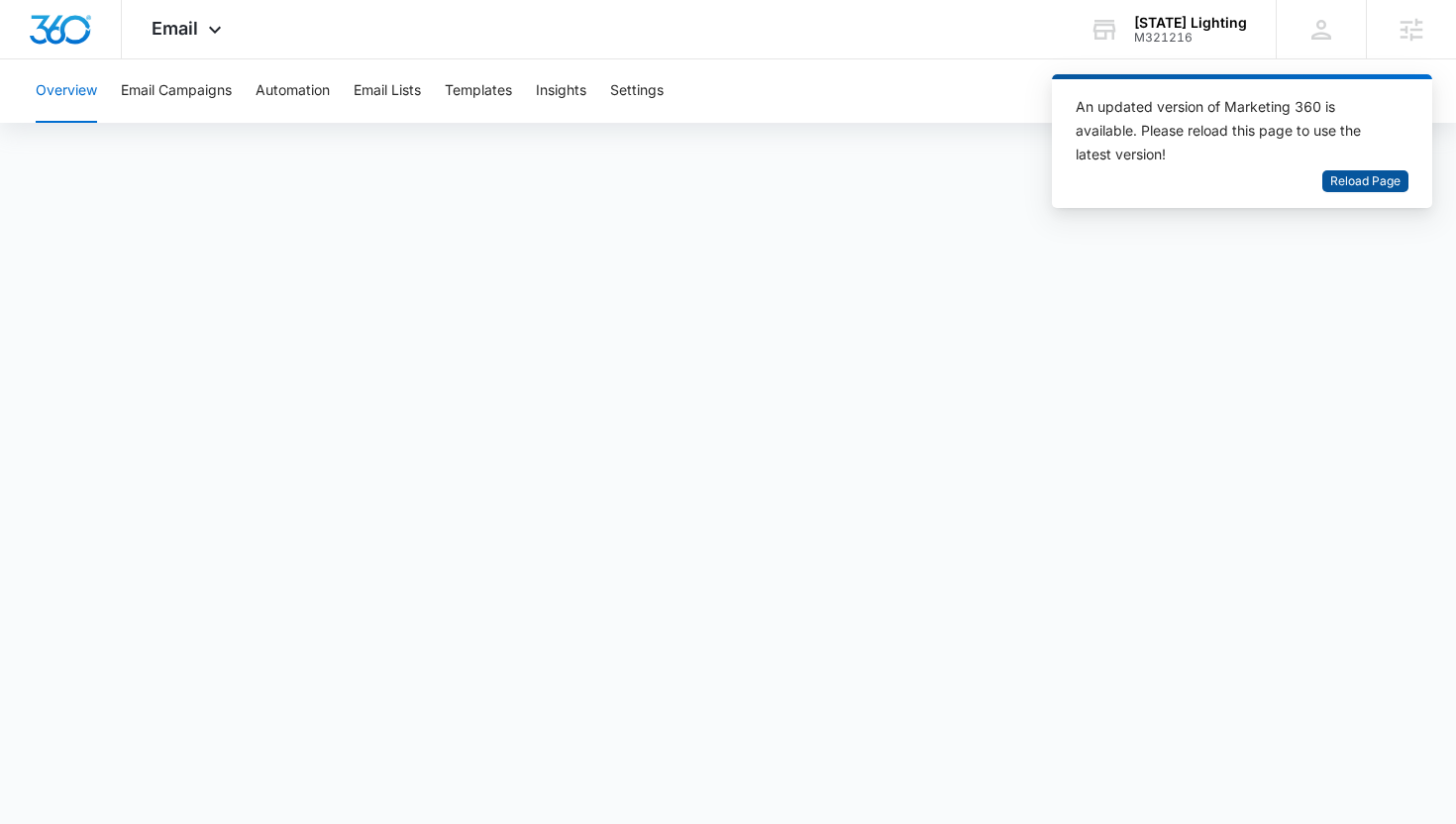 click on "Reload Page" at bounding box center [1365, 181] 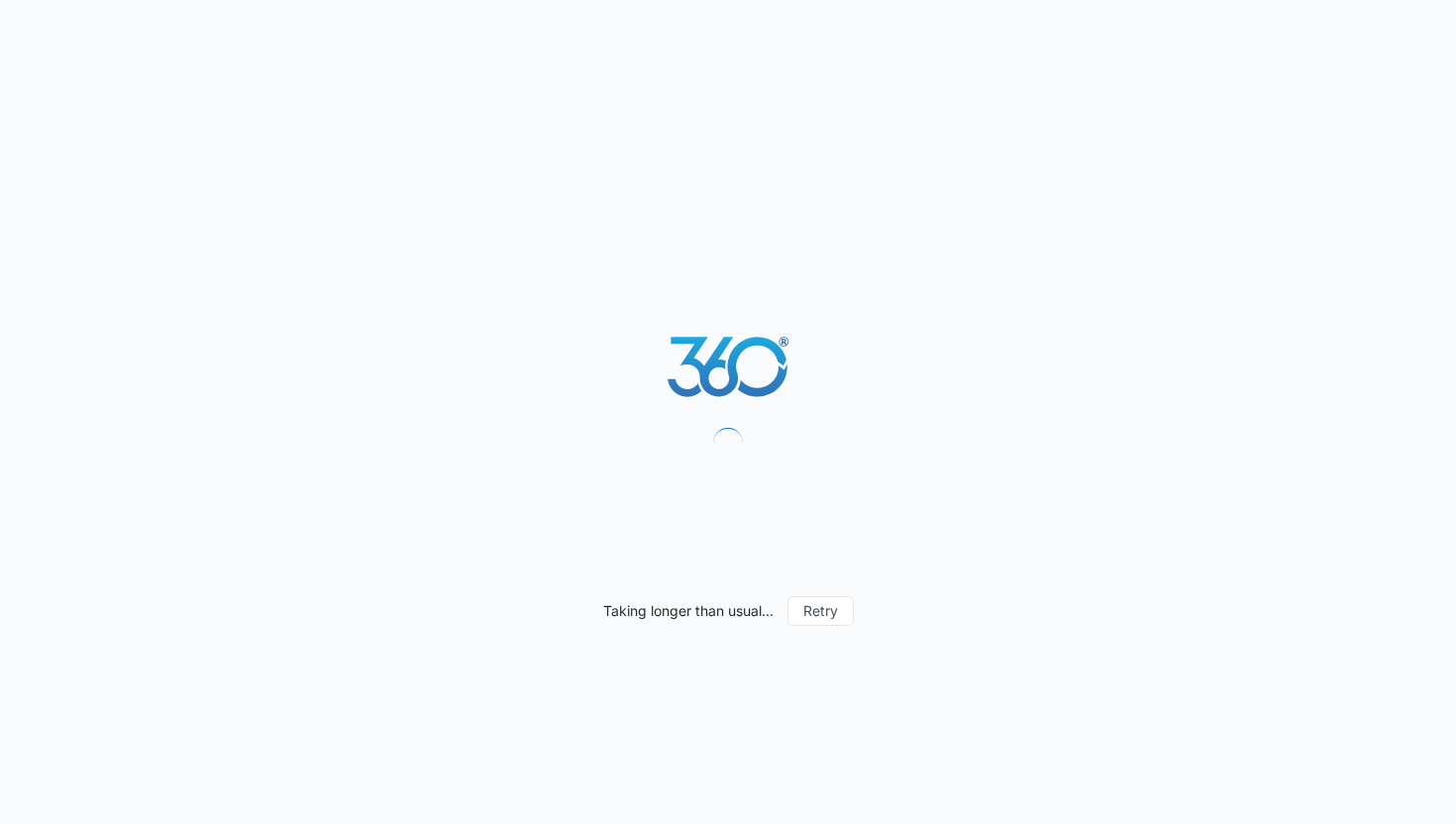 scroll, scrollTop: 0, scrollLeft: 0, axis: both 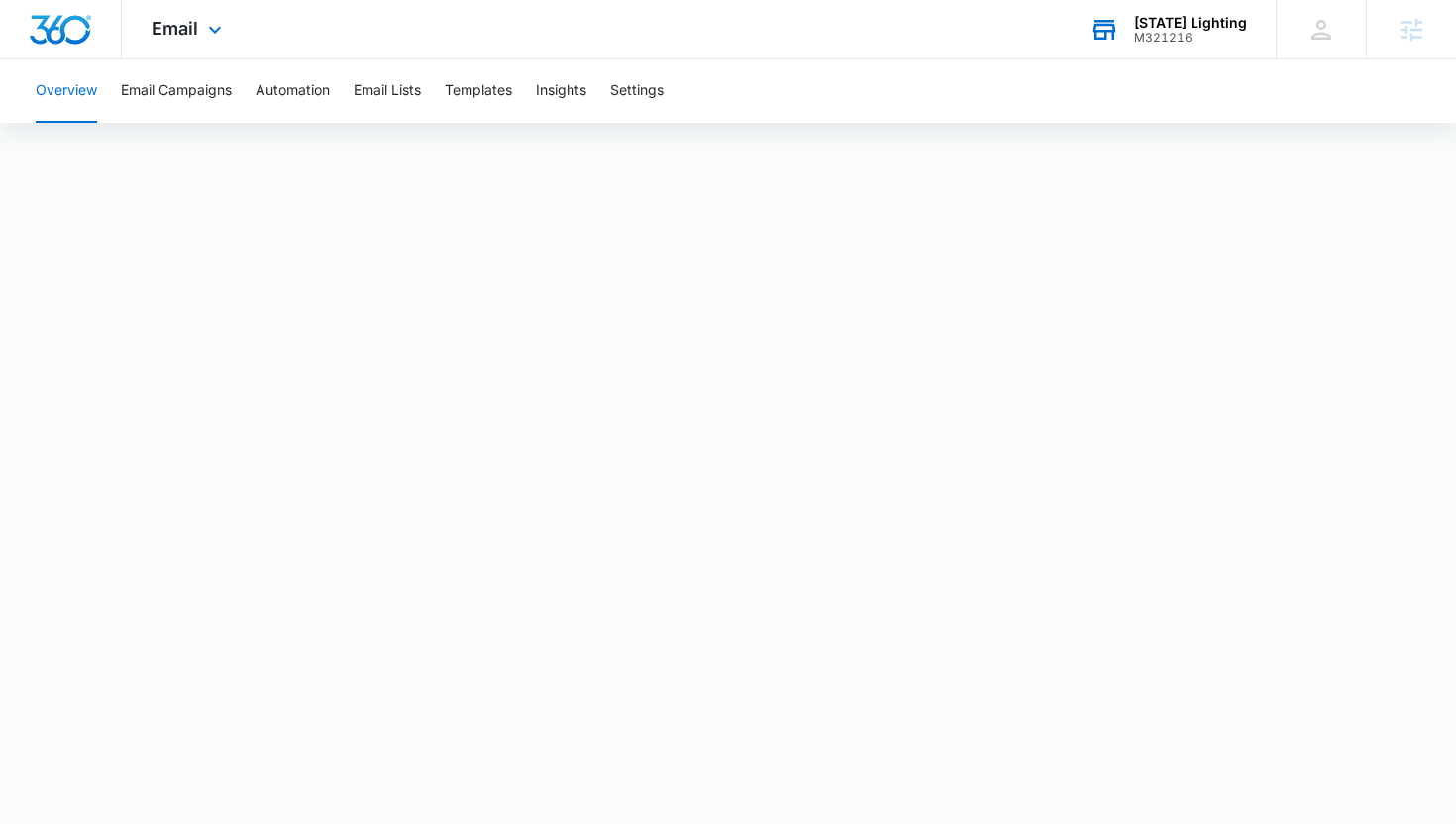 click on "Georgia Lighting" at bounding box center (1191, 23) 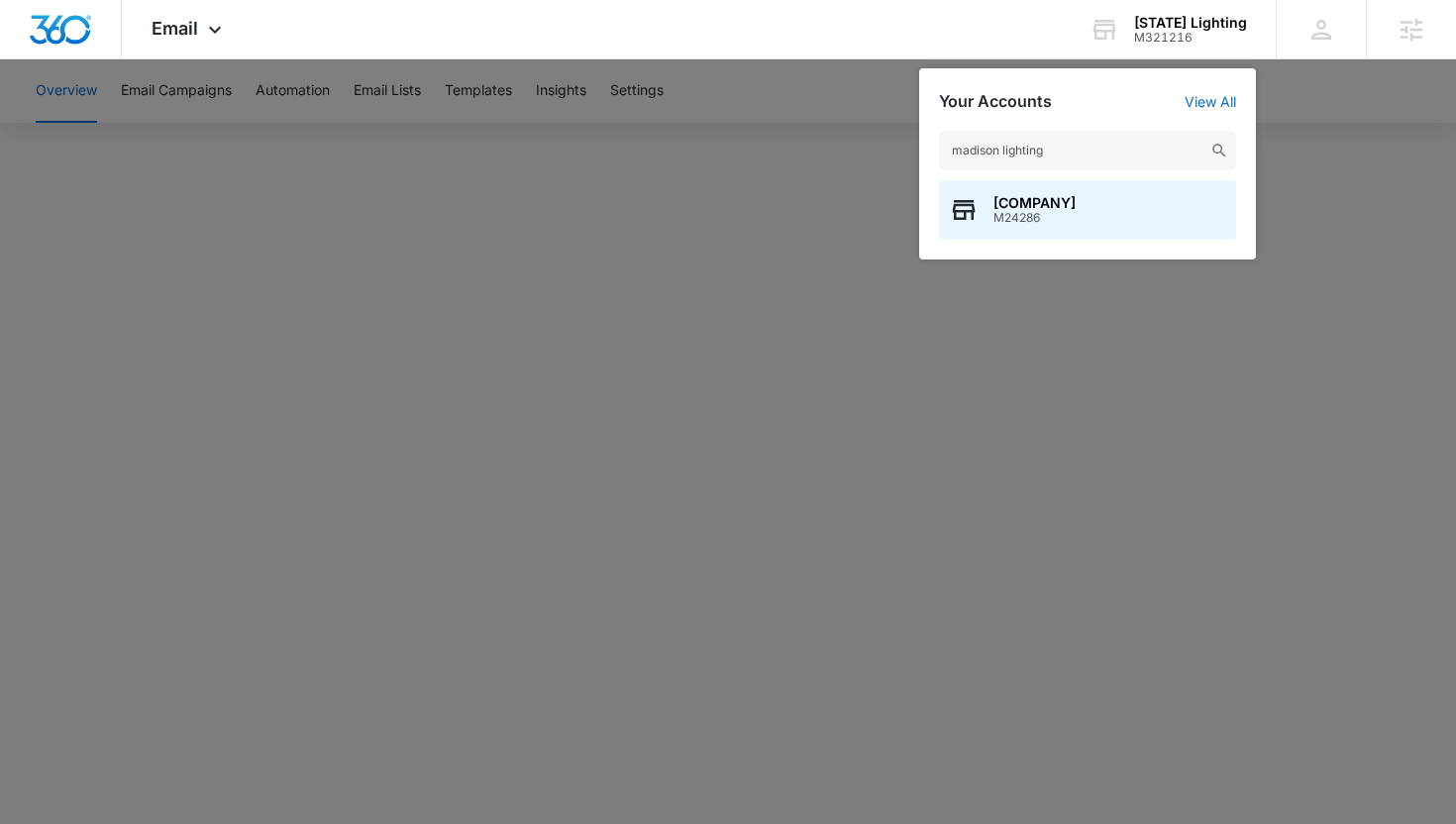 type on "madison lighting" 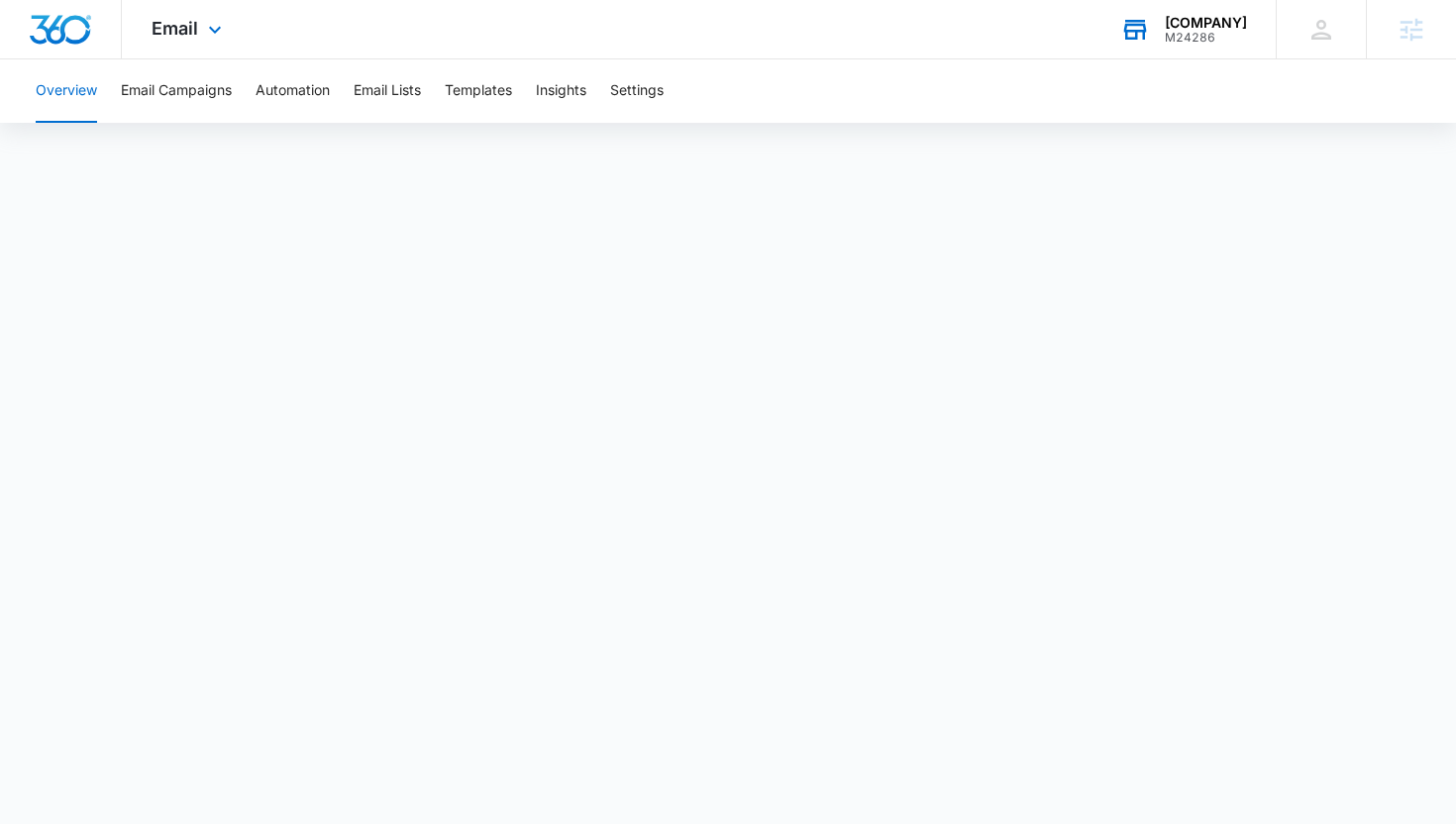 click on "Madison Lighting" at bounding box center (1205, 23) 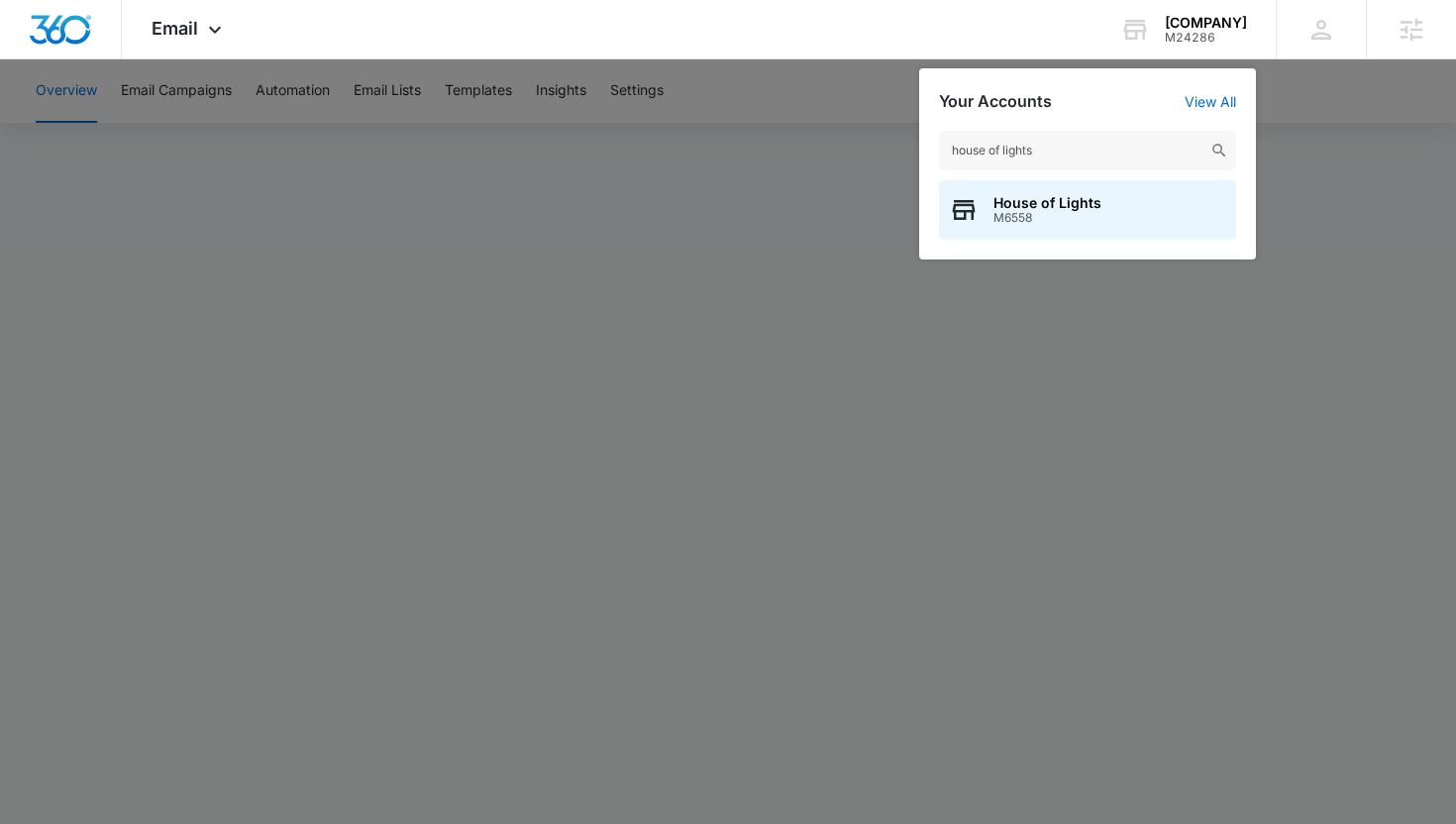 type on "house of lights" 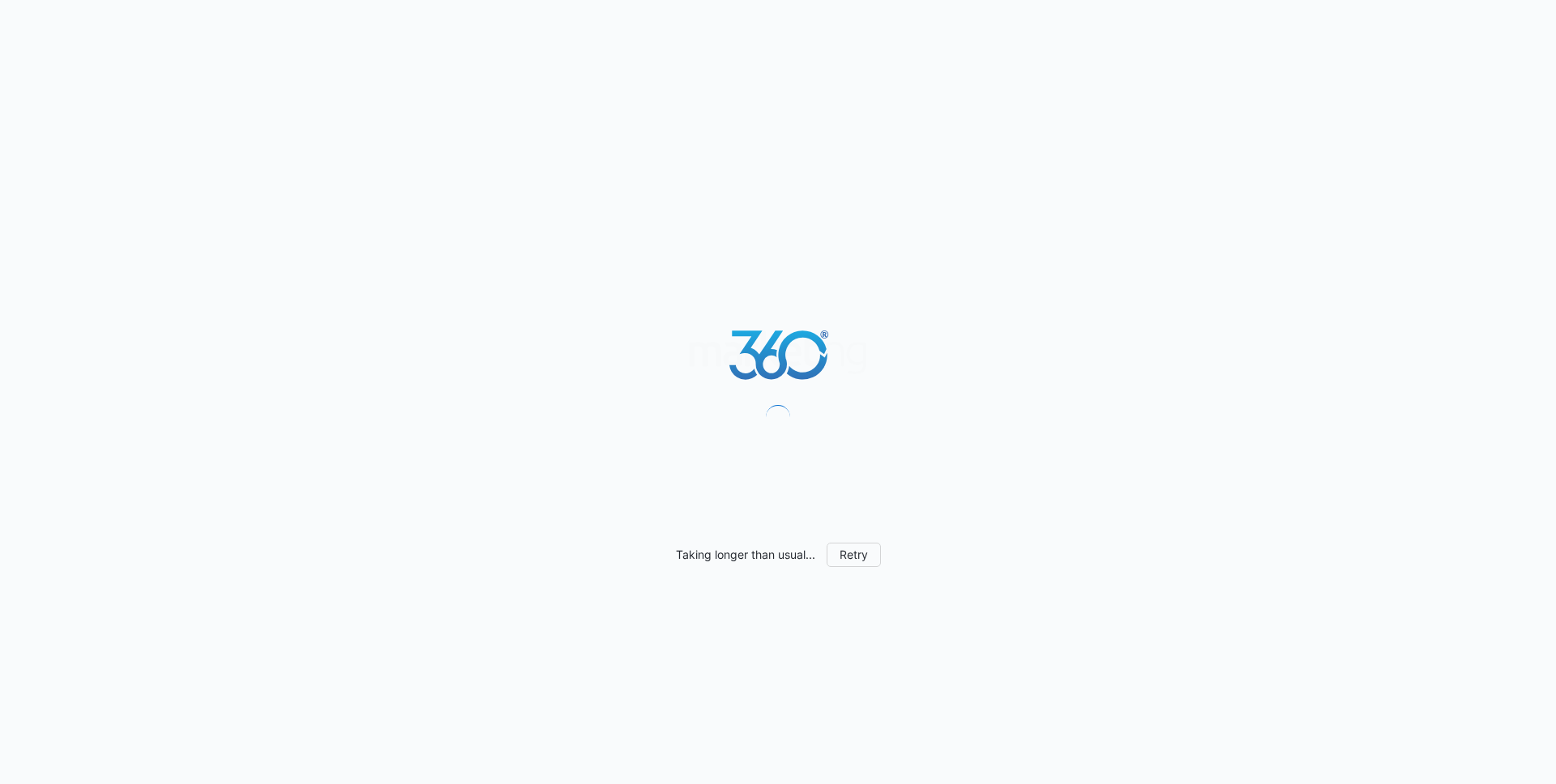 scroll, scrollTop: 0, scrollLeft: 0, axis: both 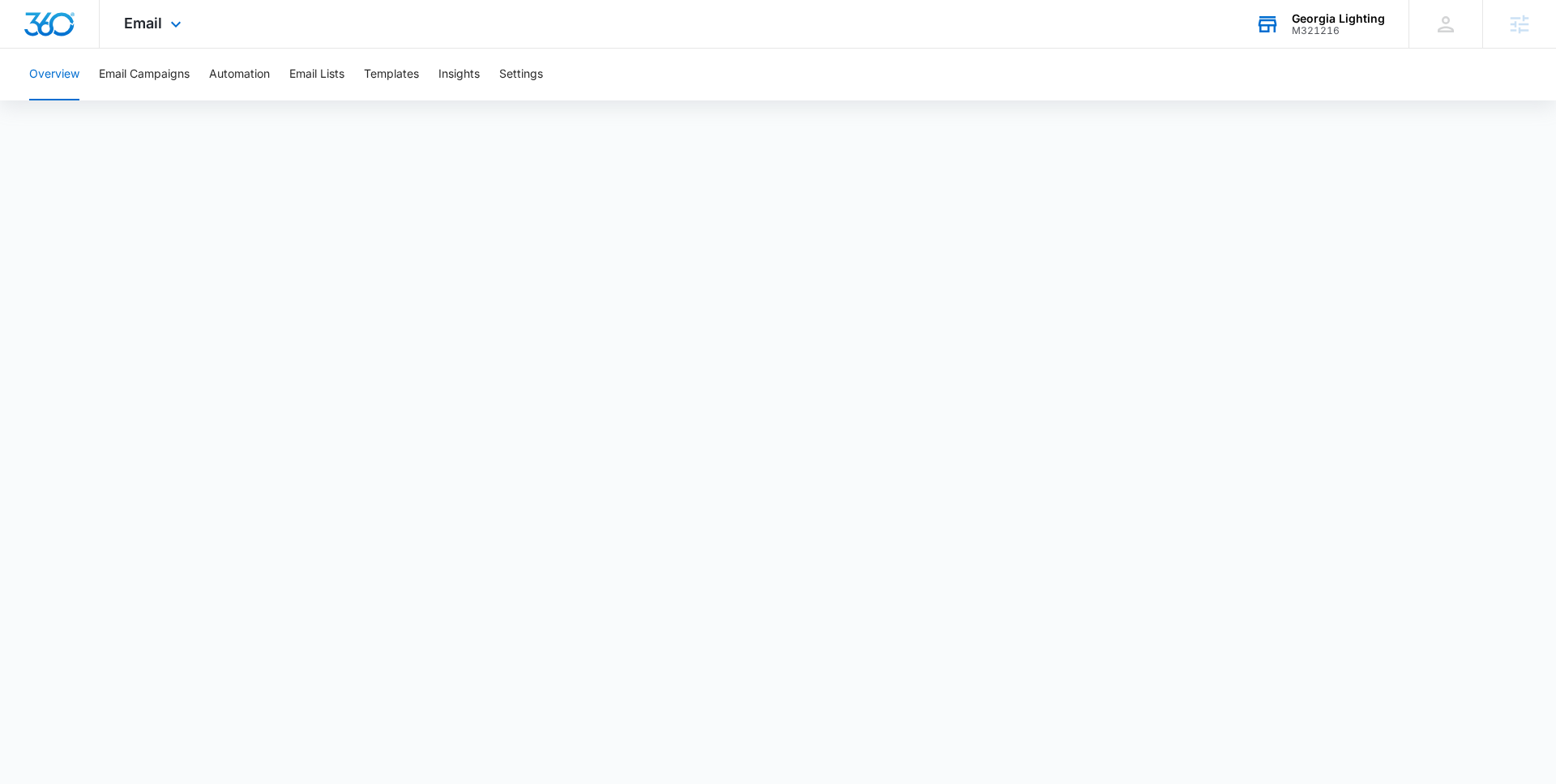 click on "[COMPANY] [ID] Your Accounts View All" at bounding box center [1319, 23] 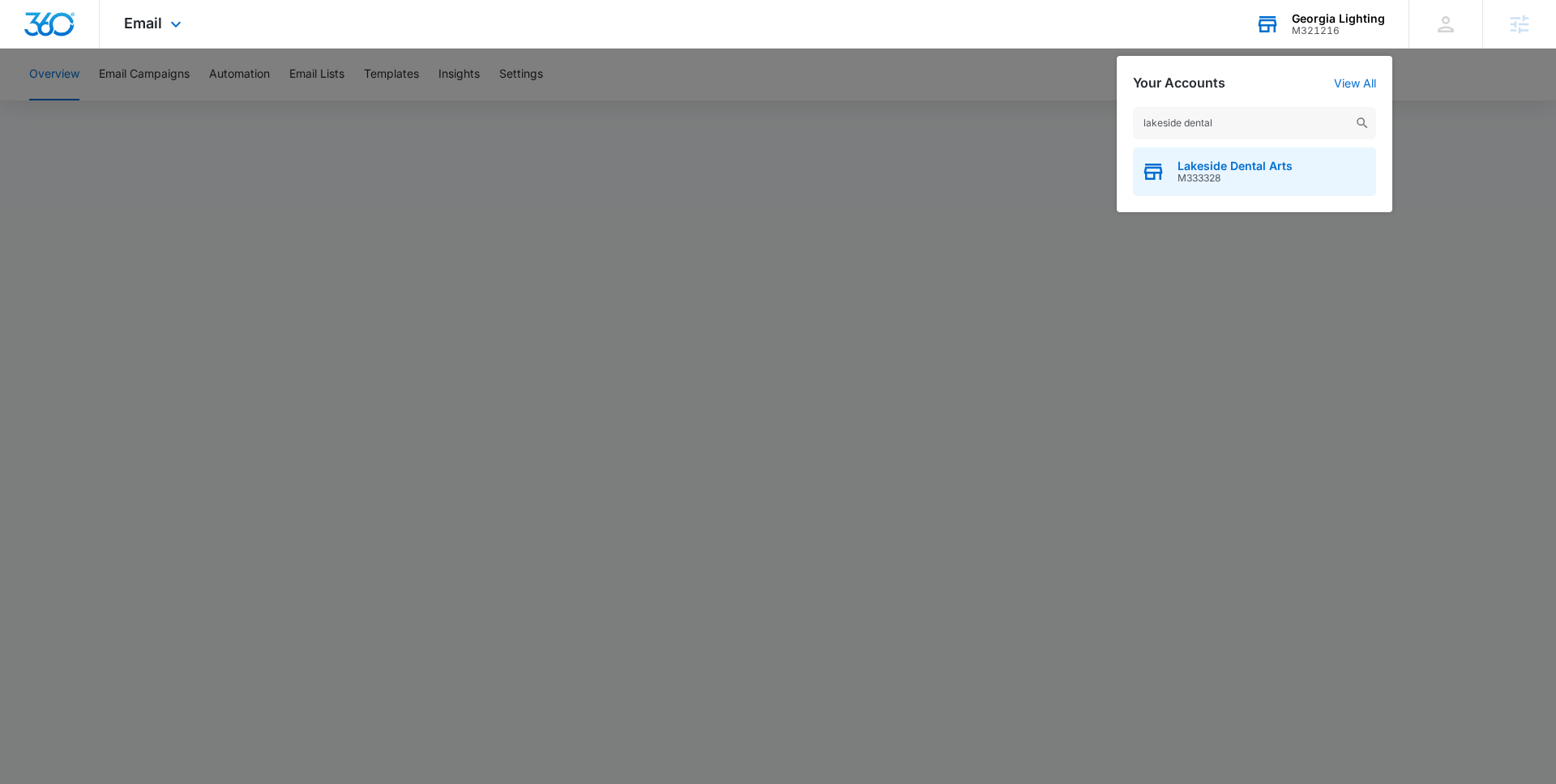type on "lakeside dental" 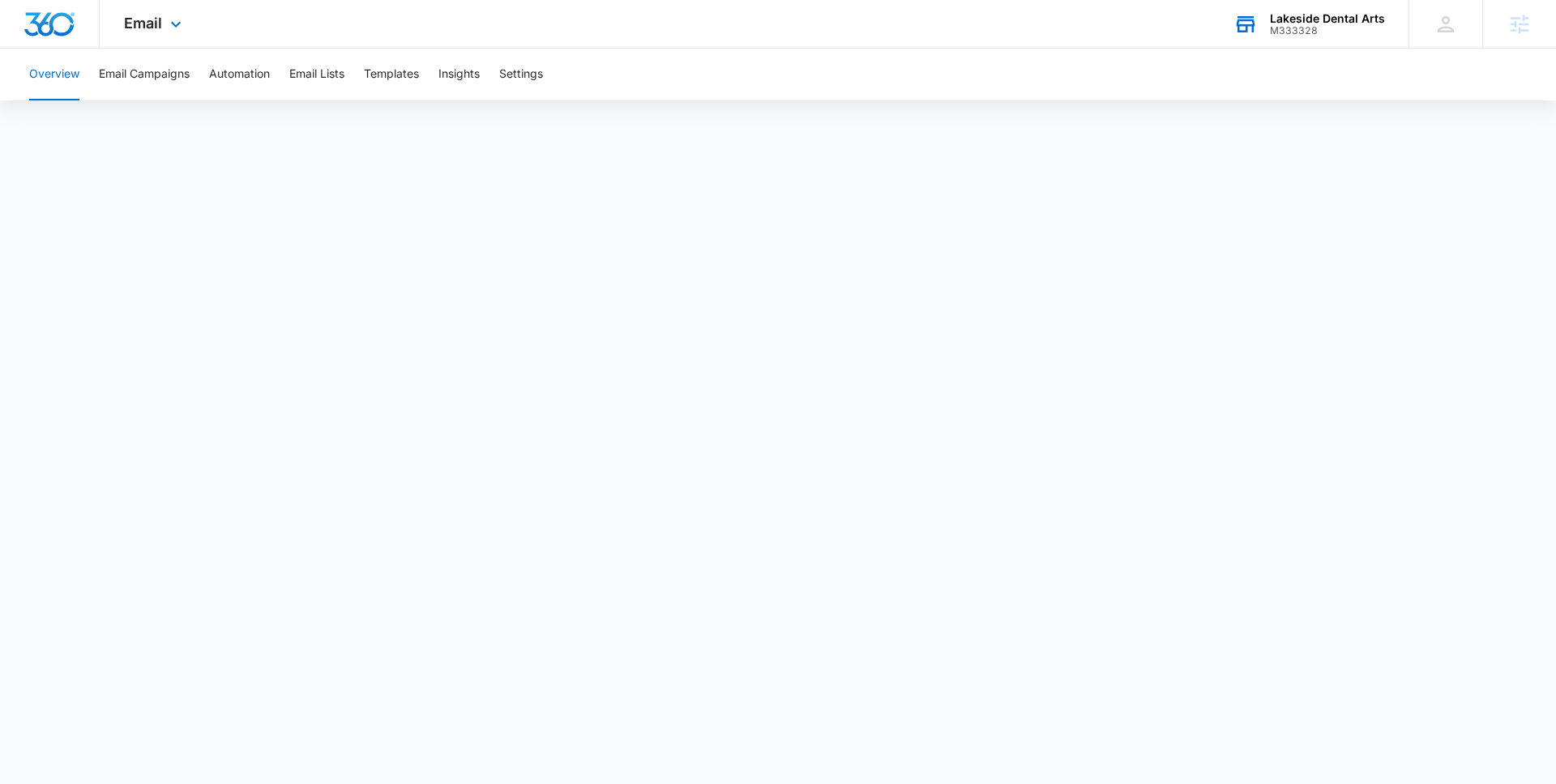 click on "M333328" at bounding box center [1327, 31] 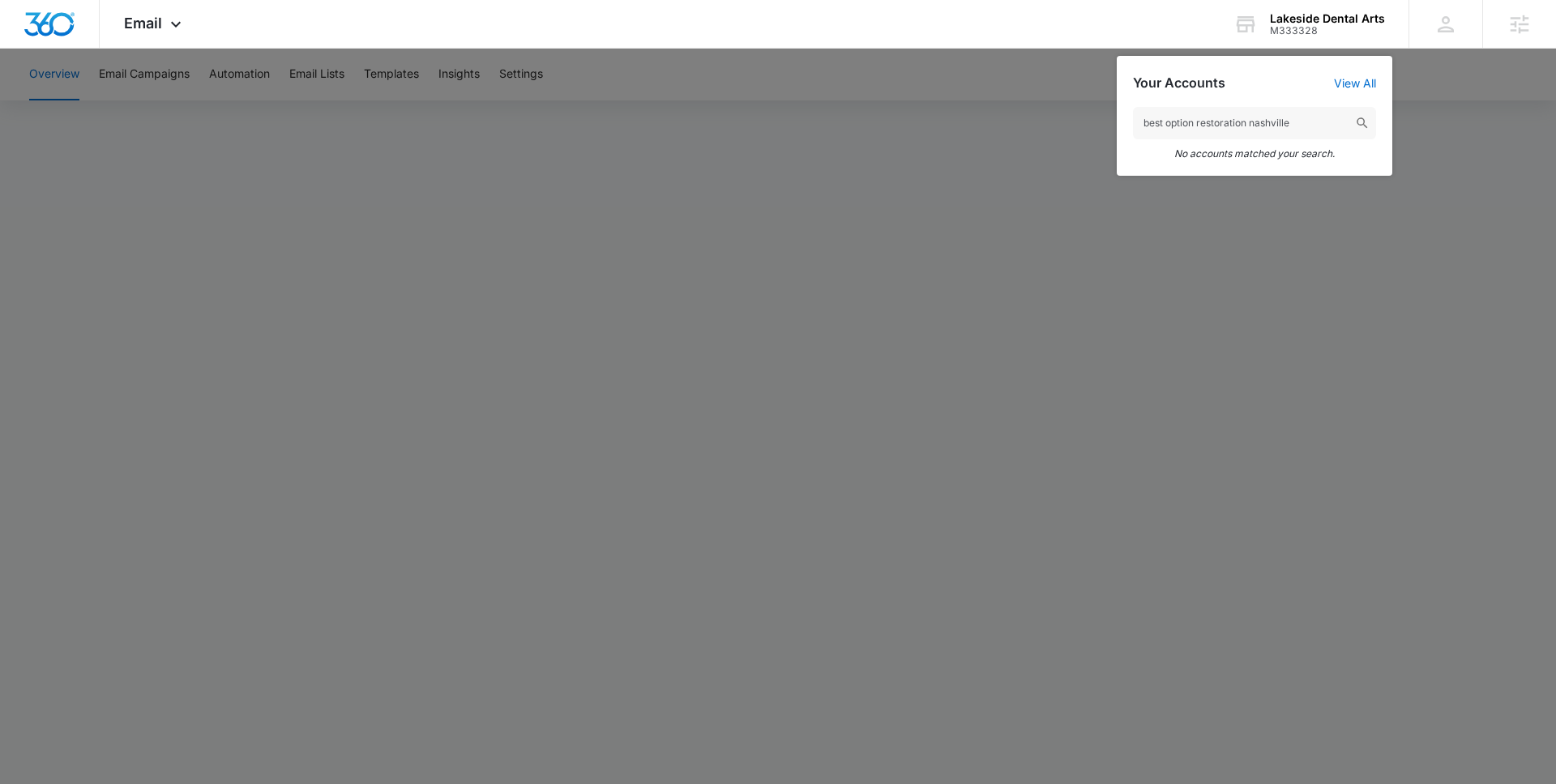 click on "best option restoration nashville" at bounding box center (1255, 123) 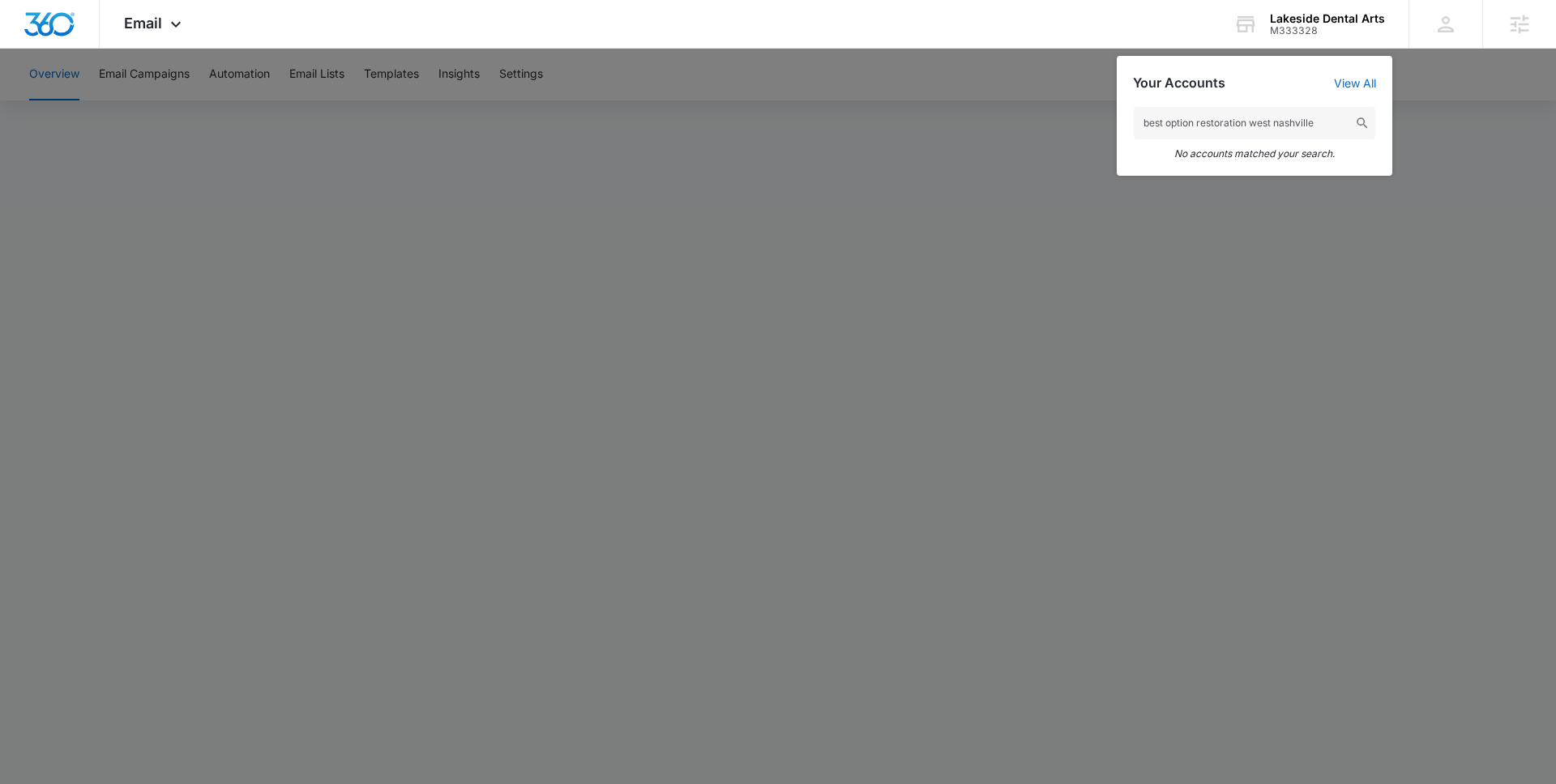 click on "best option restoration west nashville" at bounding box center (1255, 123) 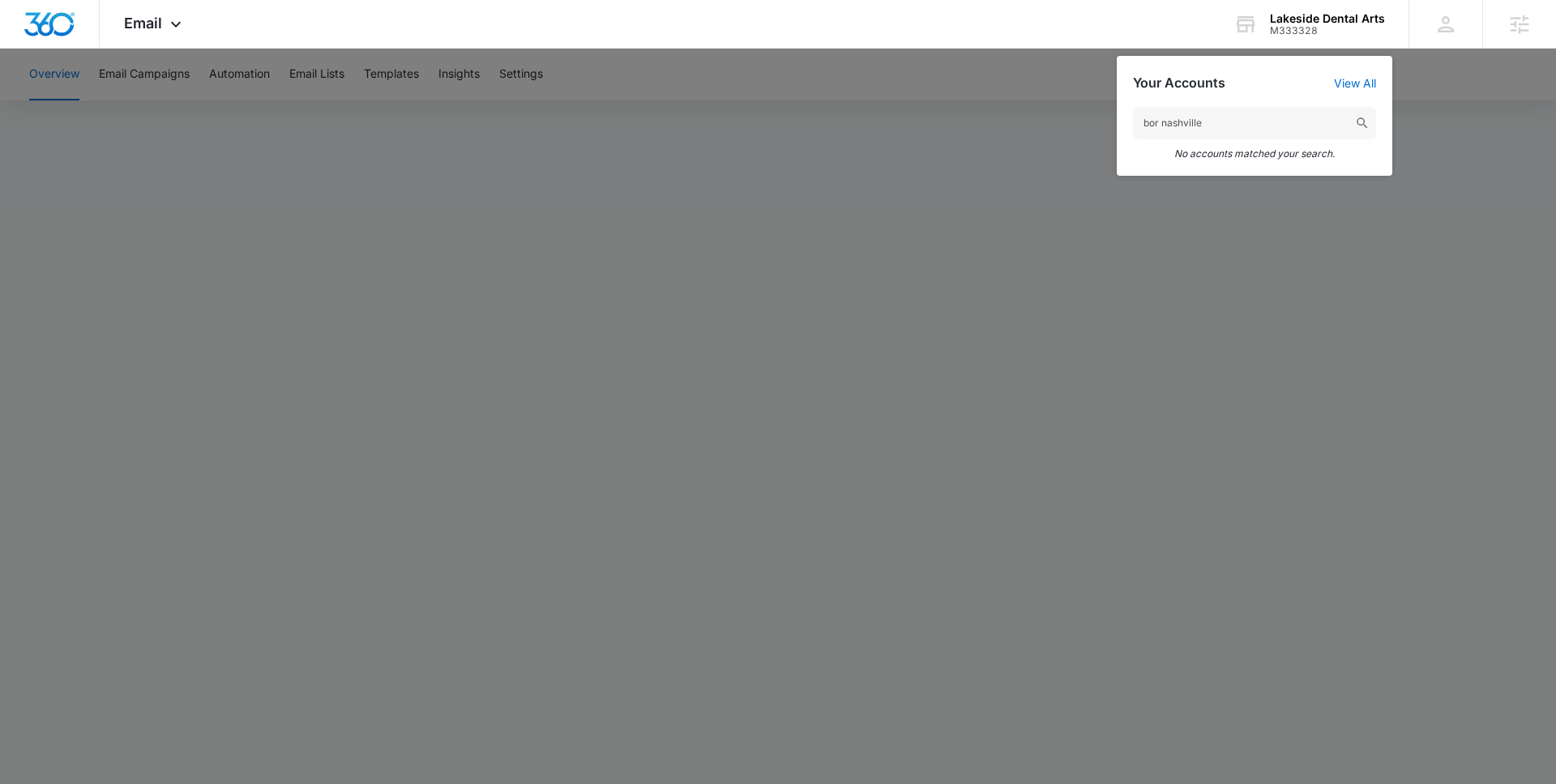 click on "bor nashville" at bounding box center (1255, 123) 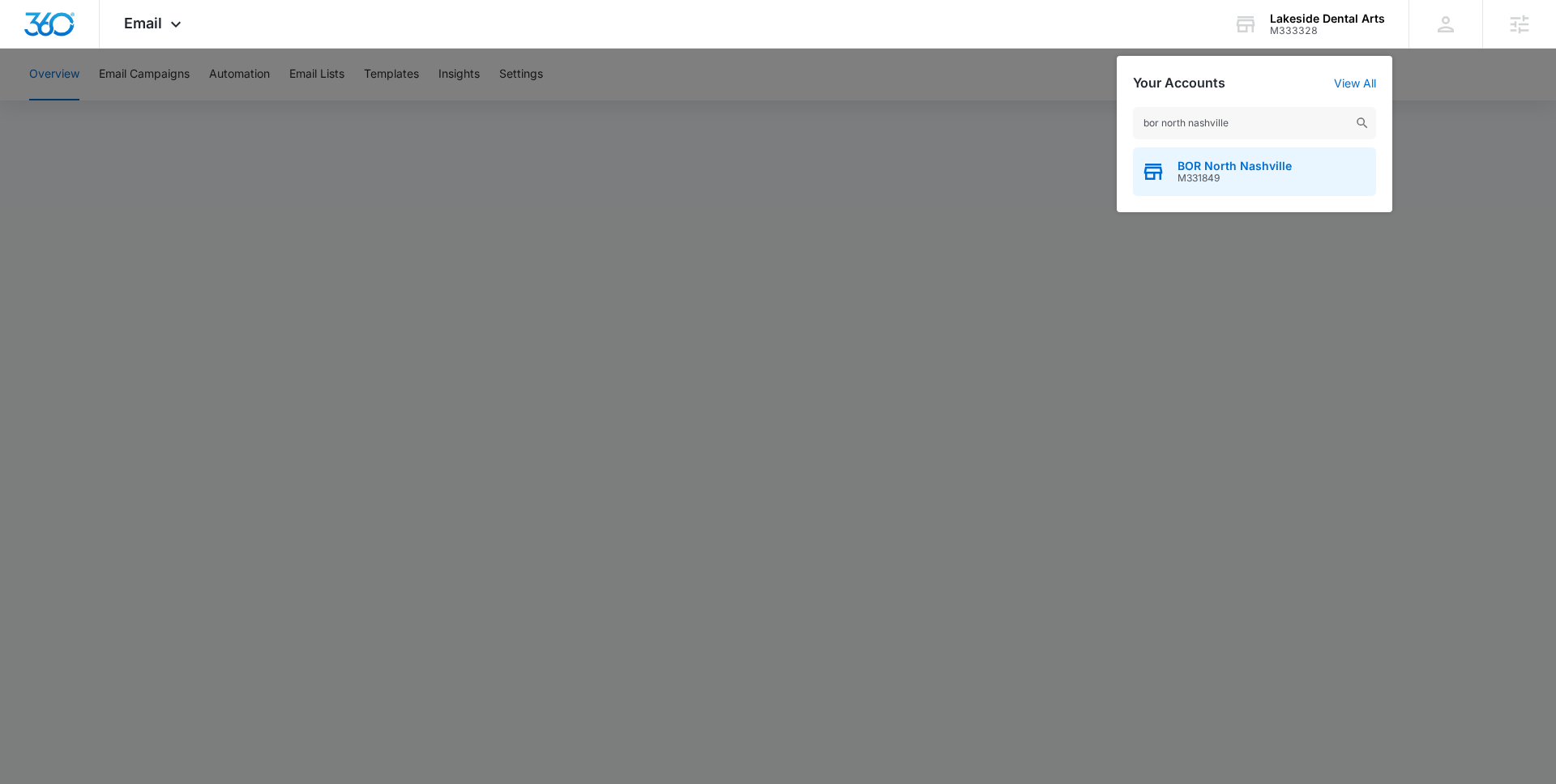 type on "bor north nashville" 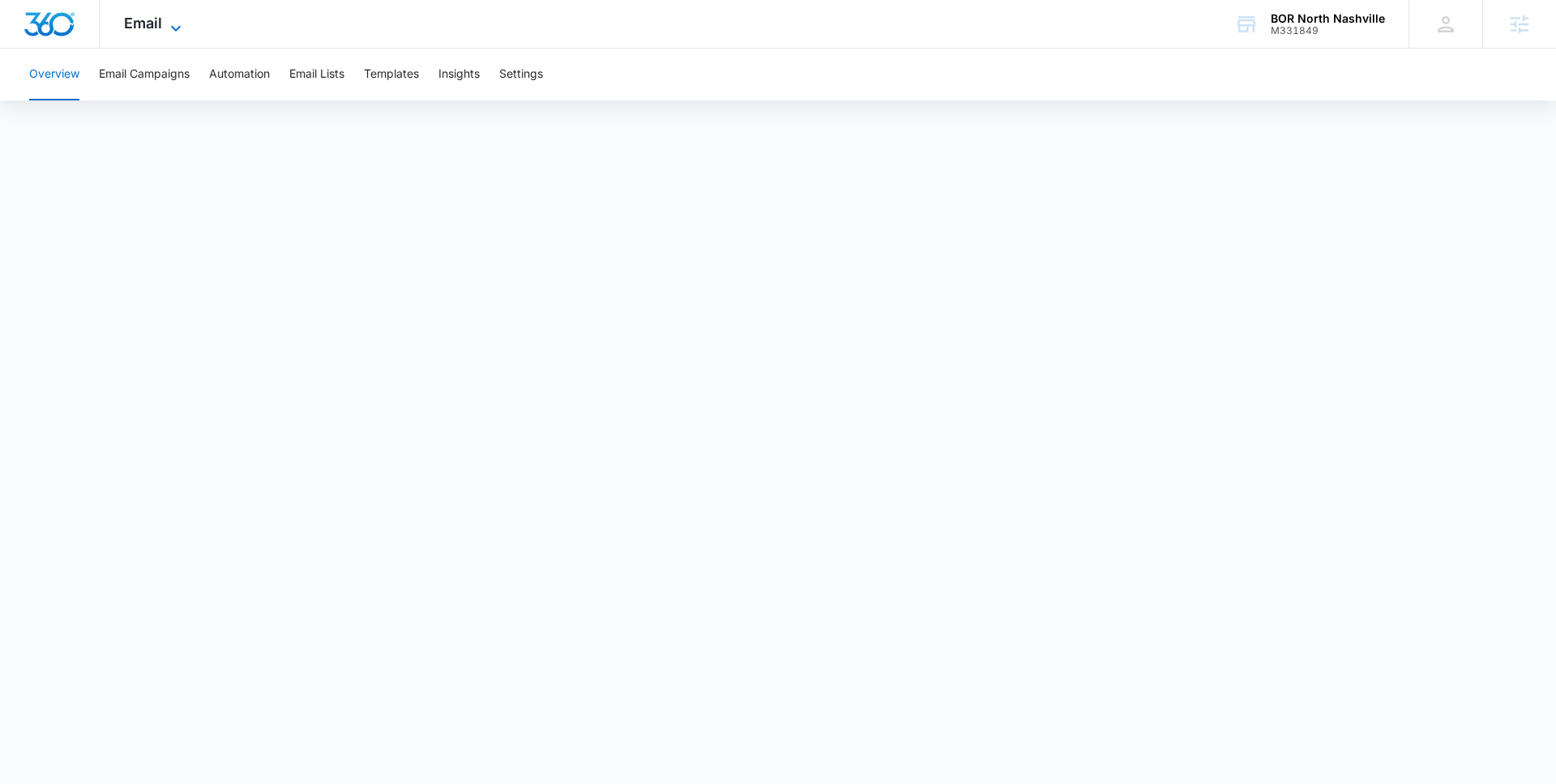 click 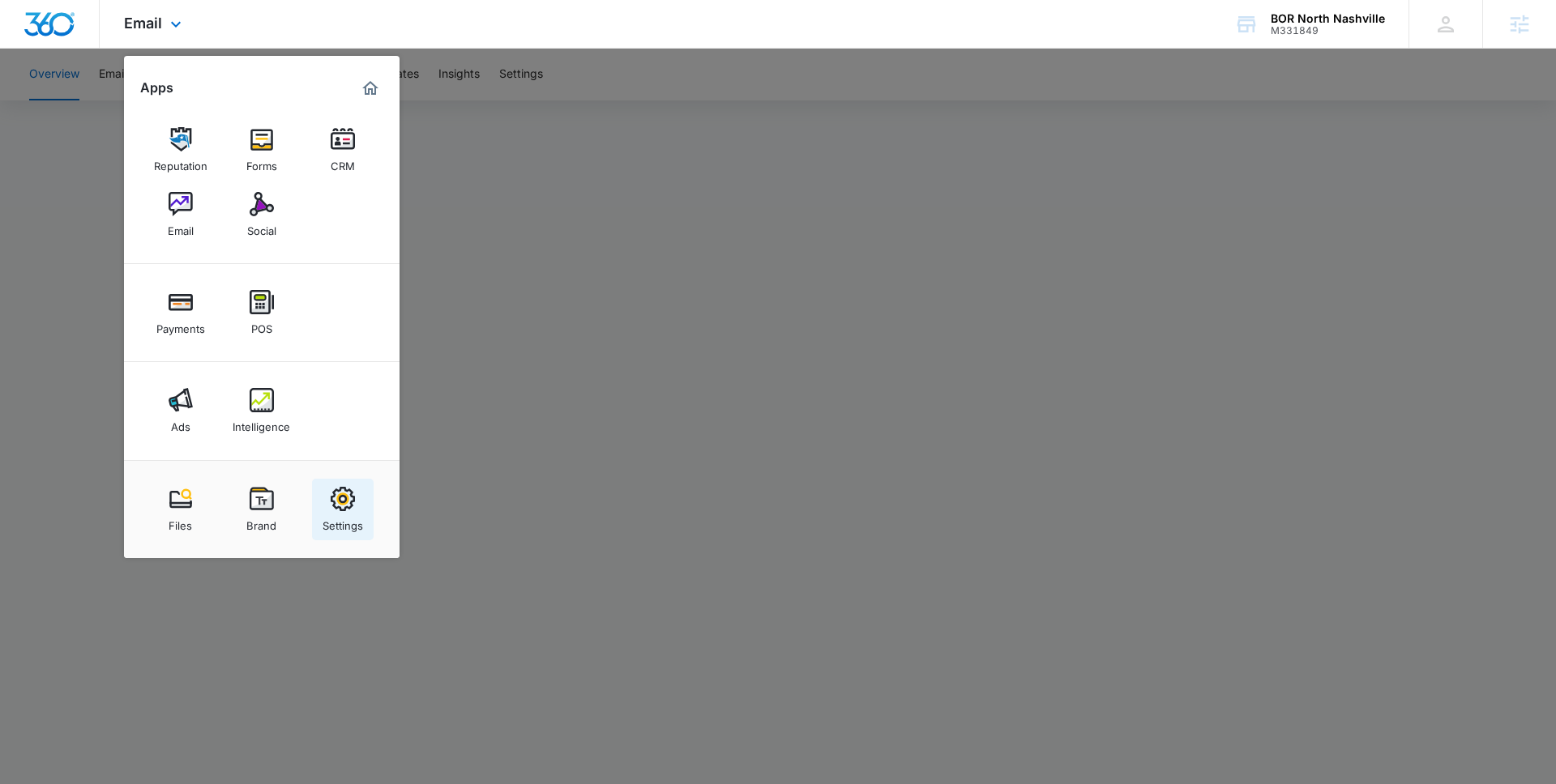click on "Settings" at bounding box center [343, 509] 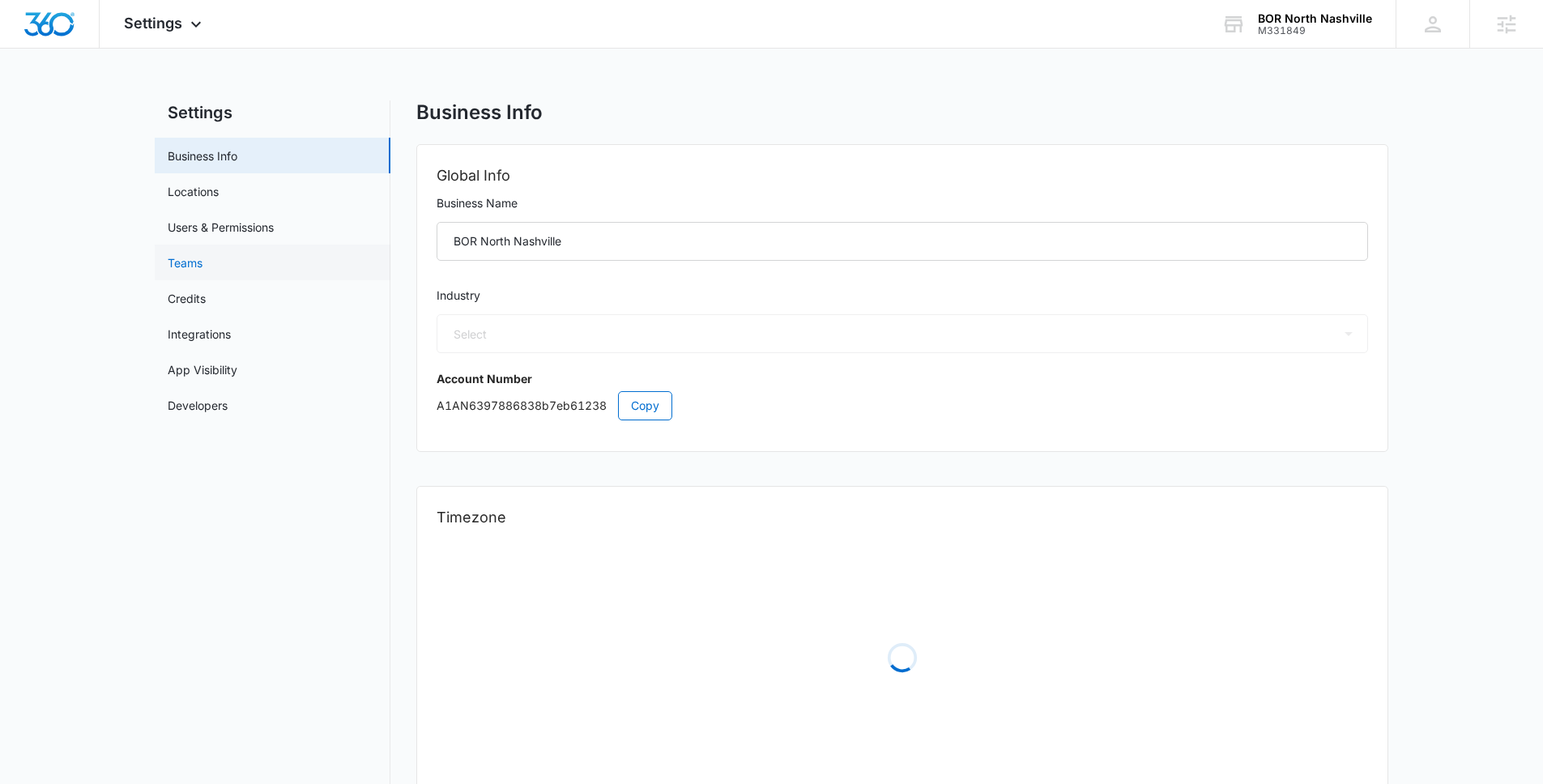 select on "4" 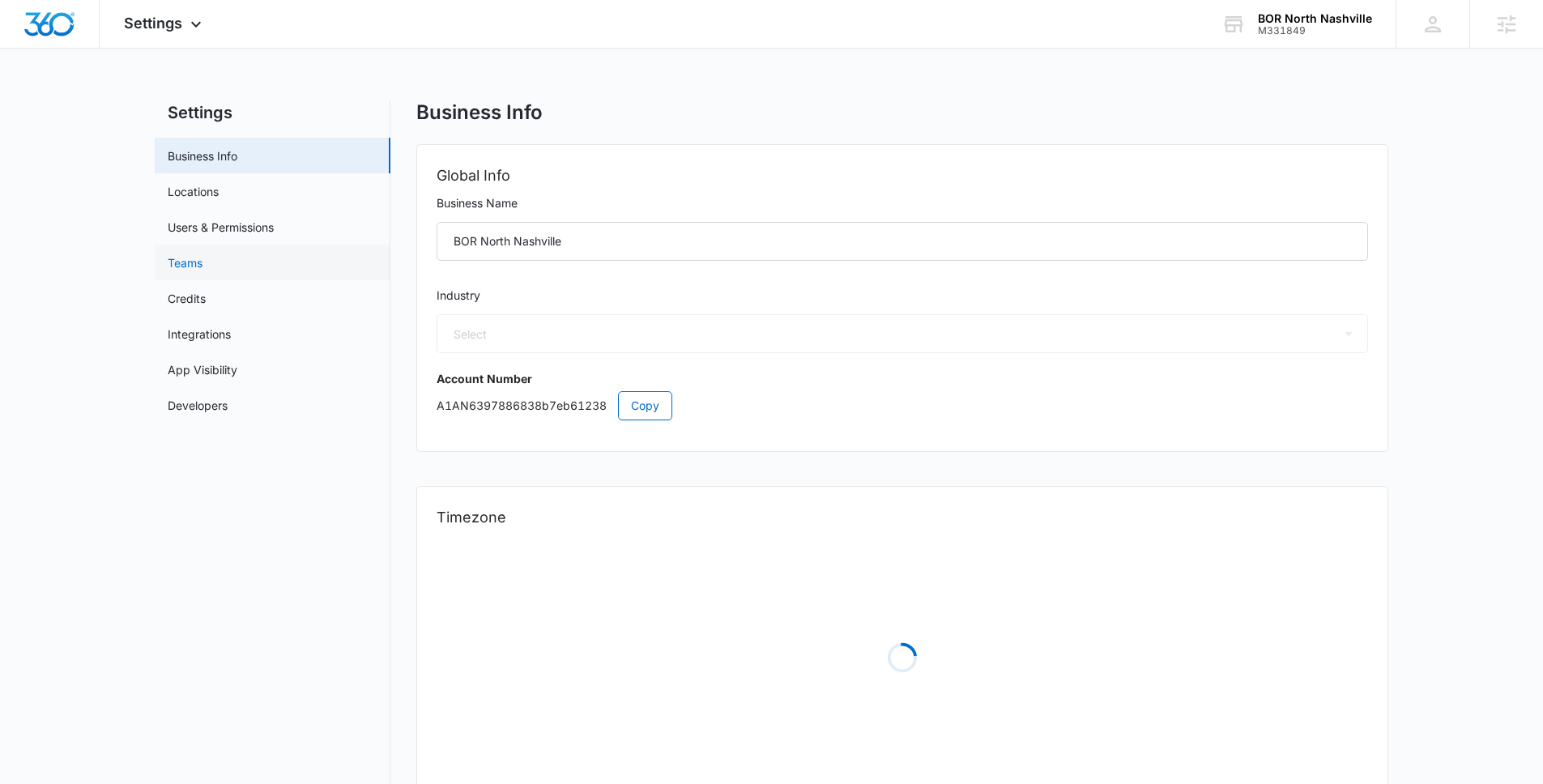 select on "US" 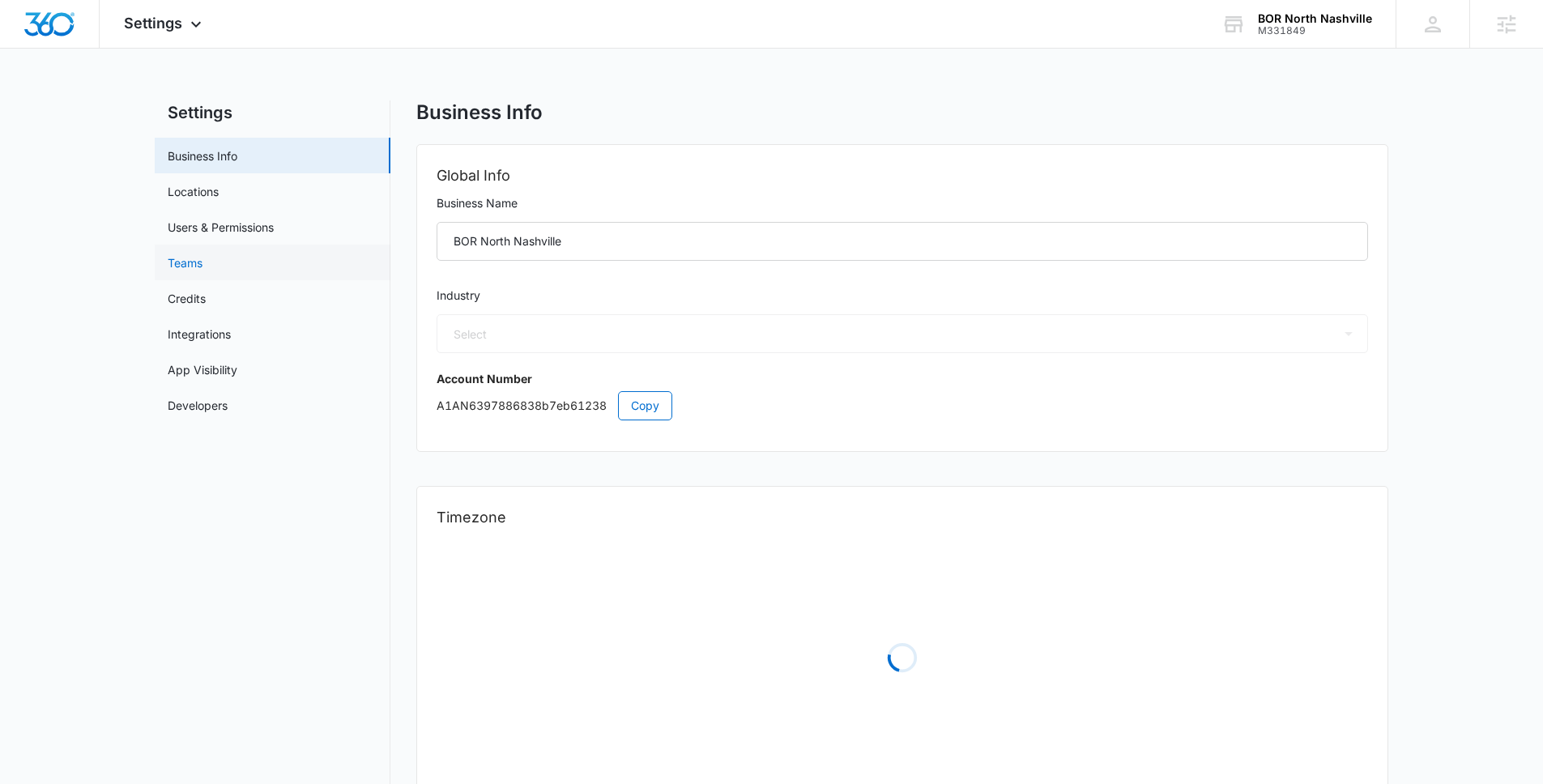 select on "America/Denver" 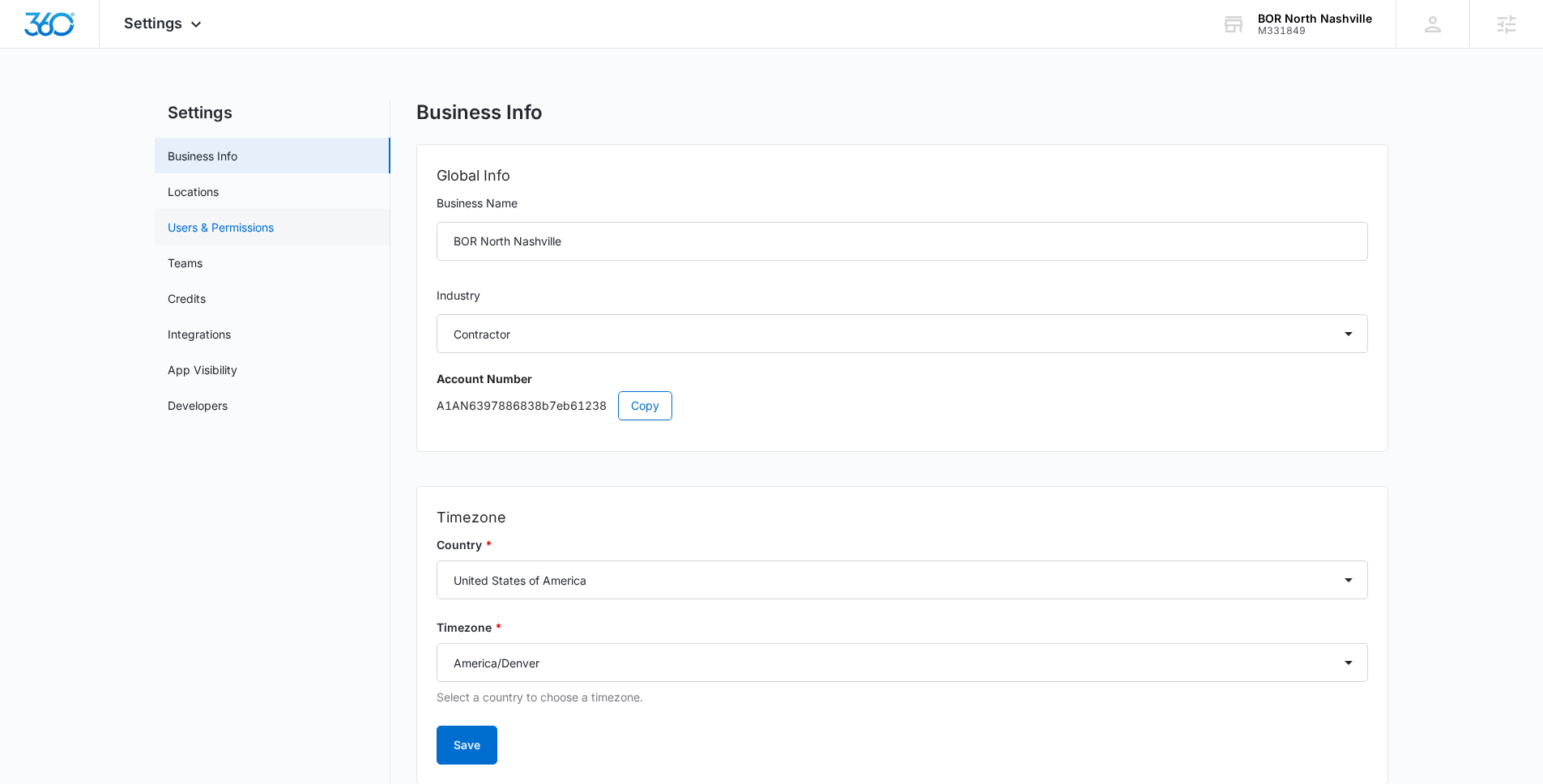 click on "Users & Permissions" at bounding box center [220, 227] 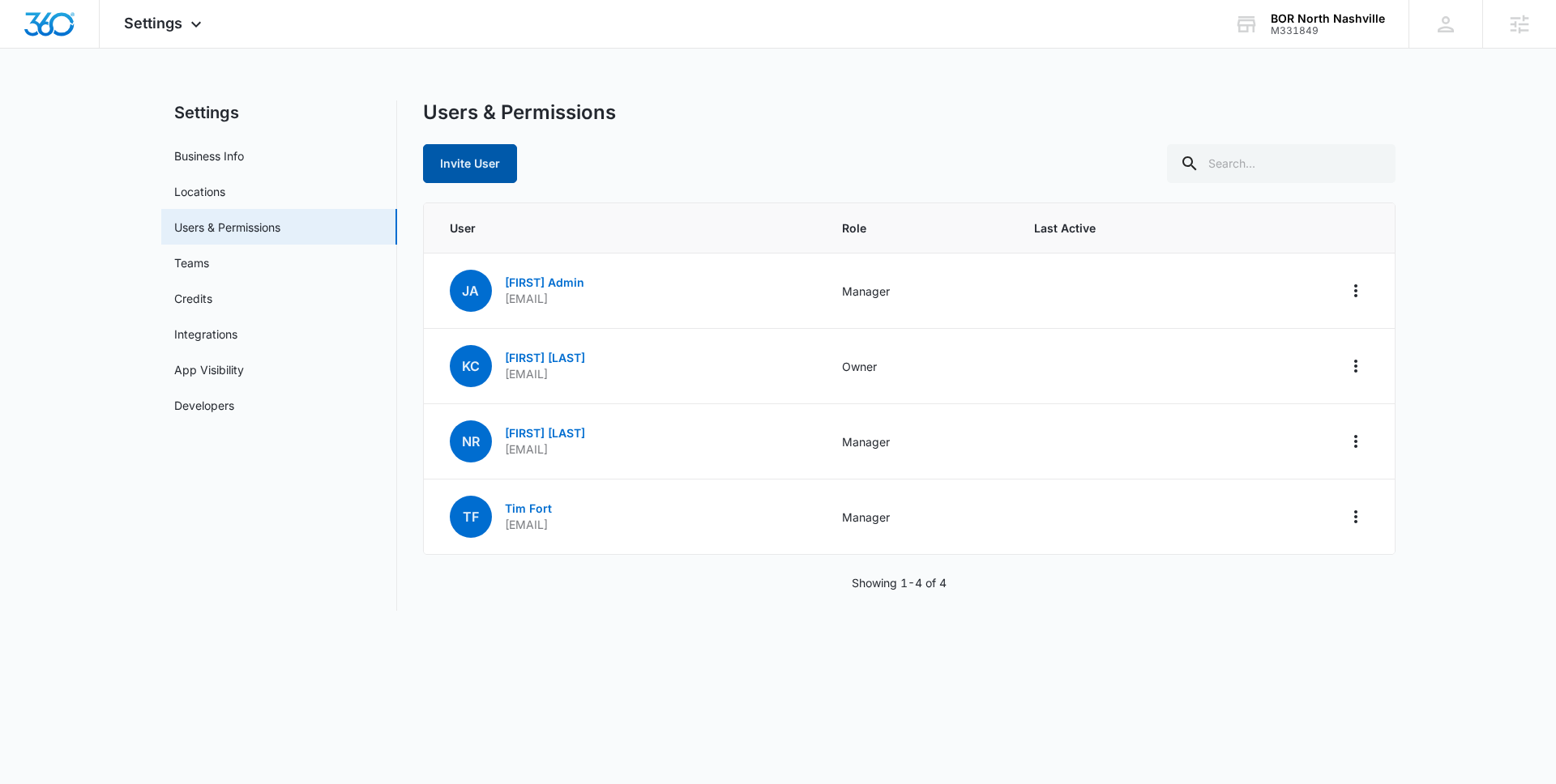 click on "Invite User" at bounding box center [470, 164] 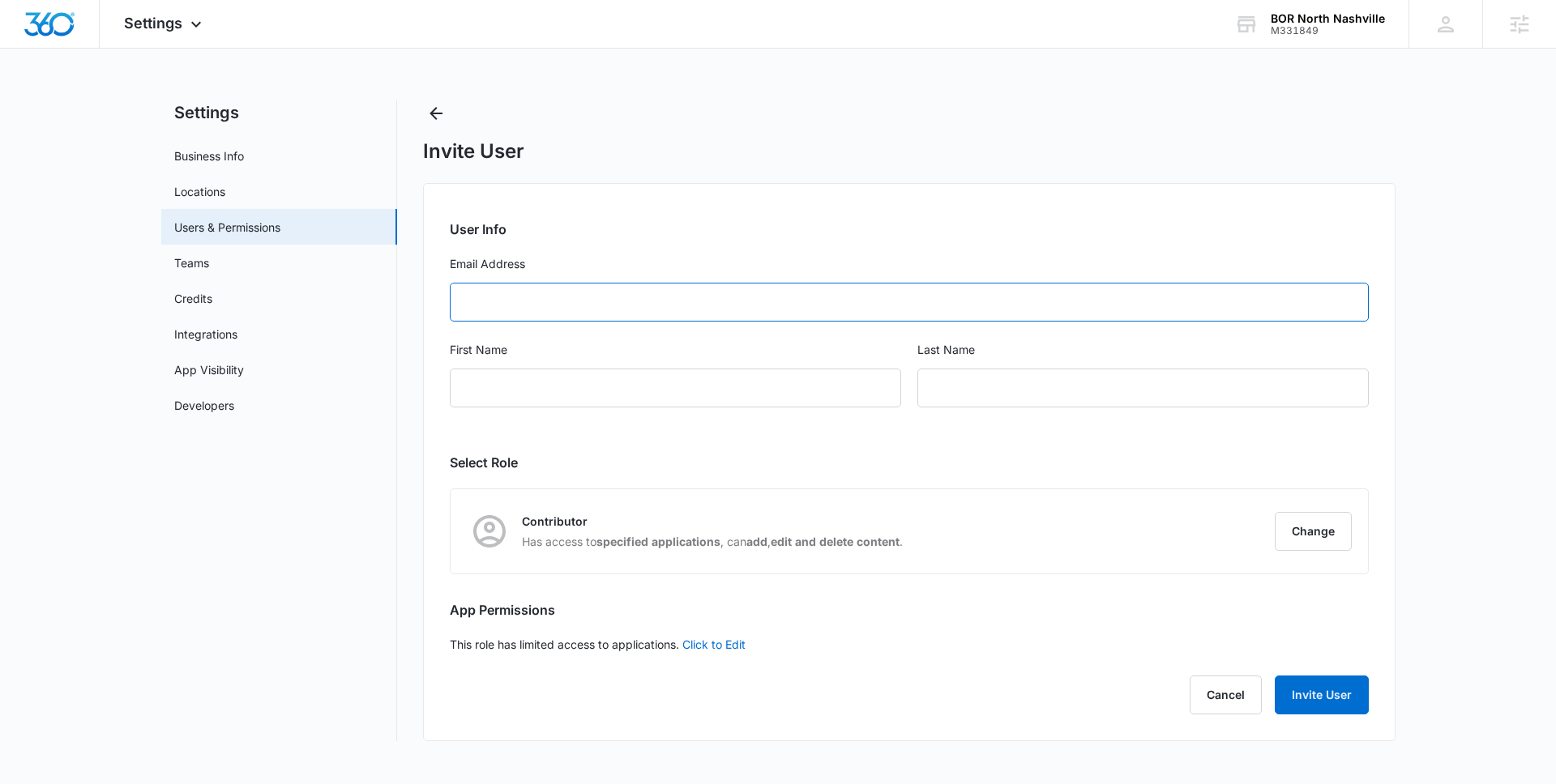 click on "Email Address" at bounding box center (909, 302) 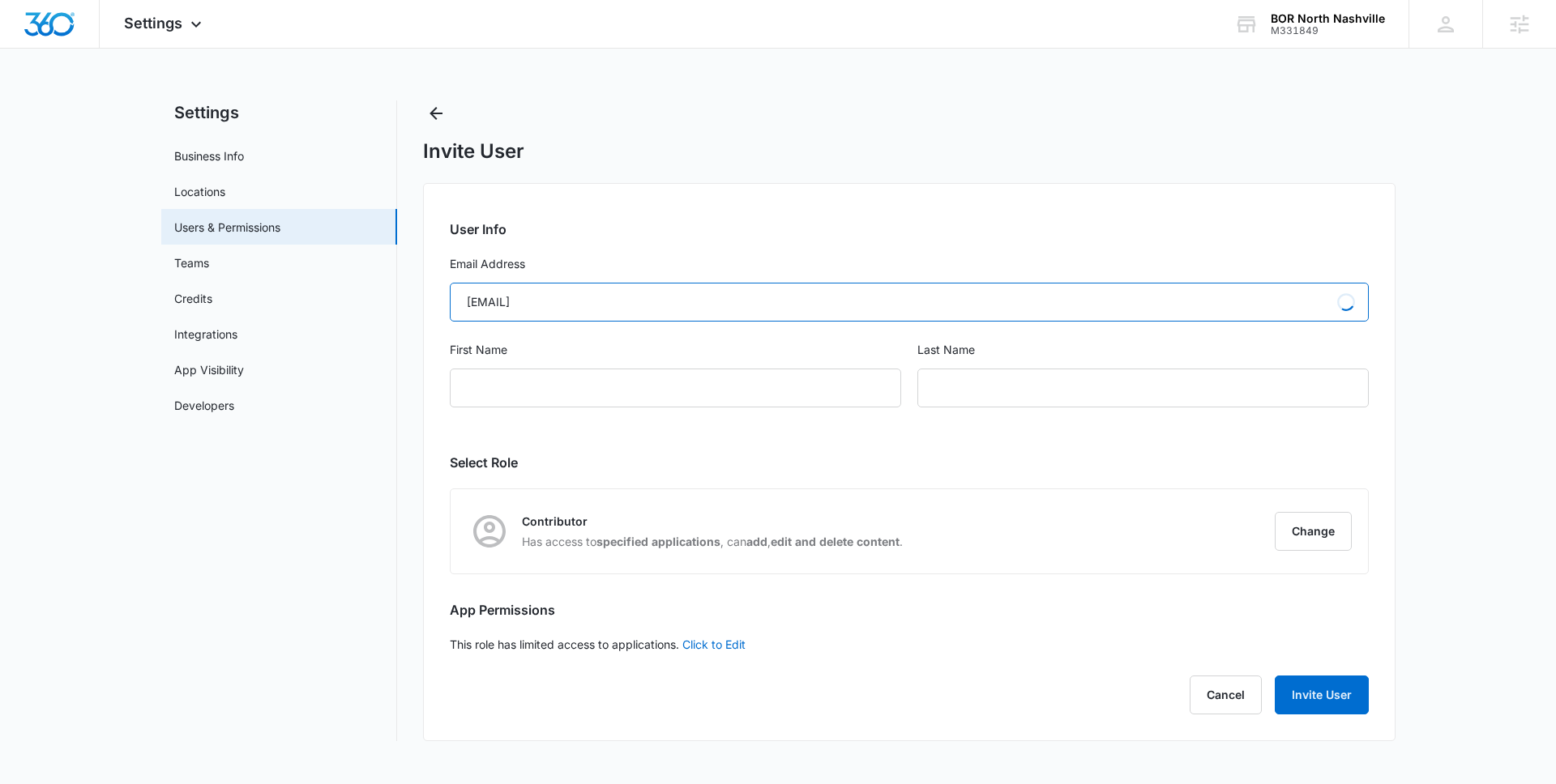 type on "Support" 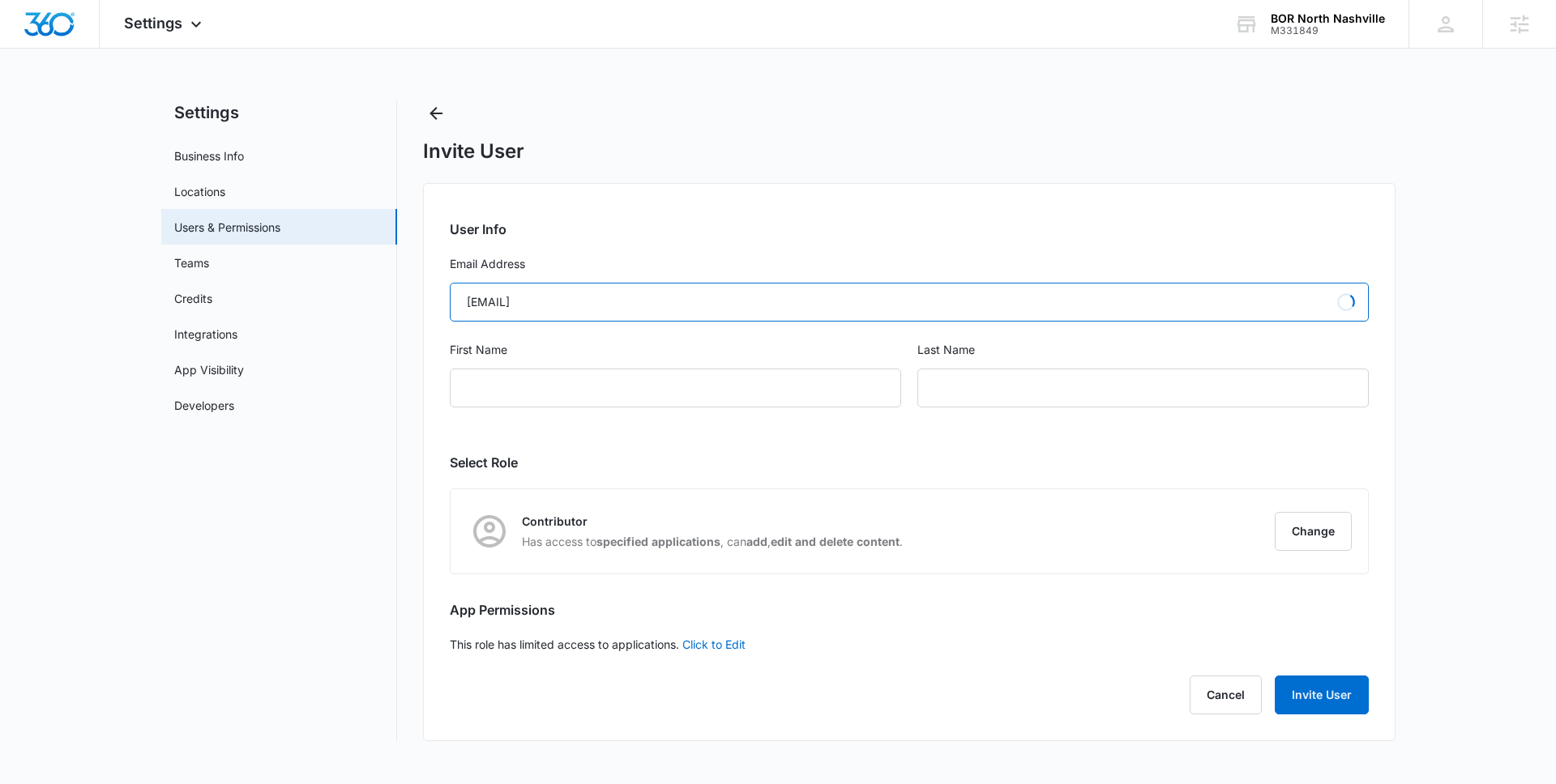type on "at Ehlen Analytics" 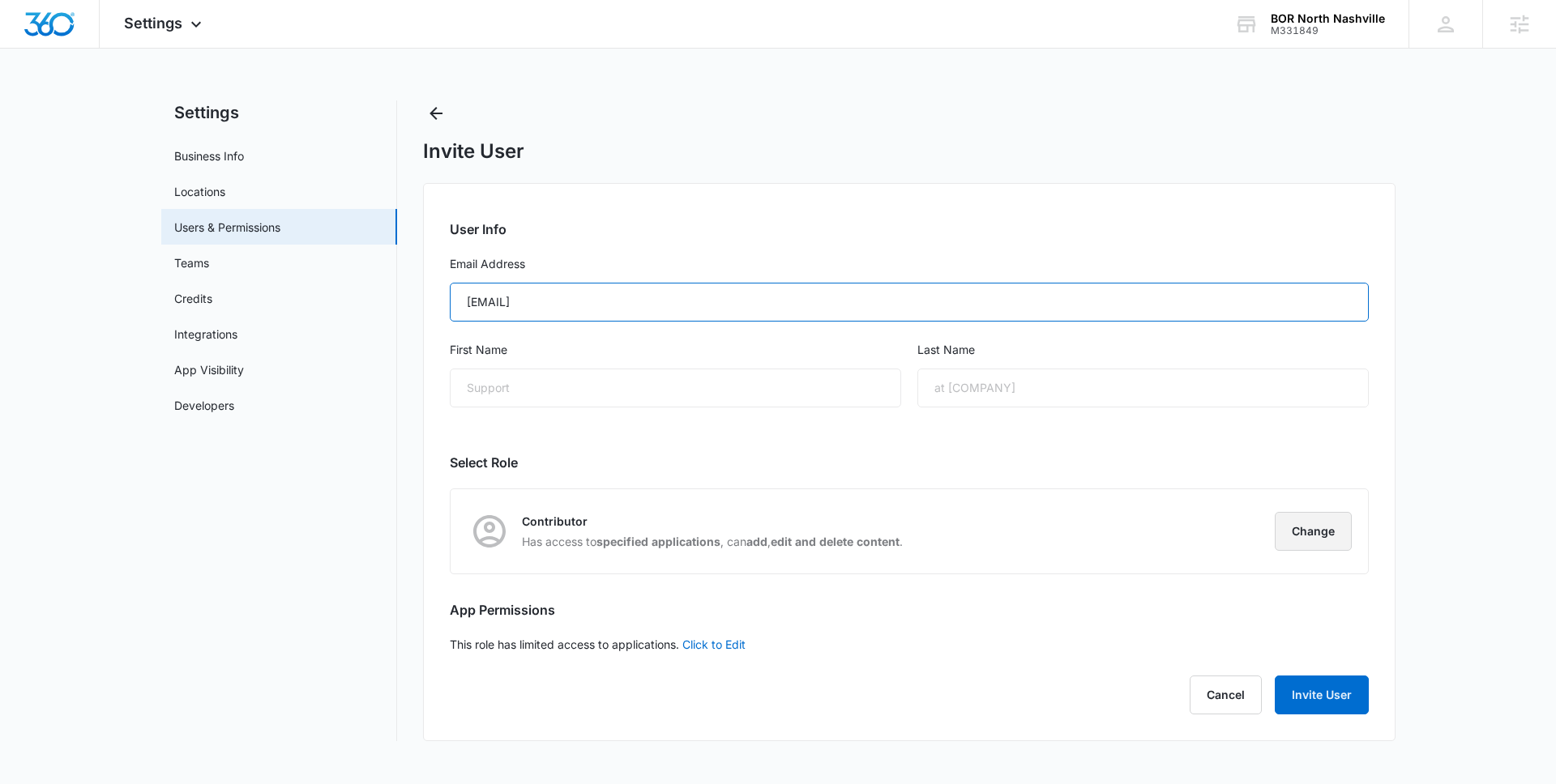 type on "support@ehlenanalytics.net" 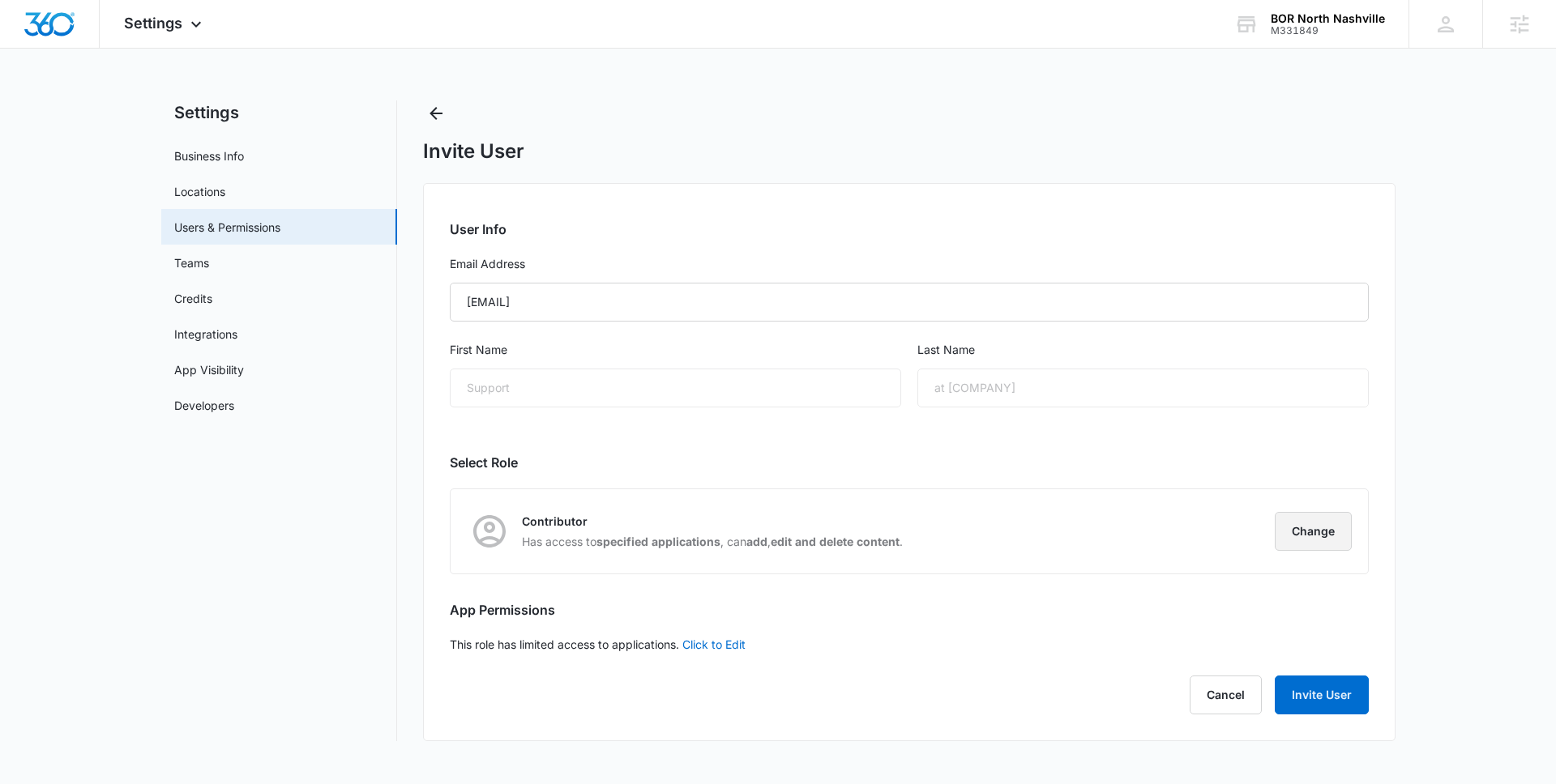 click on "Change" at bounding box center (1313, 531) 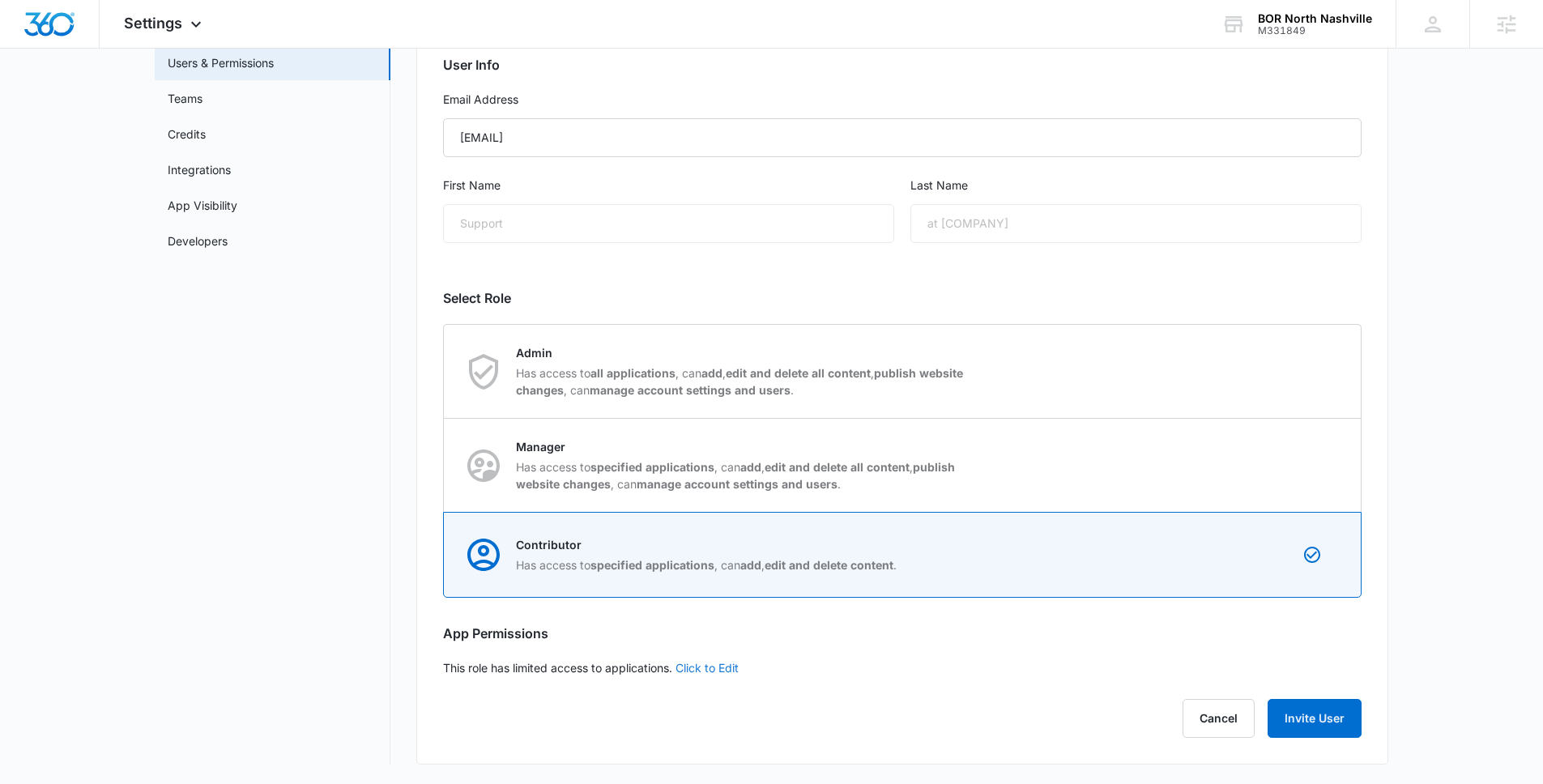 click on "Click to Edit" at bounding box center (707, 667) 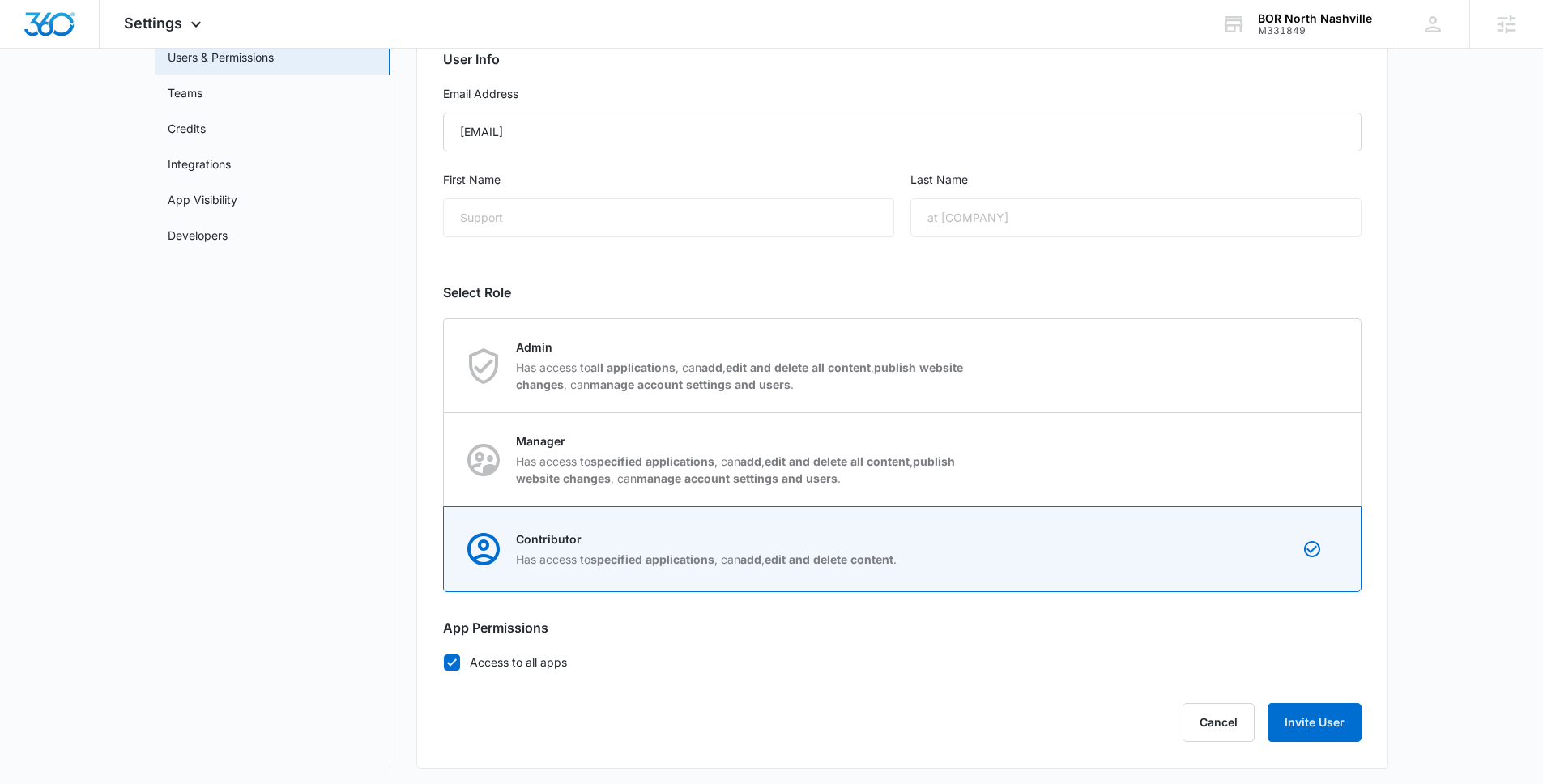 scroll, scrollTop: 174, scrollLeft: 0, axis: vertical 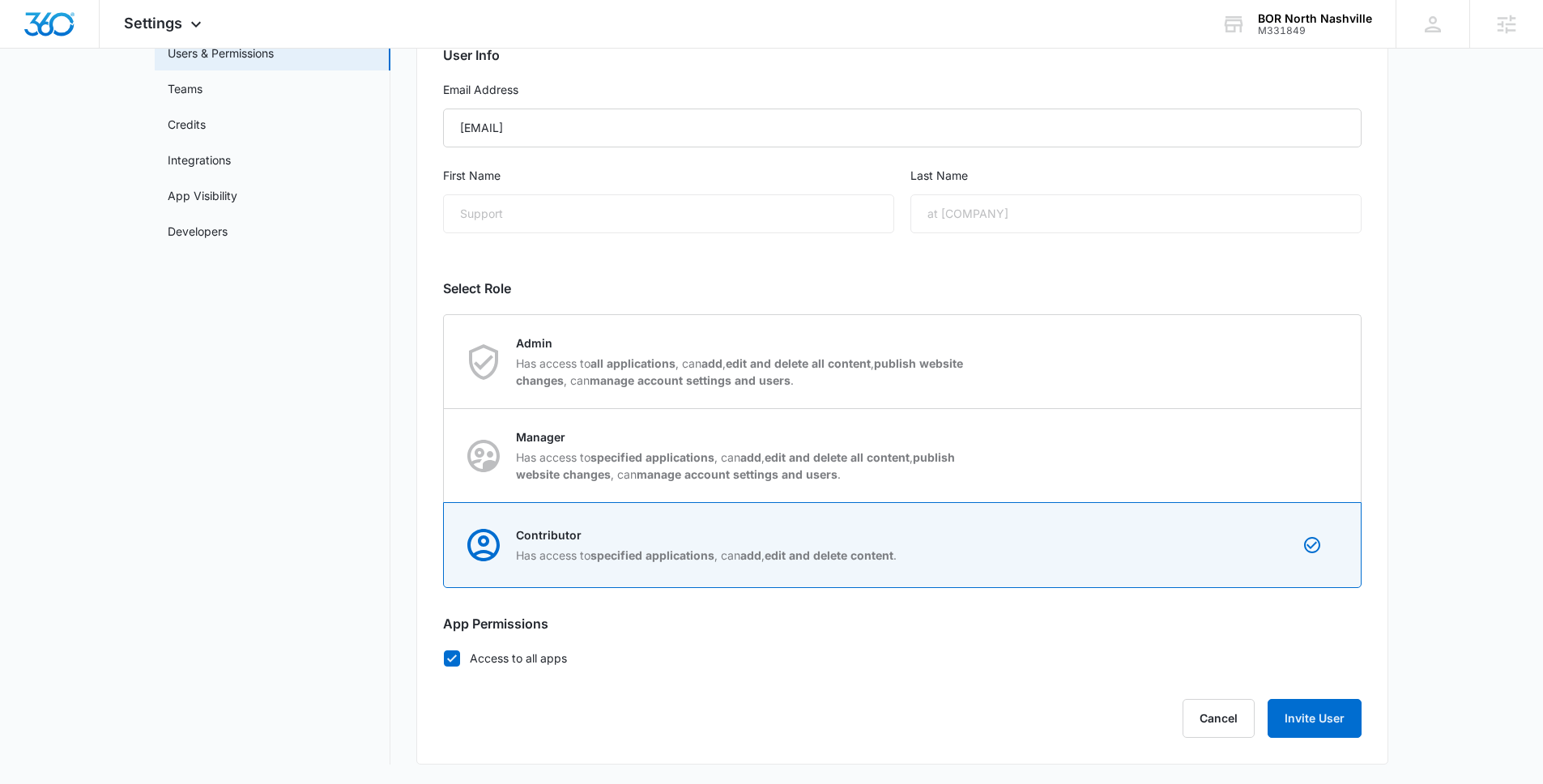 click 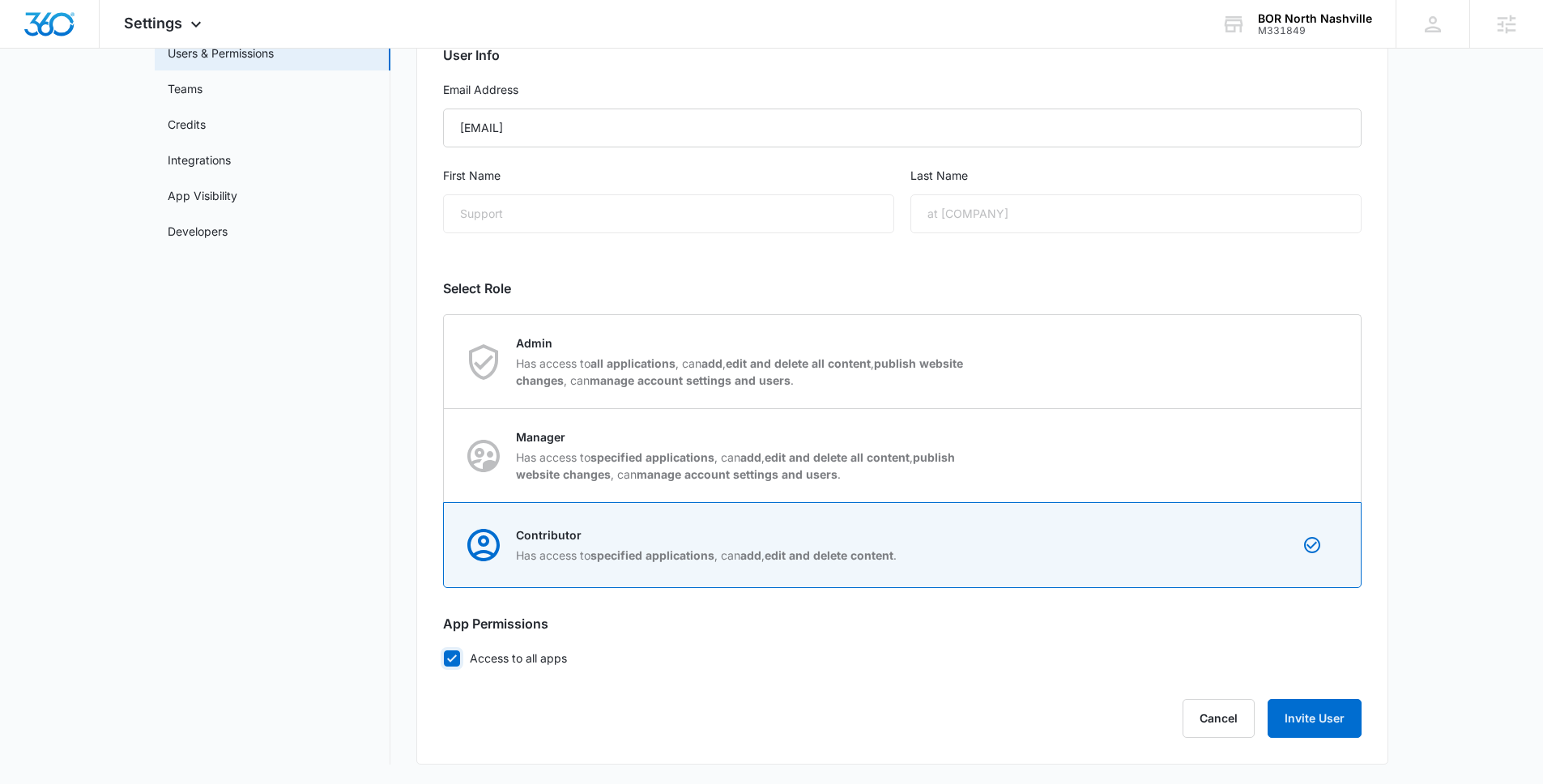 click on "Access to all apps" at bounding box center [443, 658] 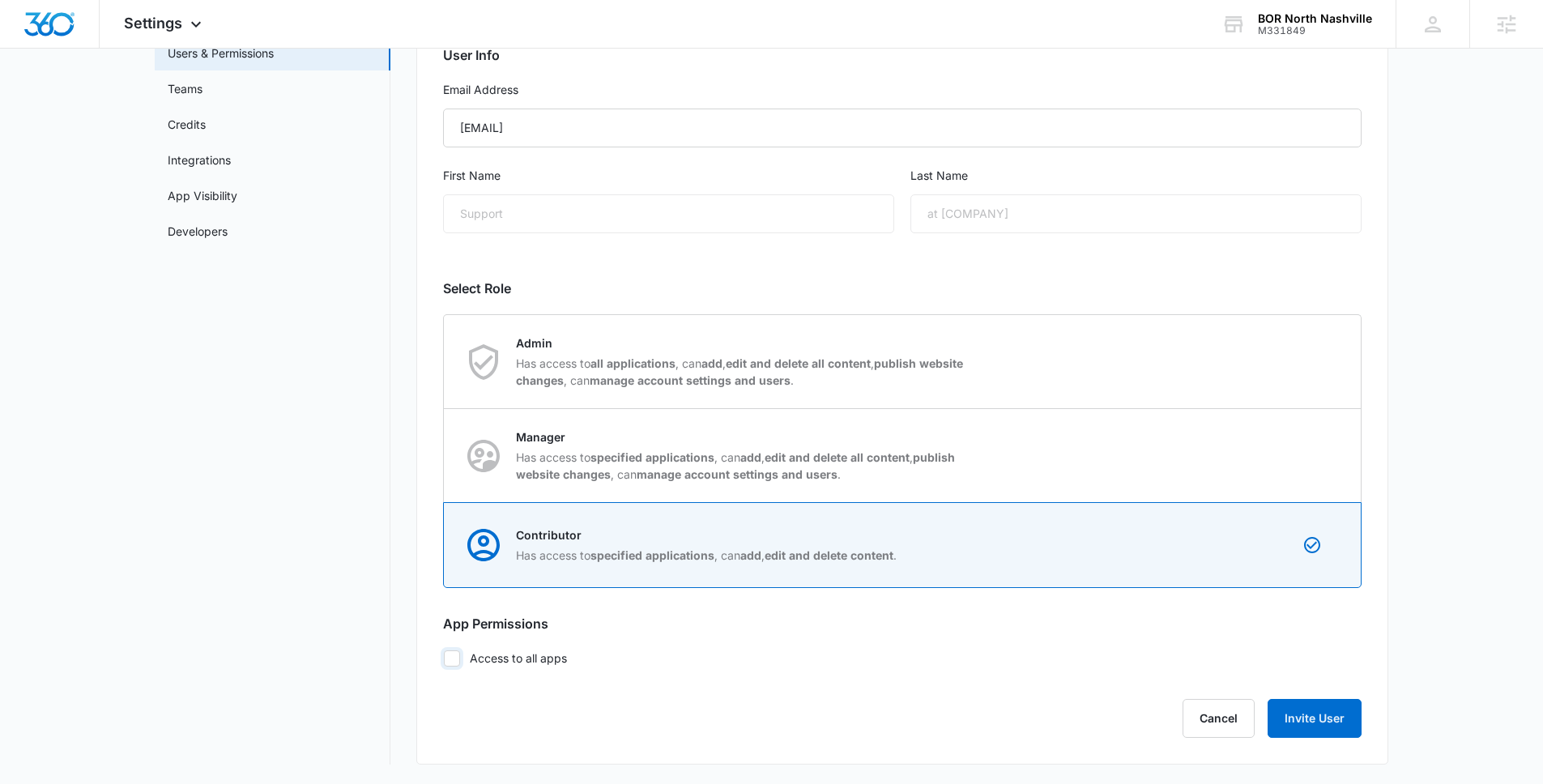 checkbox on "false" 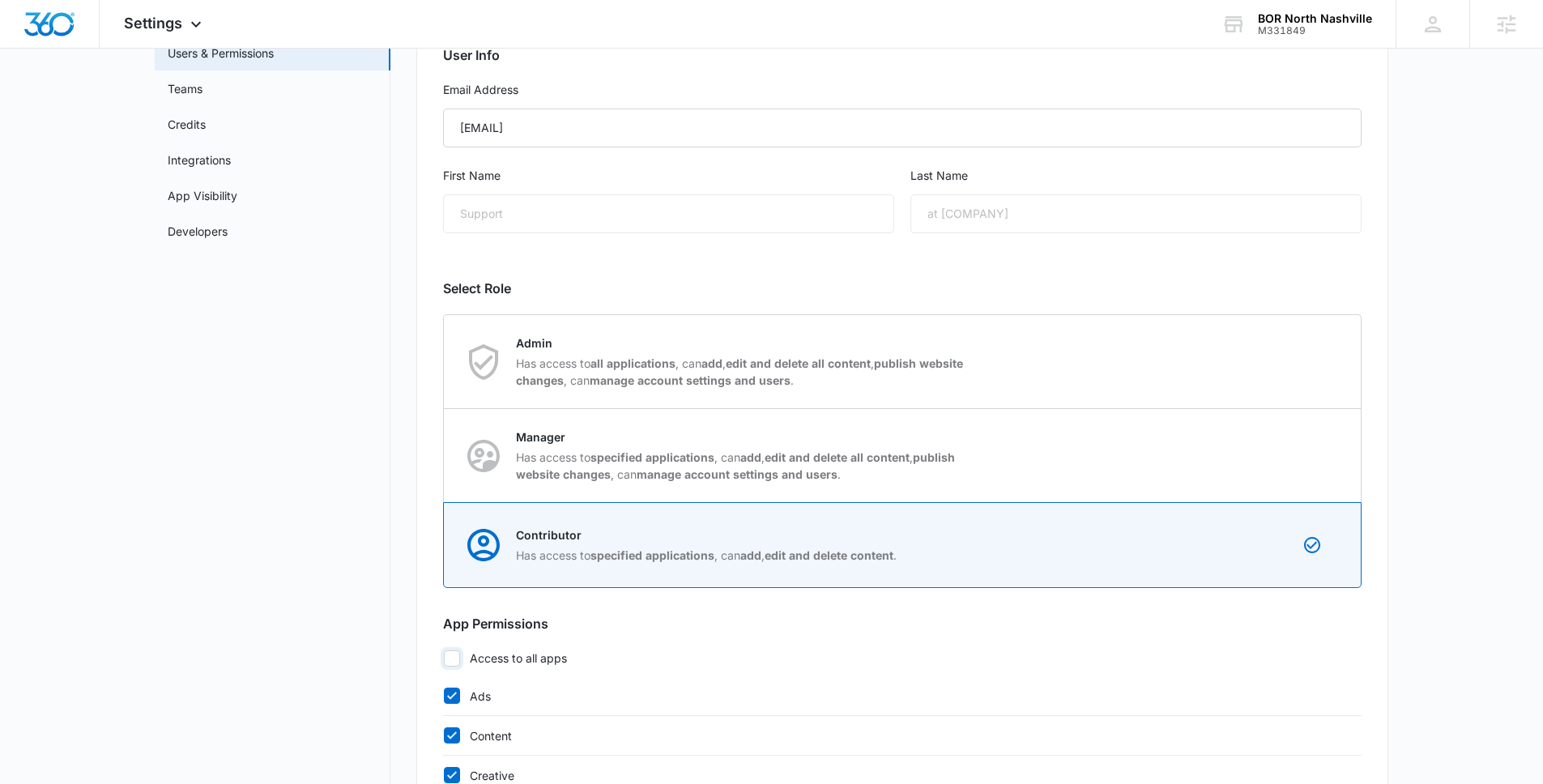 scroll, scrollTop: 531, scrollLeft: 0, axis: vertical 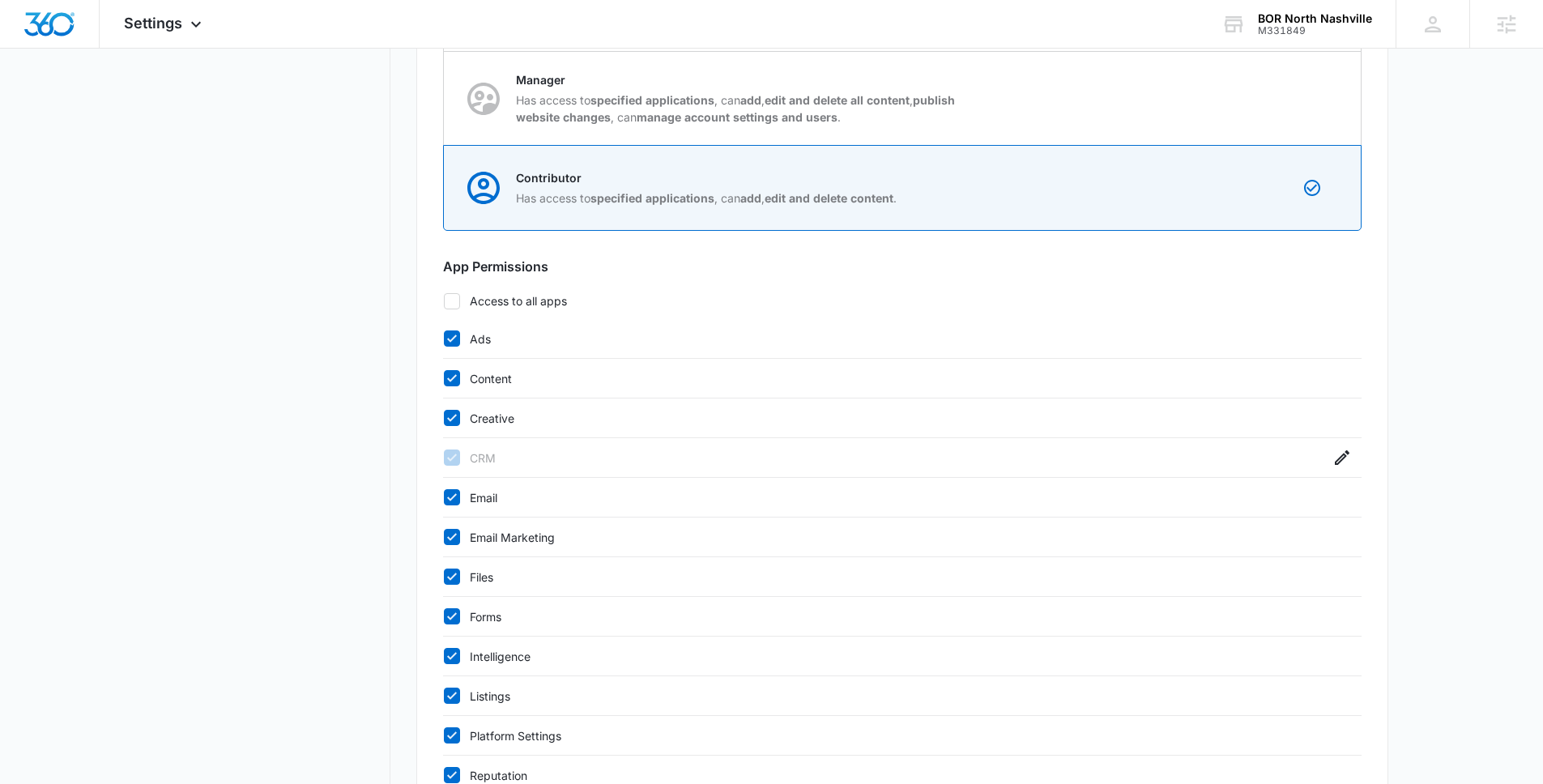 click 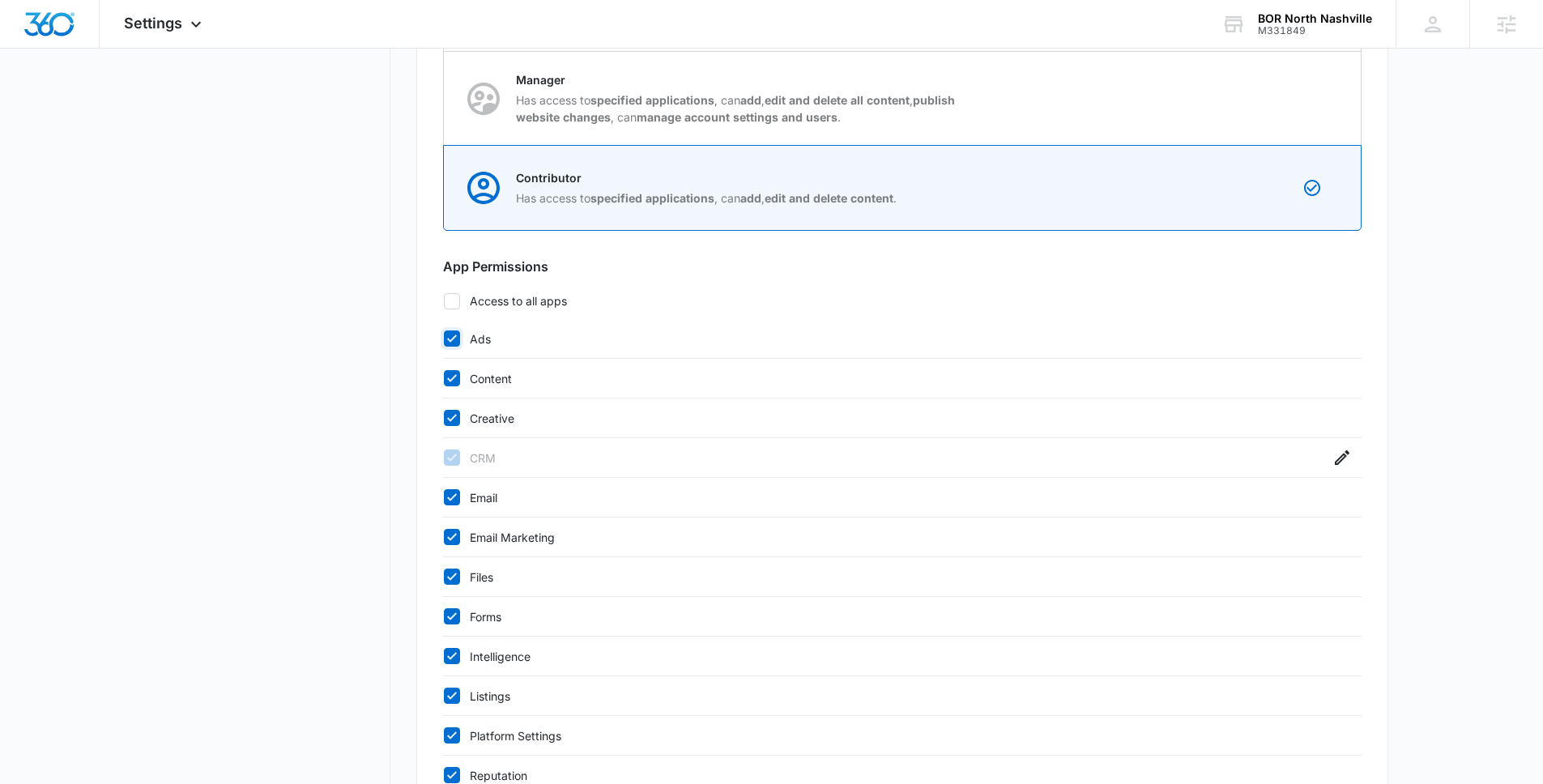 click on "Ads" at bounding box center [443, 339] 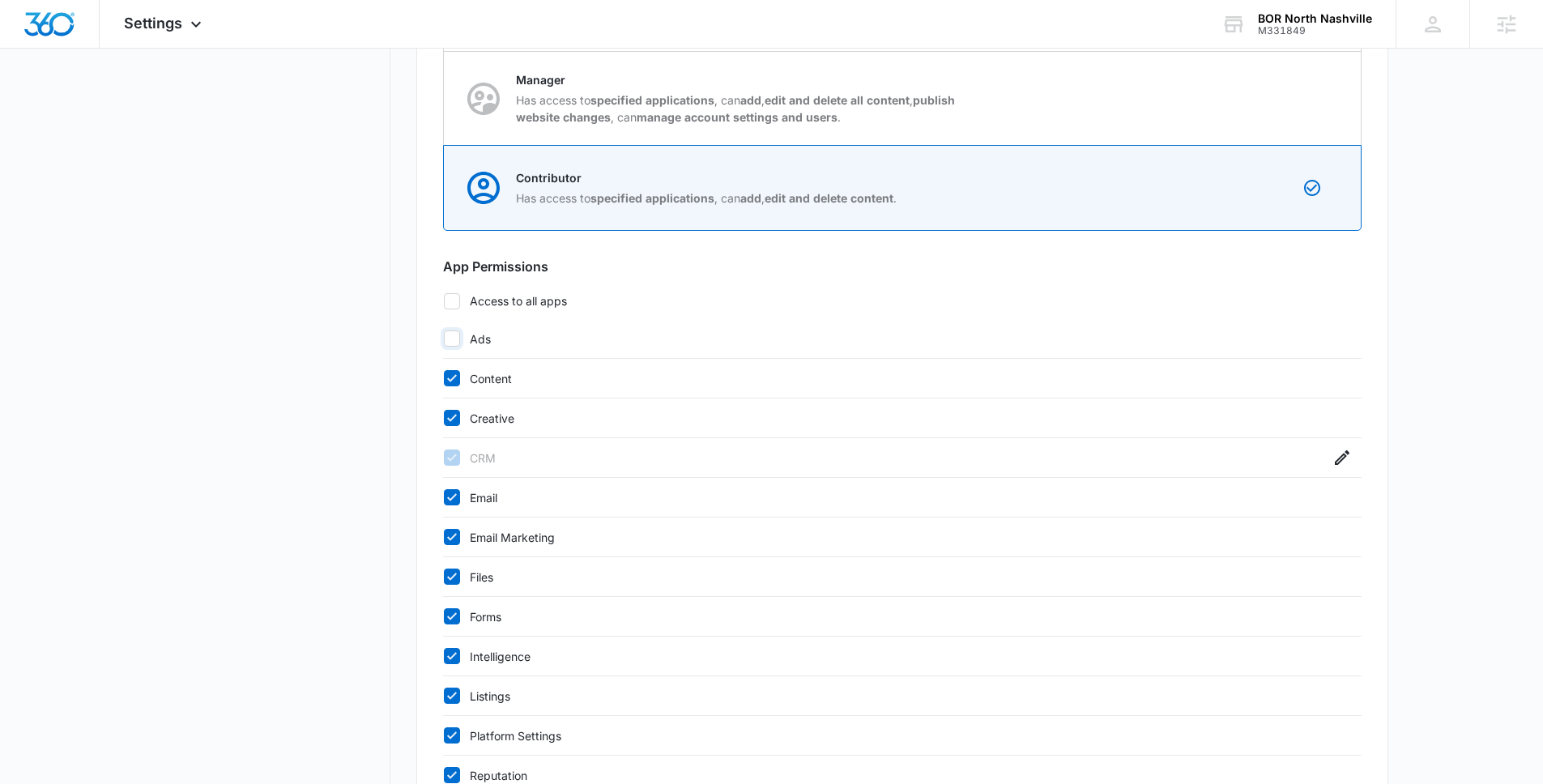 checkbox on "false" 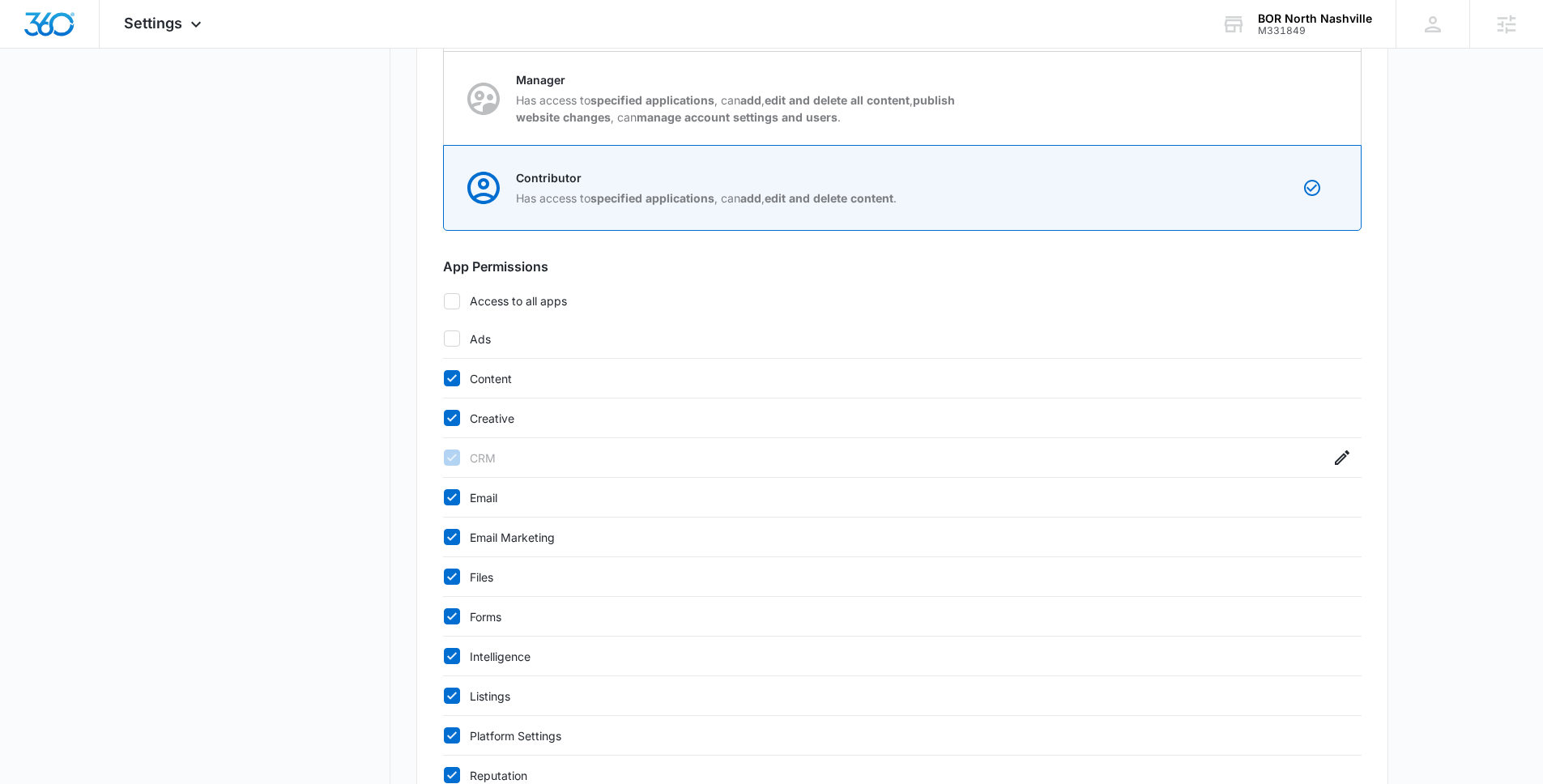 drag, startPoint x: 453, startPoint y: 378, endPoint x: 454, endPoint y: 409, distance: 31.016125 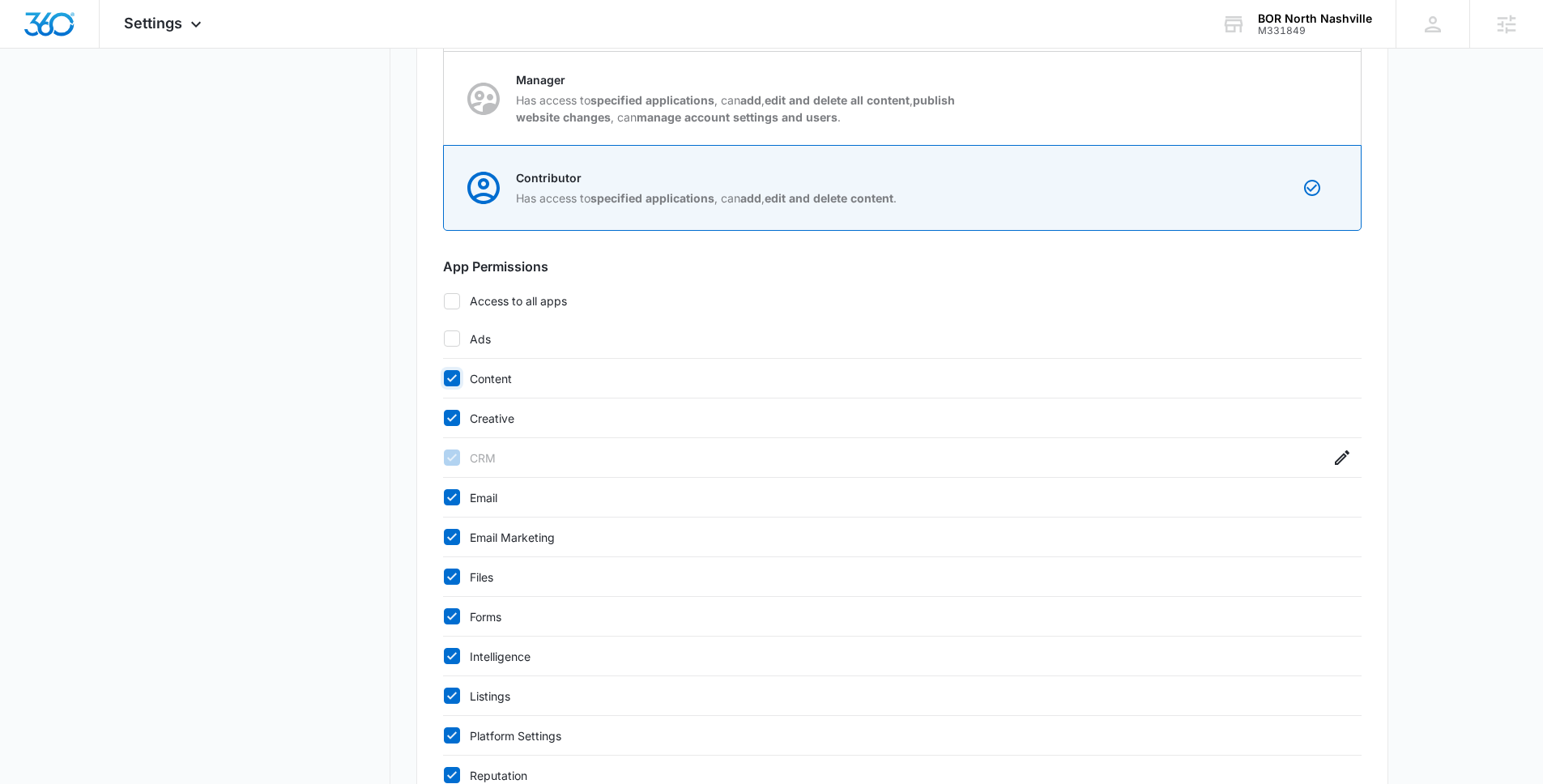 click on "Content" at bounding box center (443, 378) 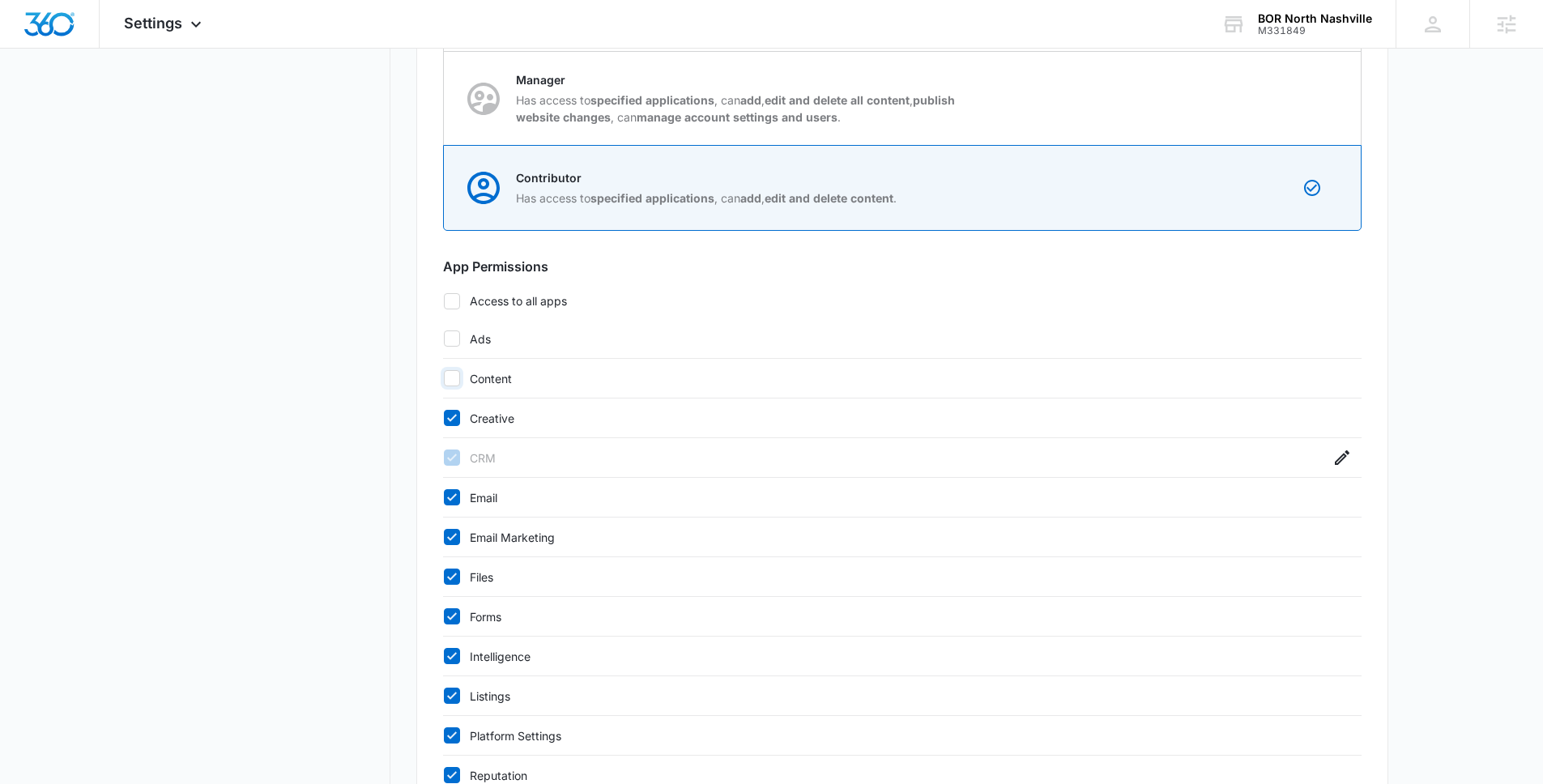 checkbox on "false" 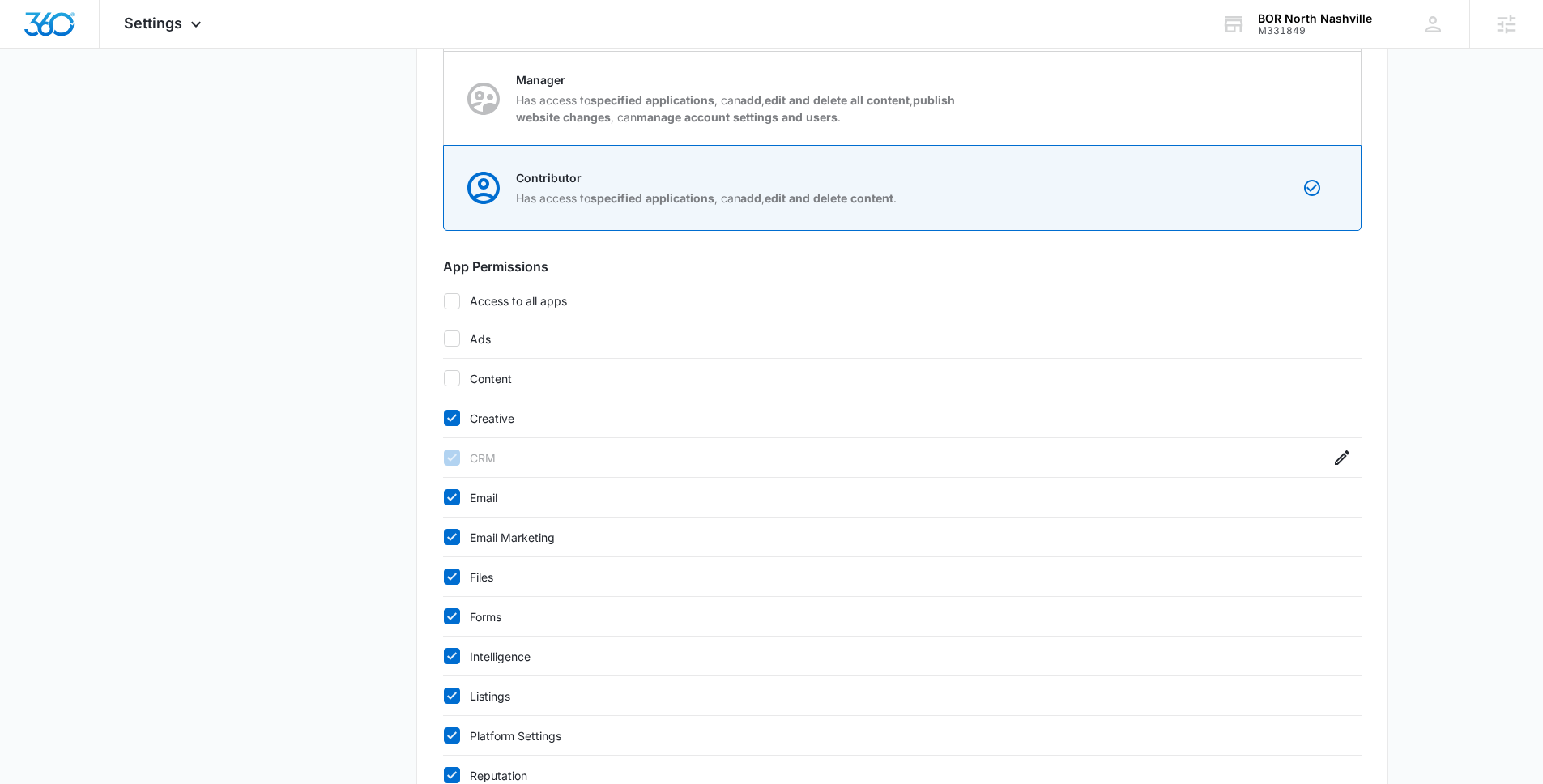click 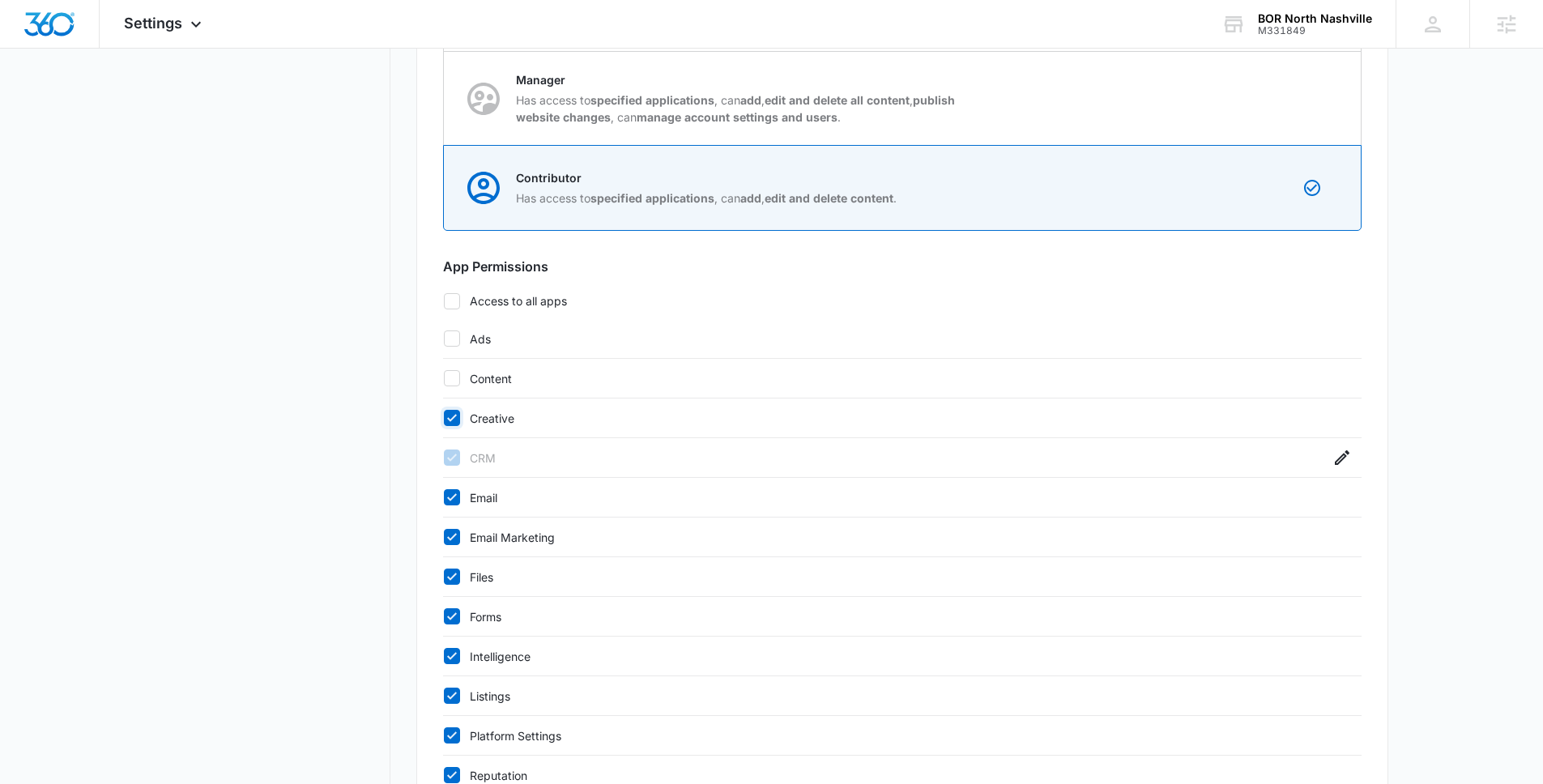 click on "Creative" at bounding box center [443, 418] 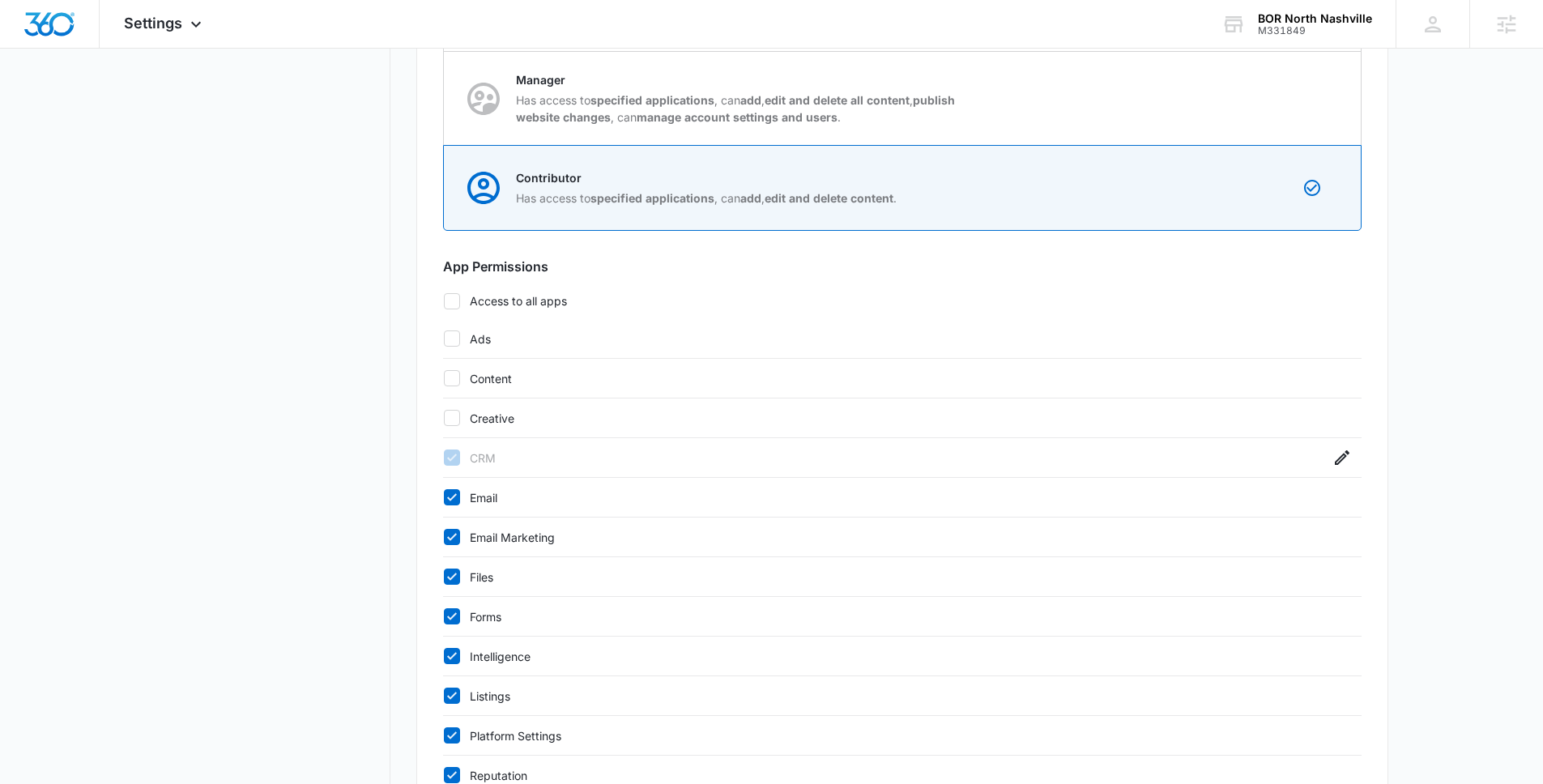 click on "Email Marketing" at bounding box center [902, 537] 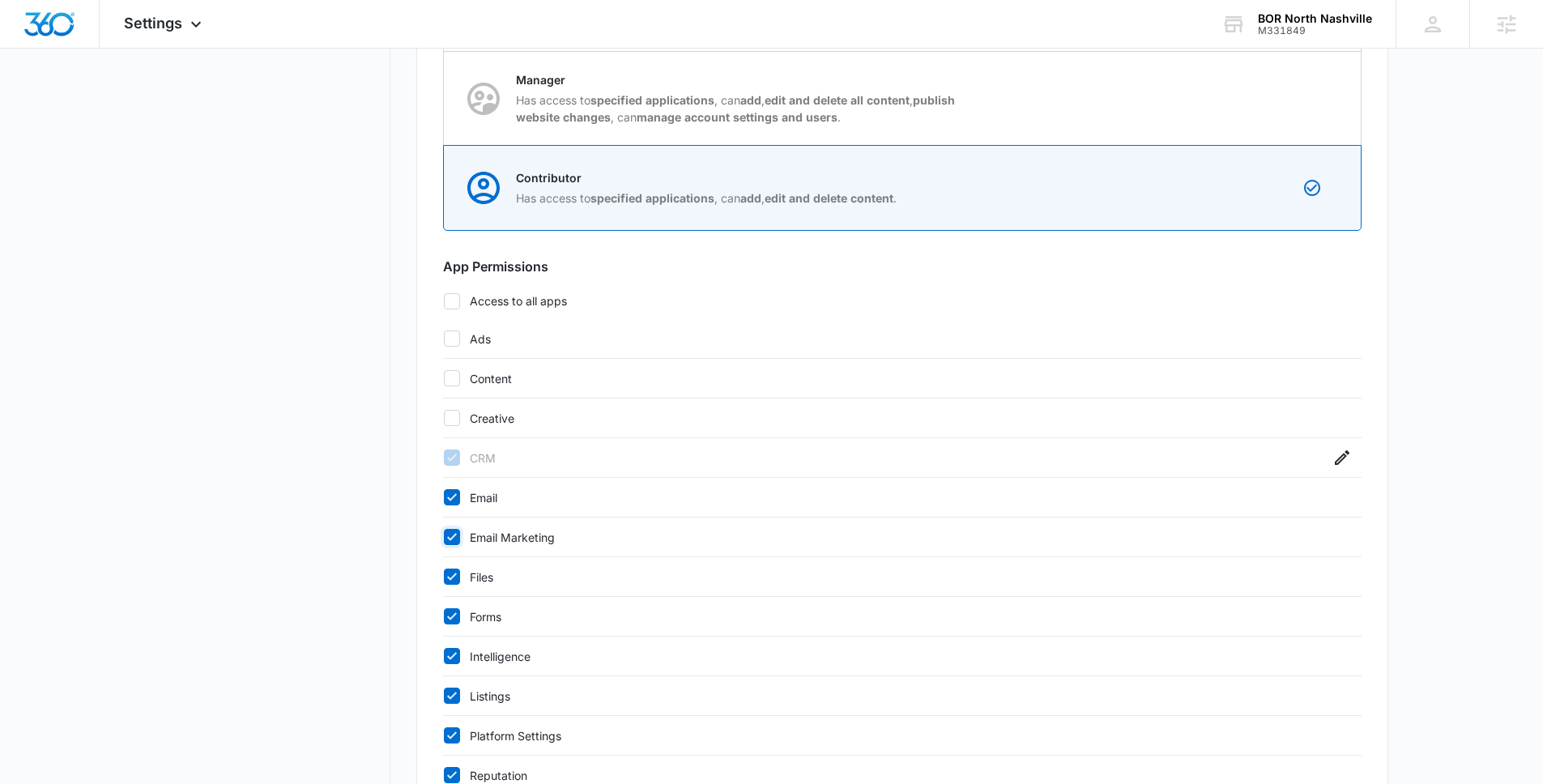 click on "Email Marketing" at bounding box center [443, 537] 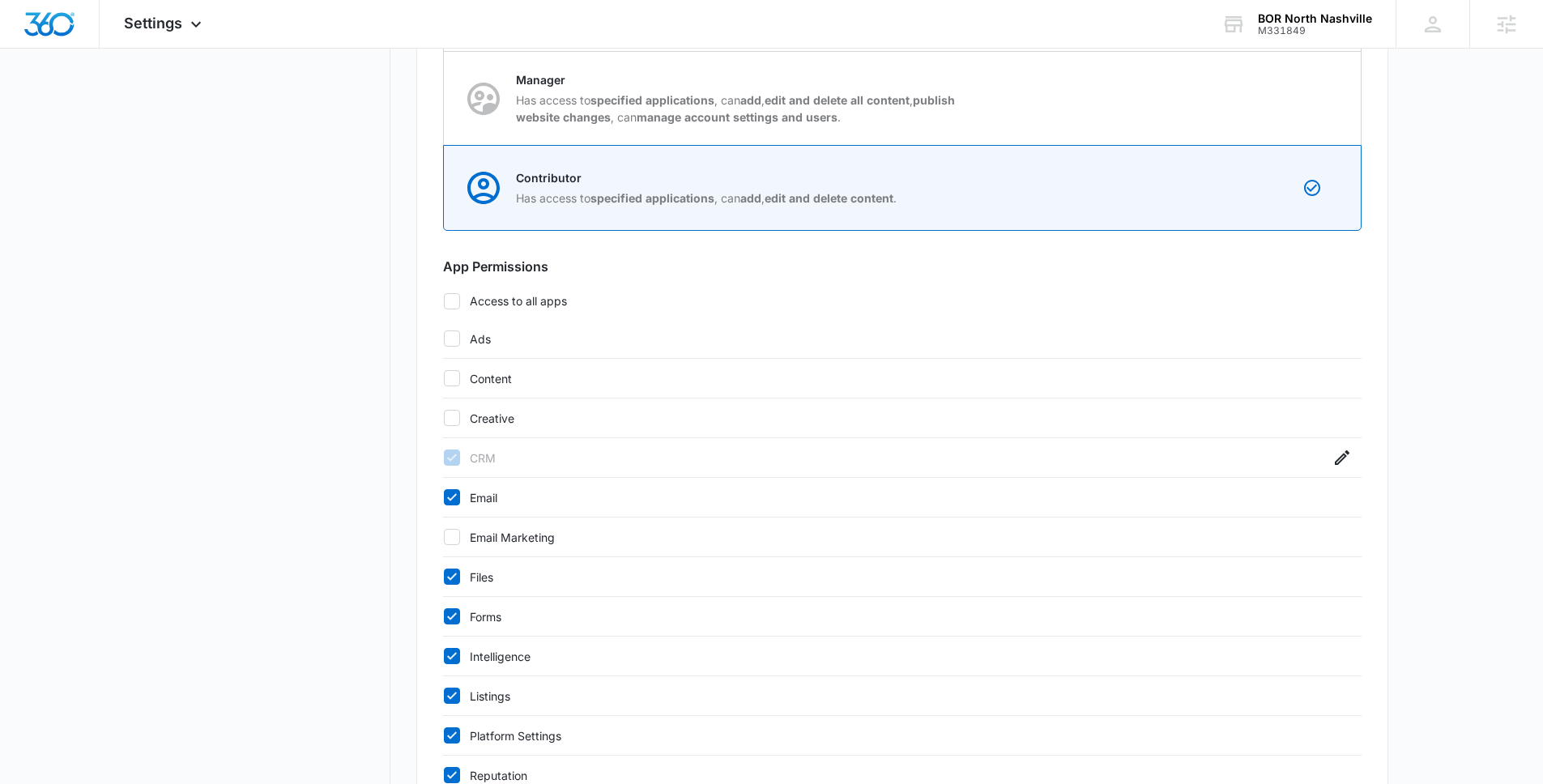 click 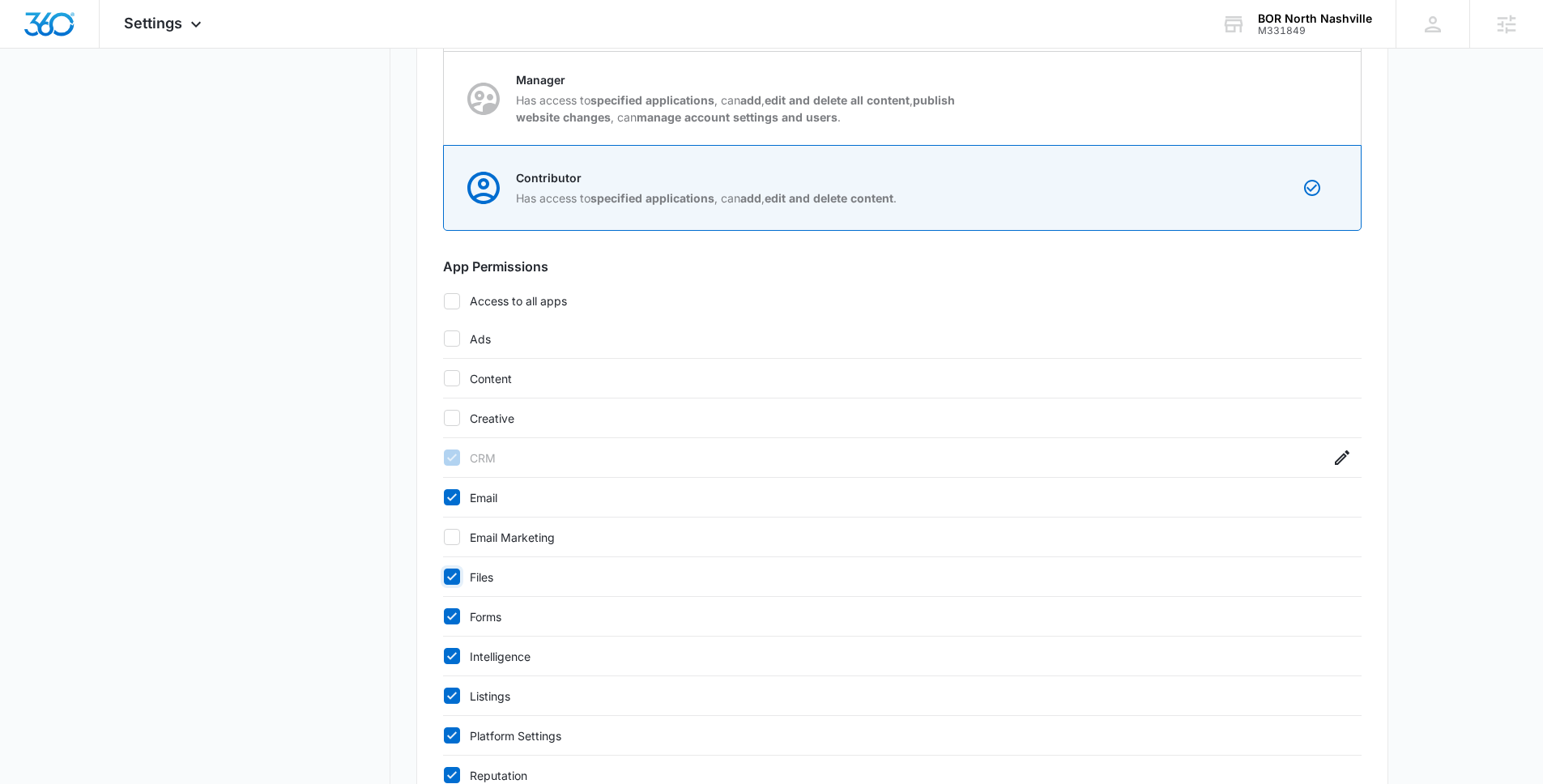 click on "Files" at bounding box center (443, 577) 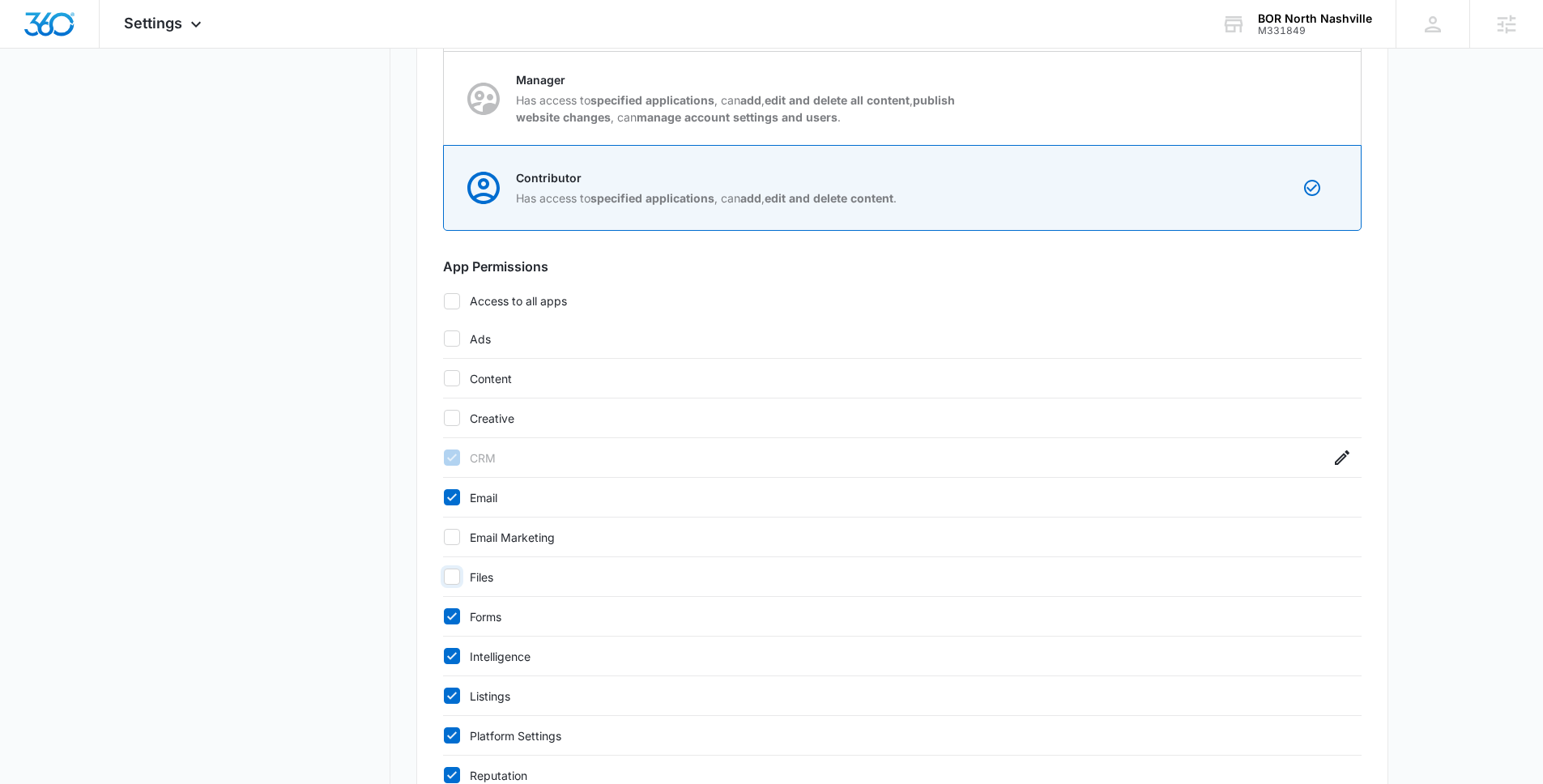 checkbox on "false" 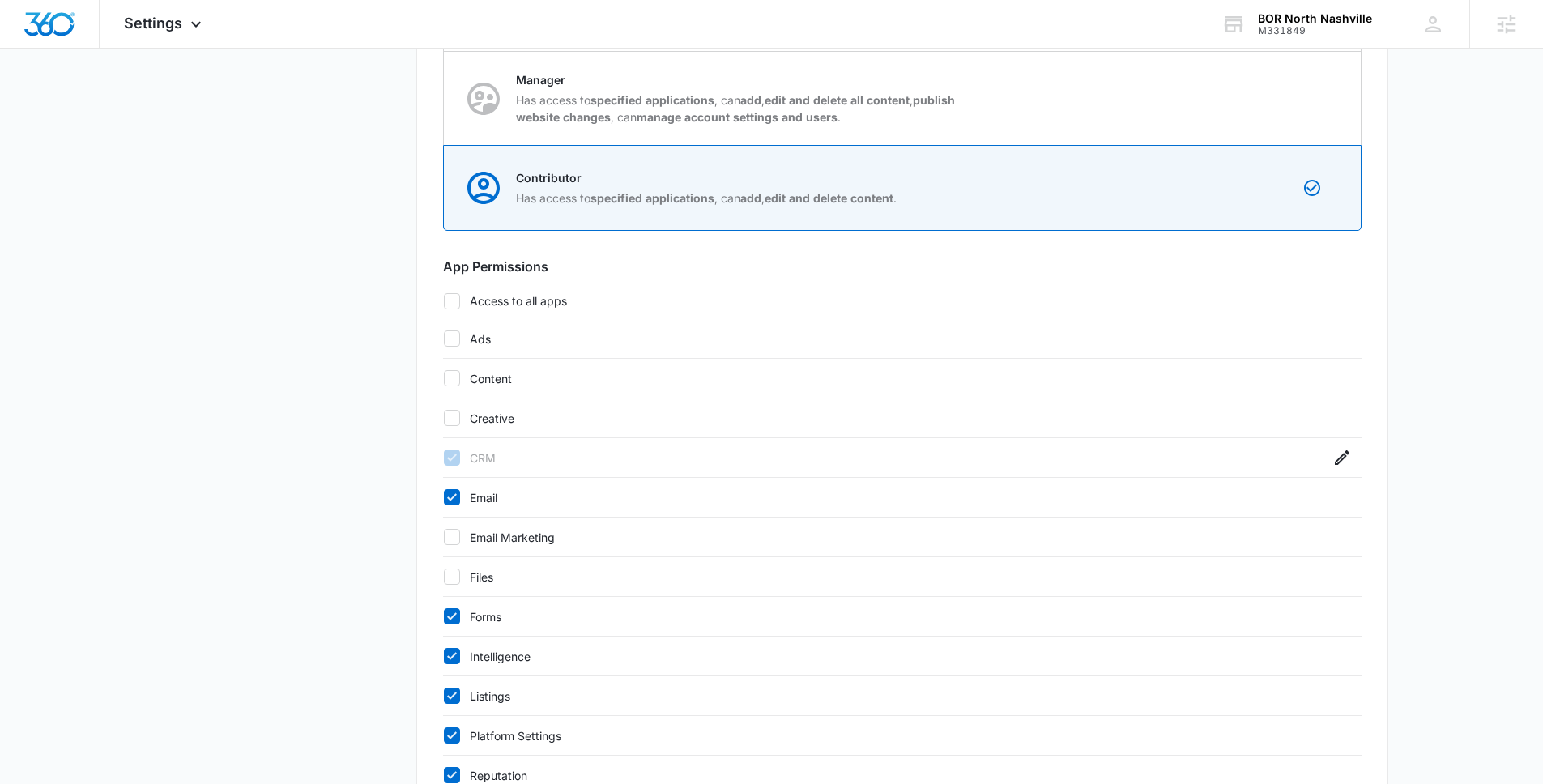 click 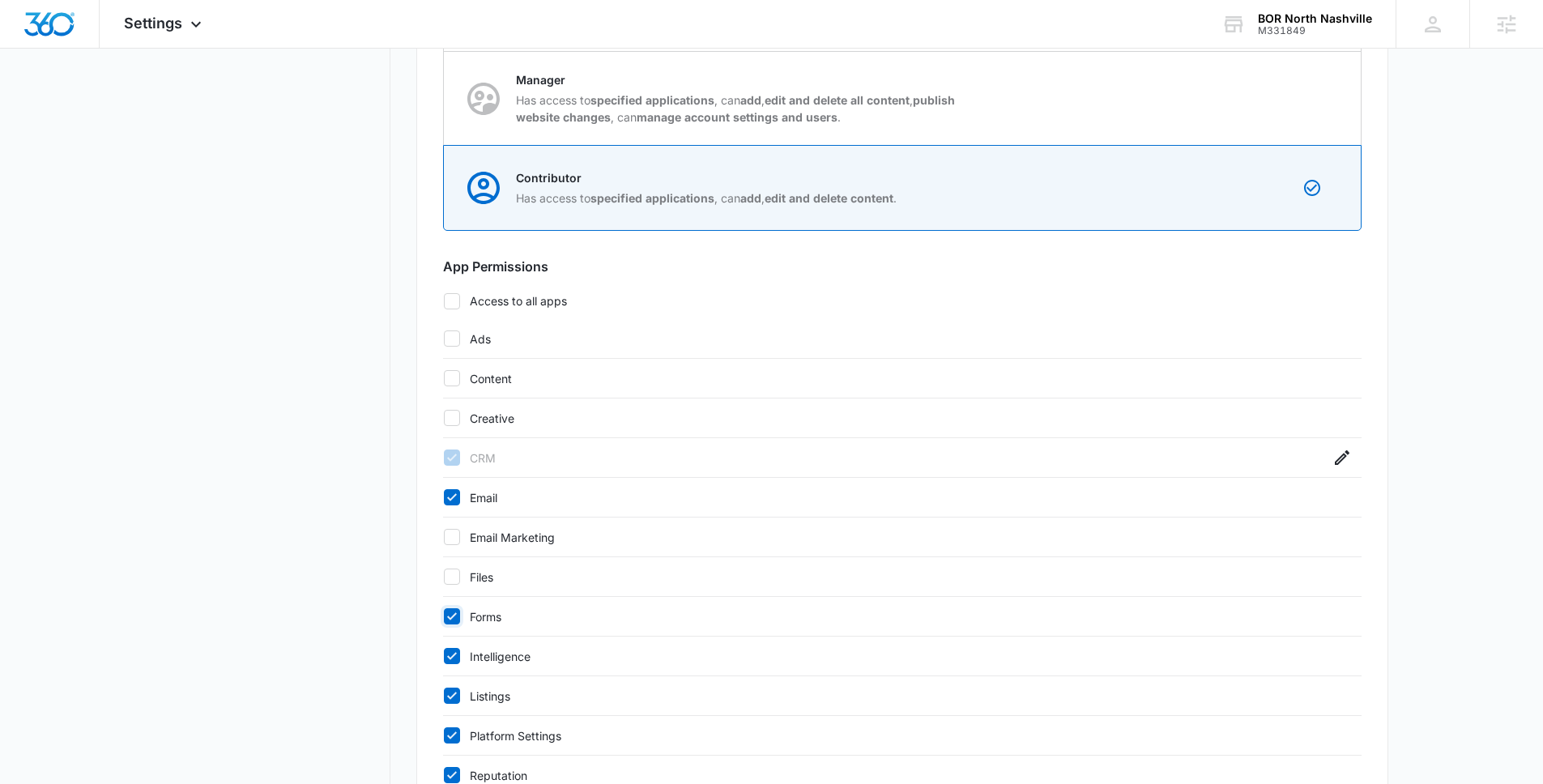 click on "Forms" at bounding box center (443, 616) 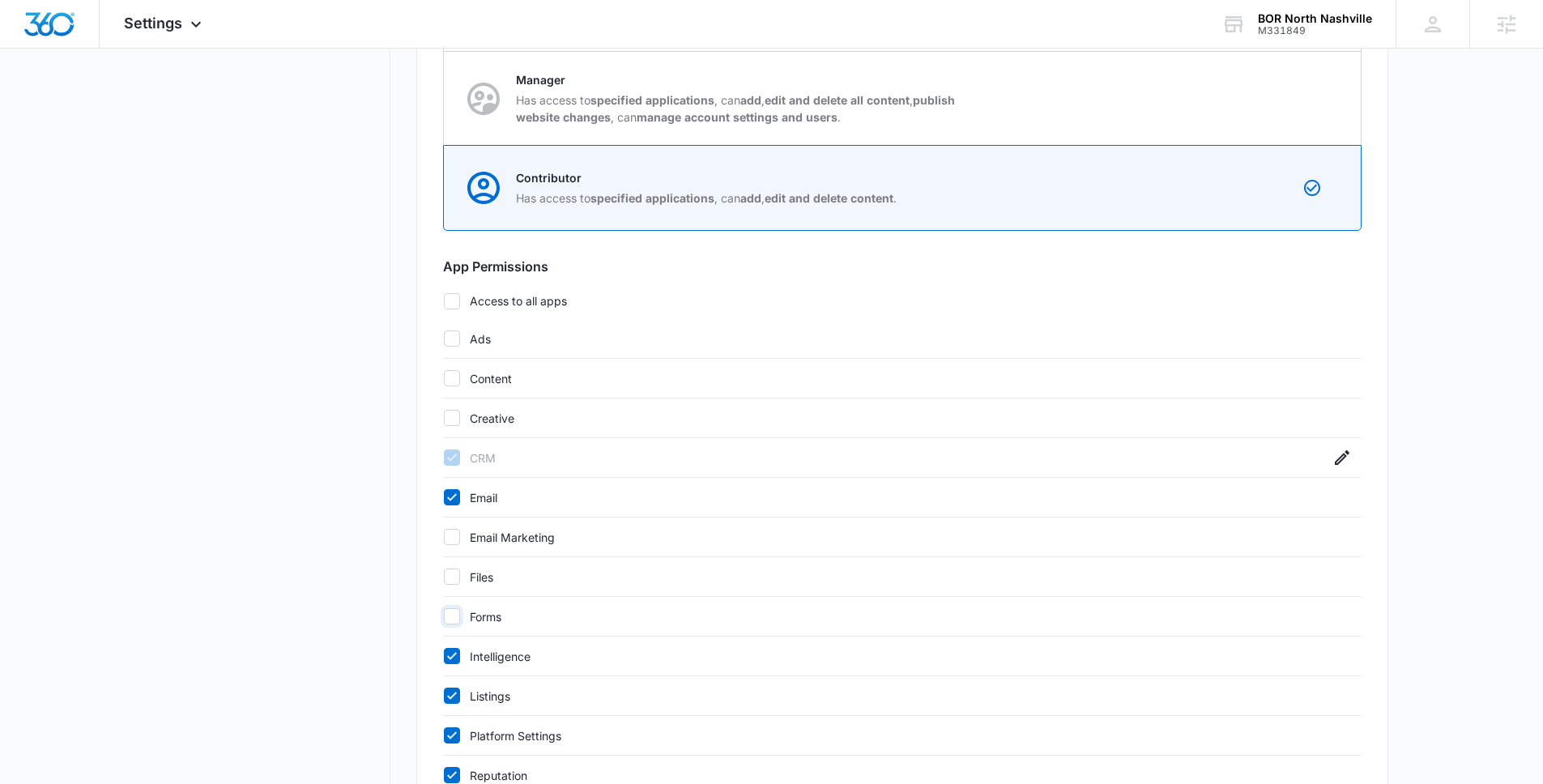checkbox on "false" 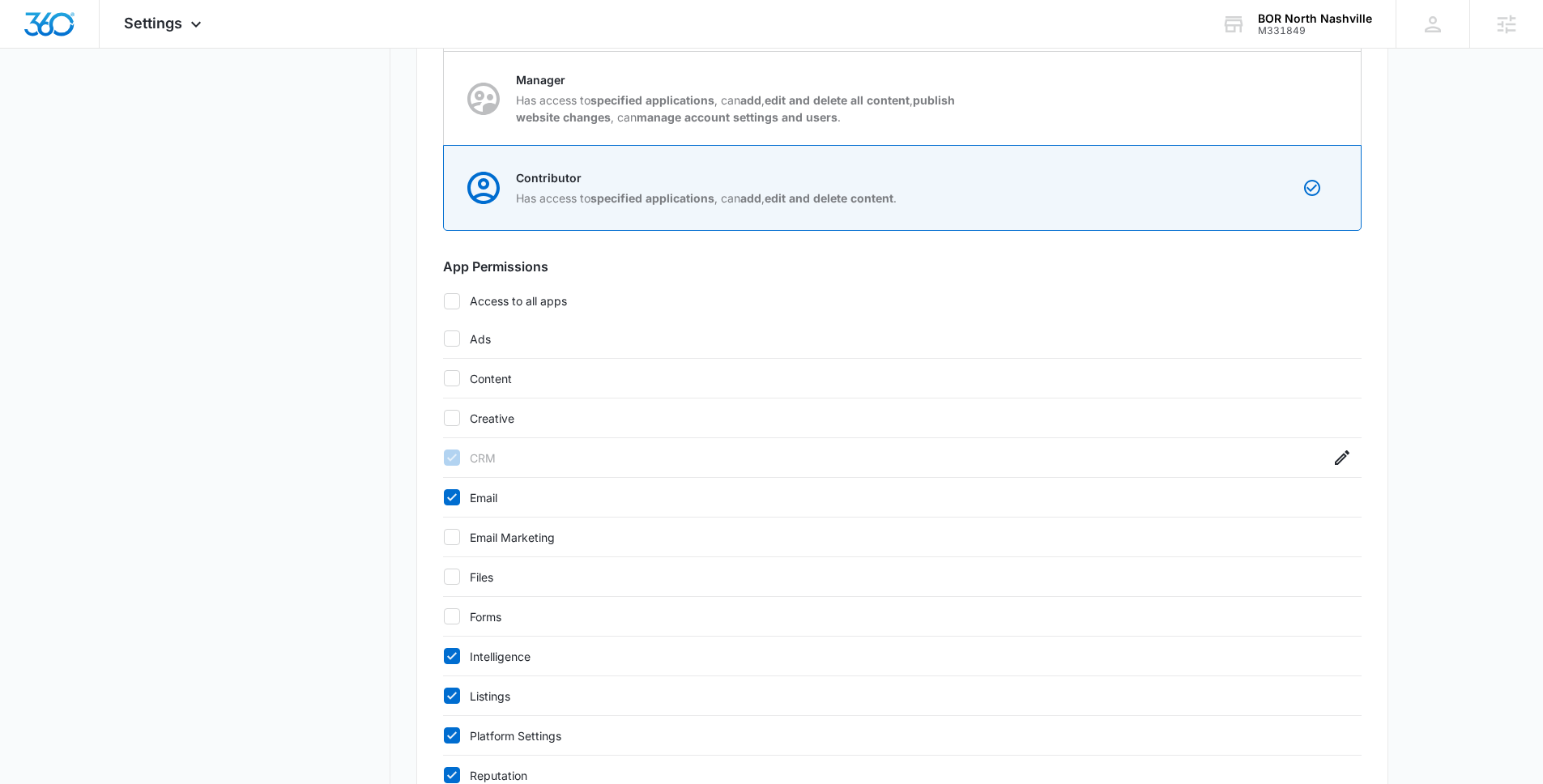 click 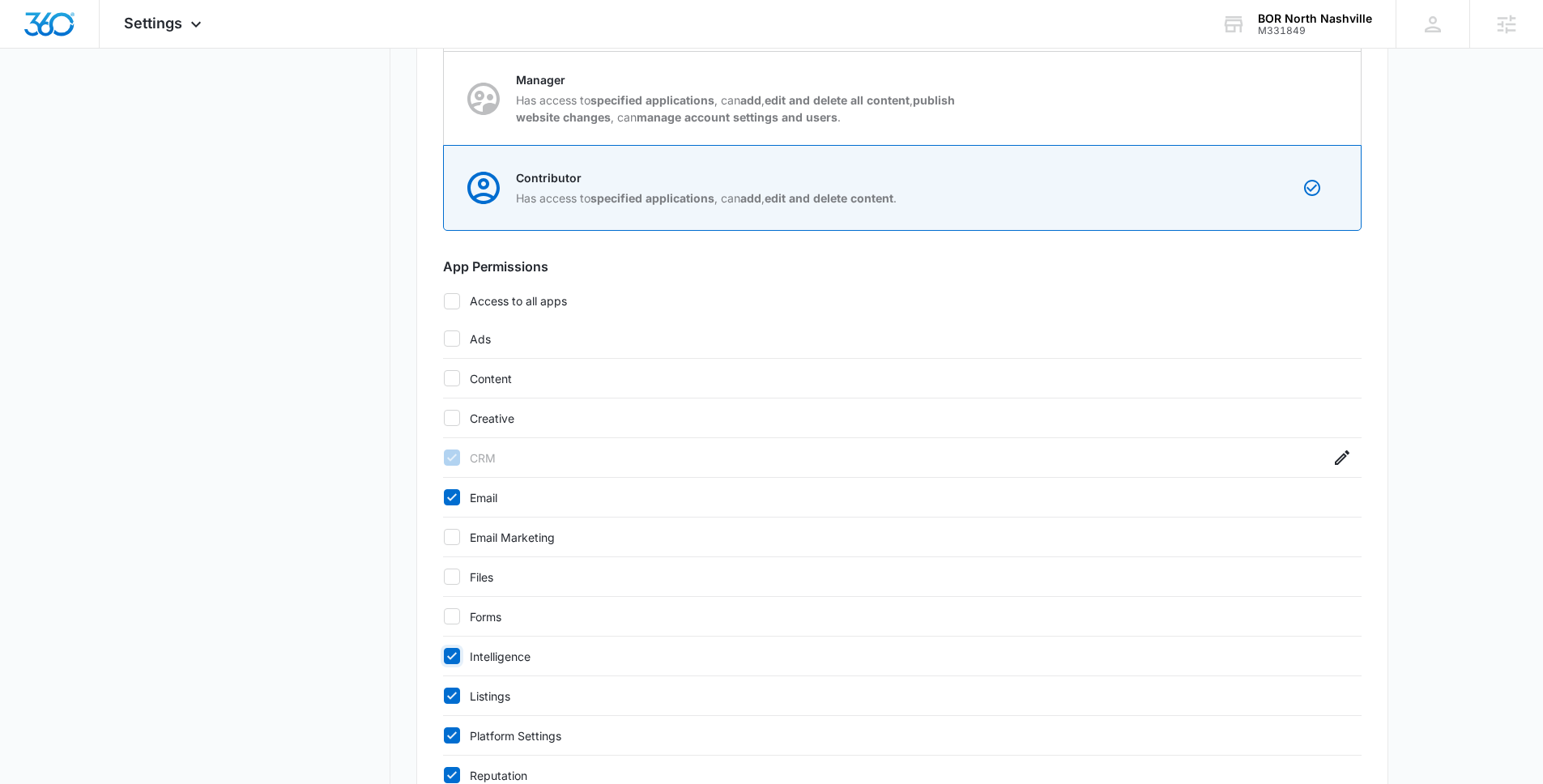 click on "Intelligence" at bounding box center [443, 656] 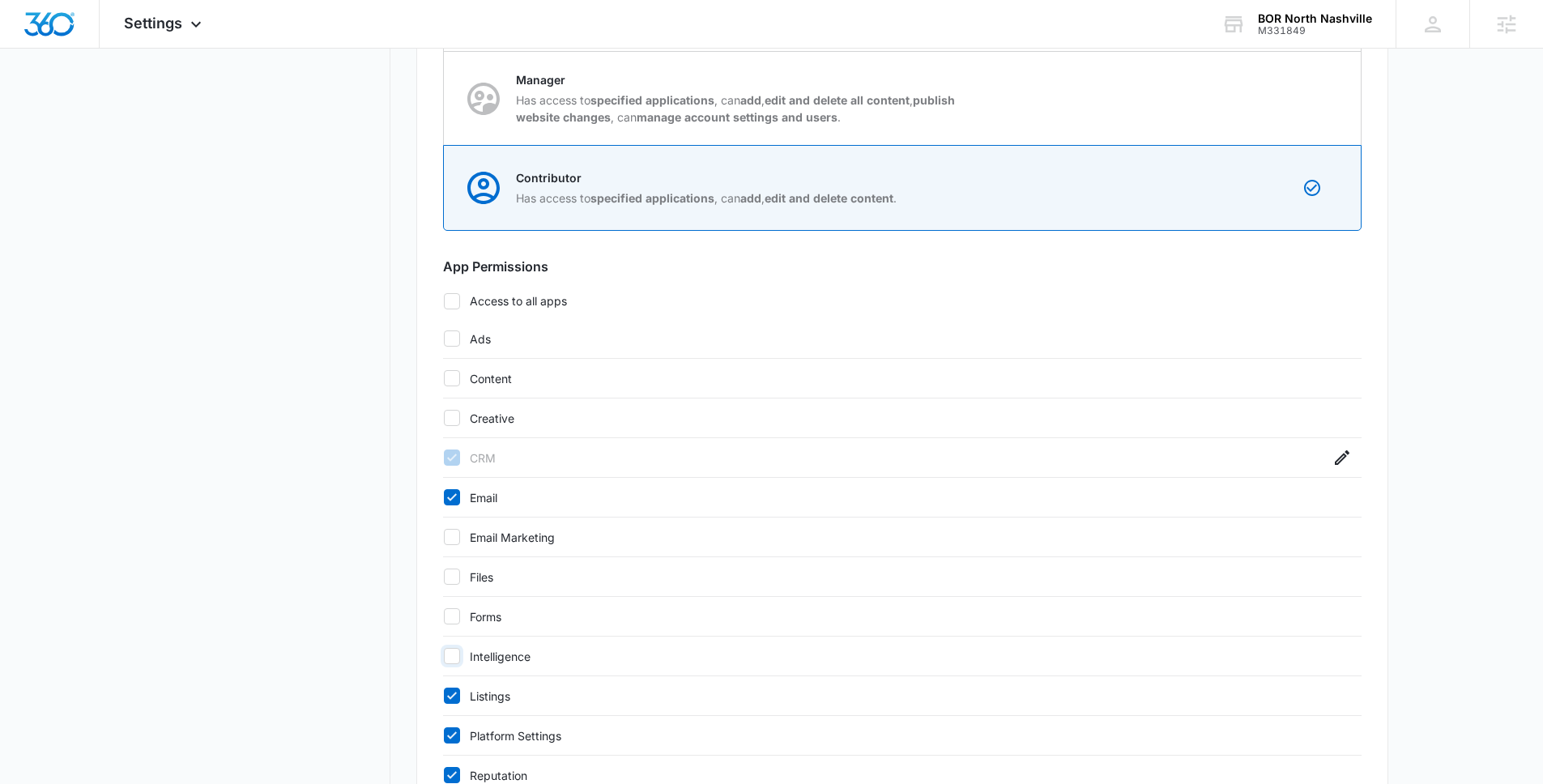 checkbox on "false" 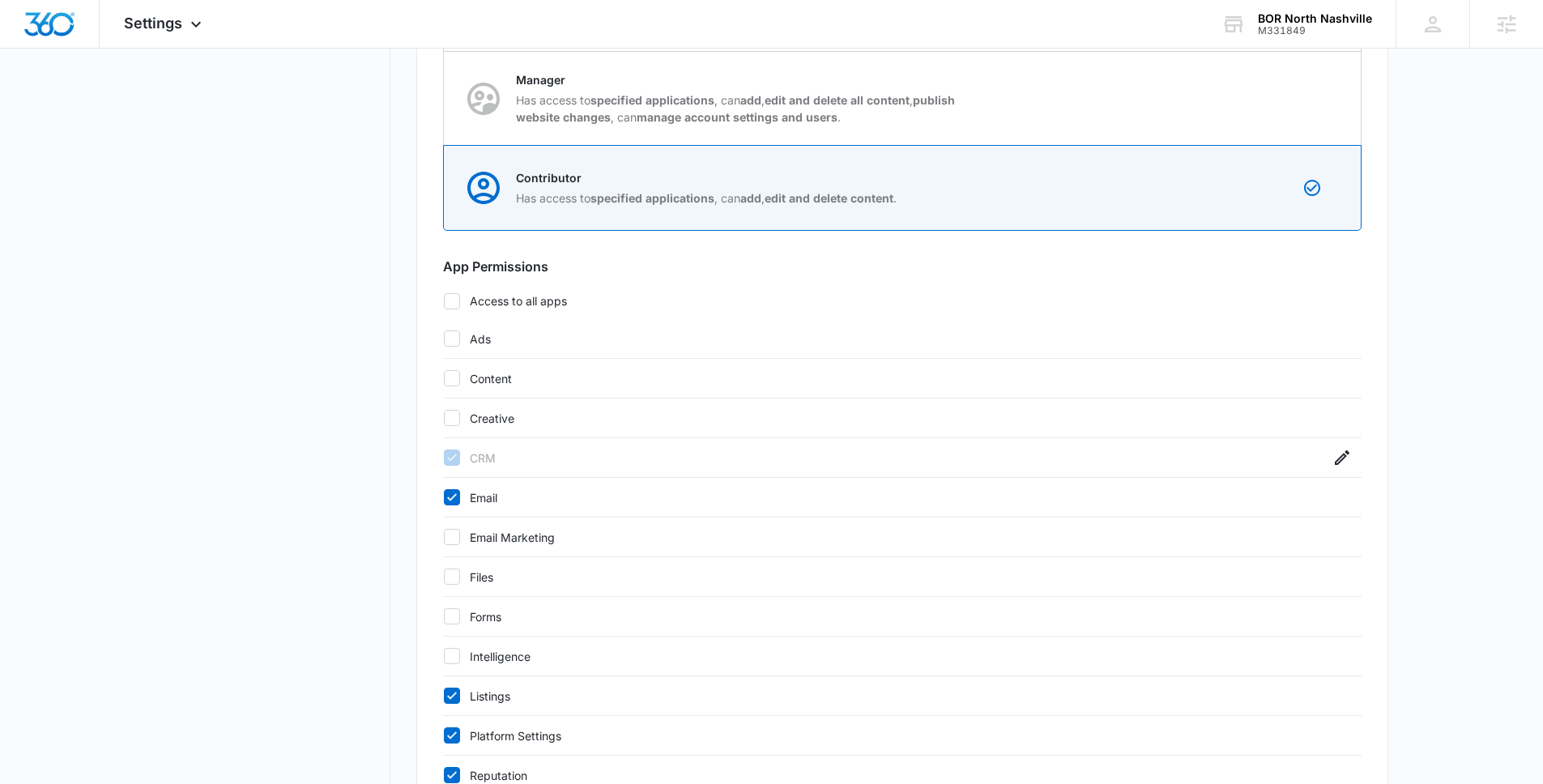 click 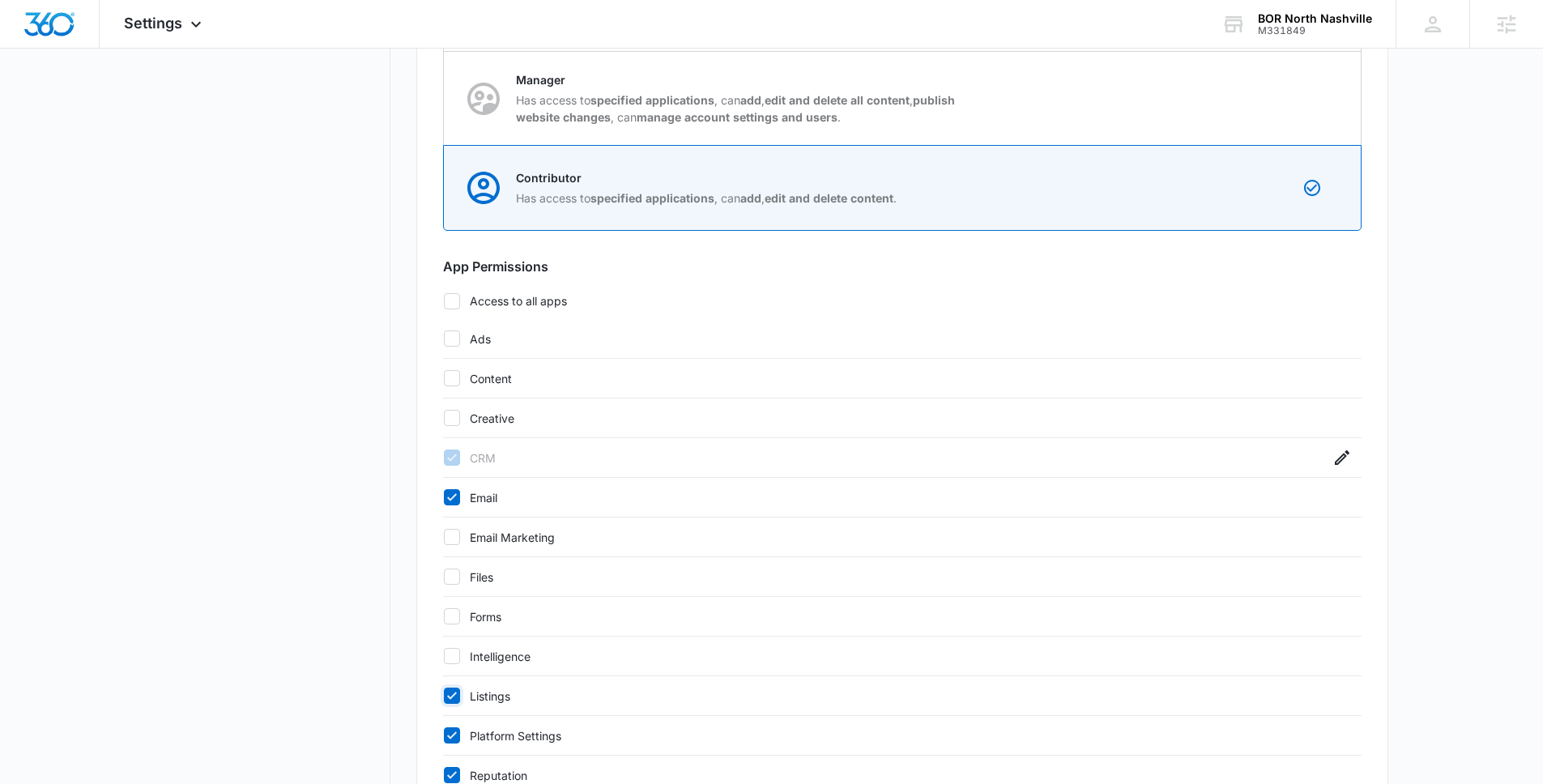 click on "Listings" at bounding box center [443, 696] 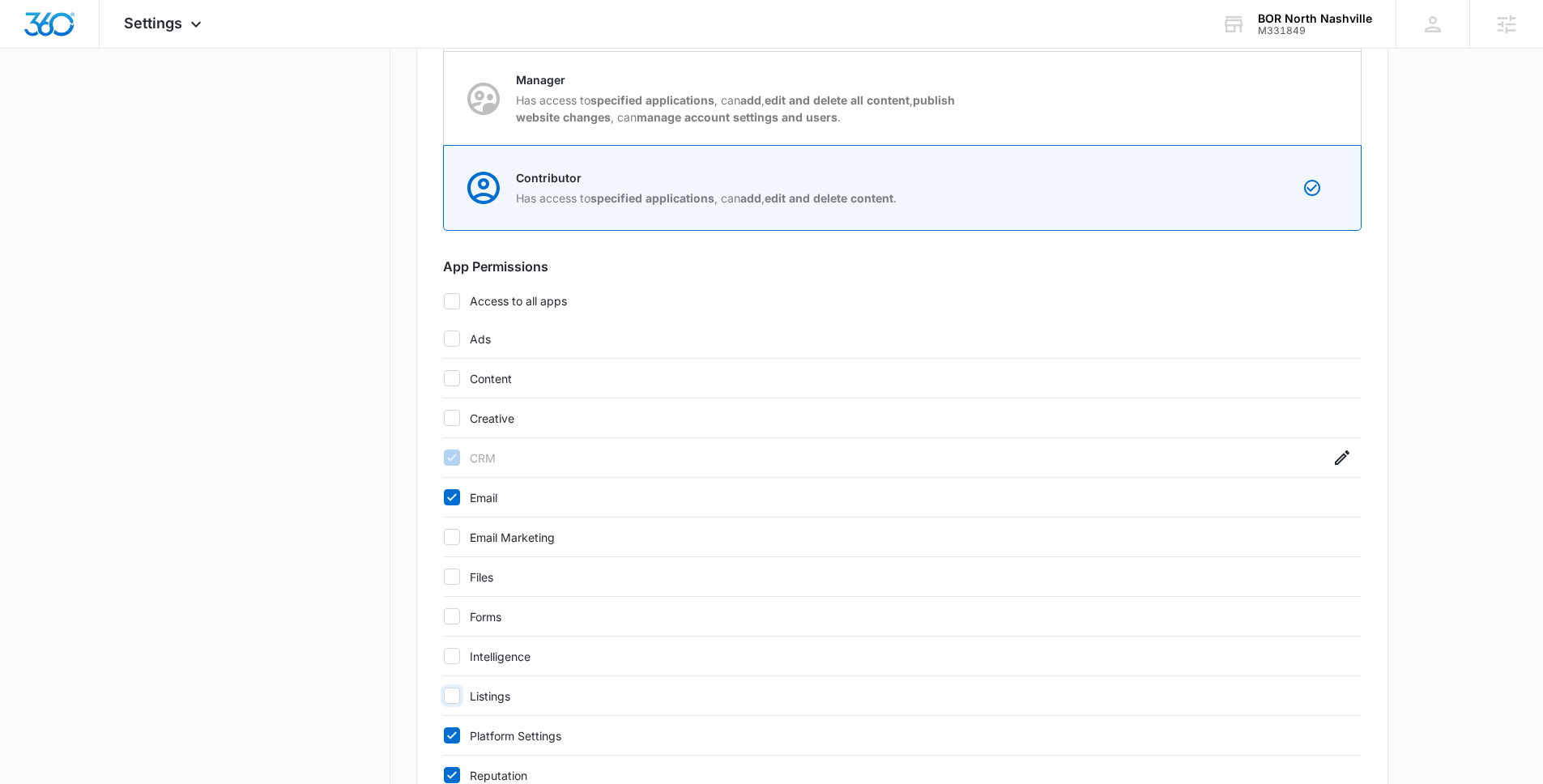 checkbox on "false" 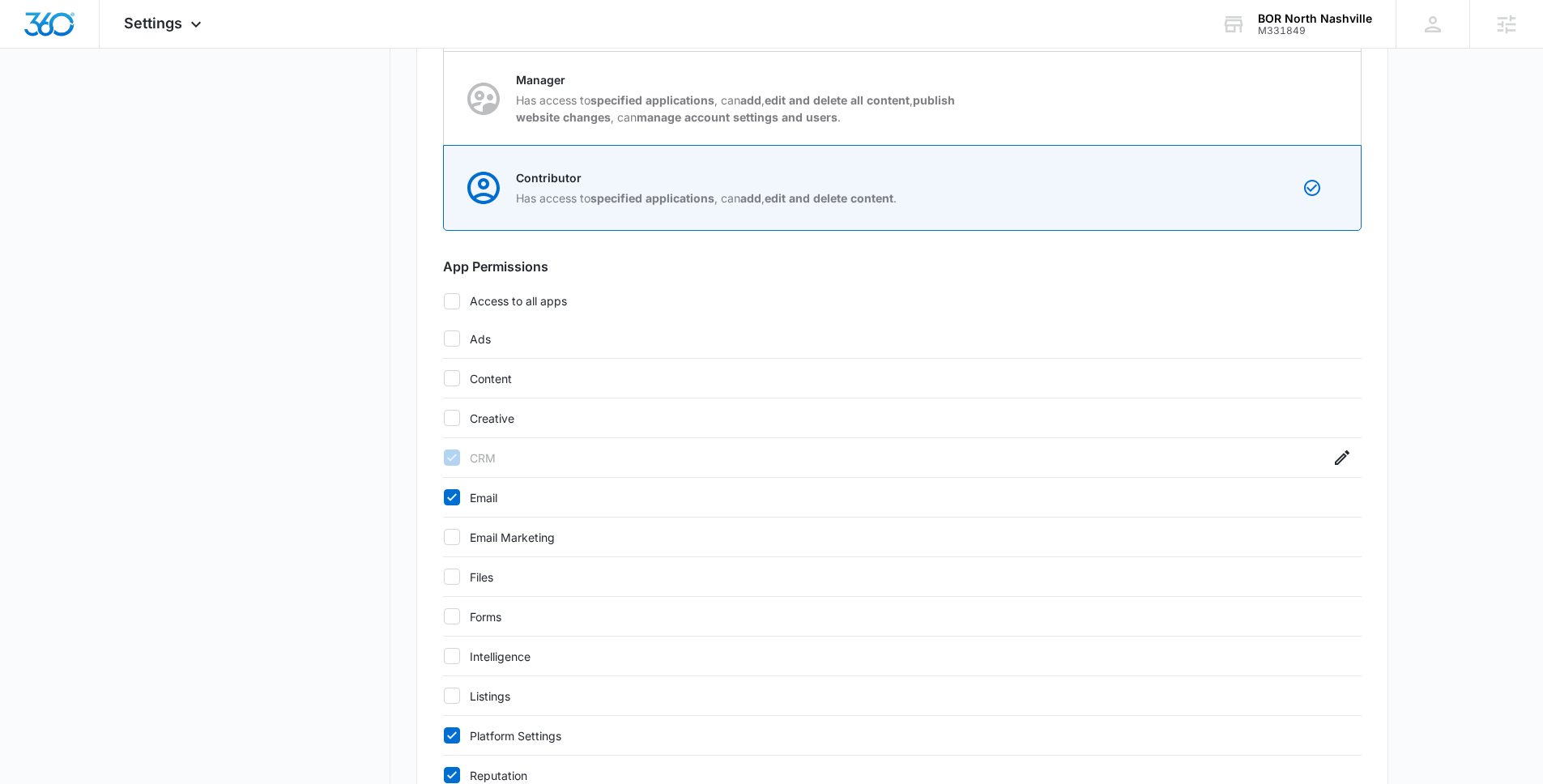click 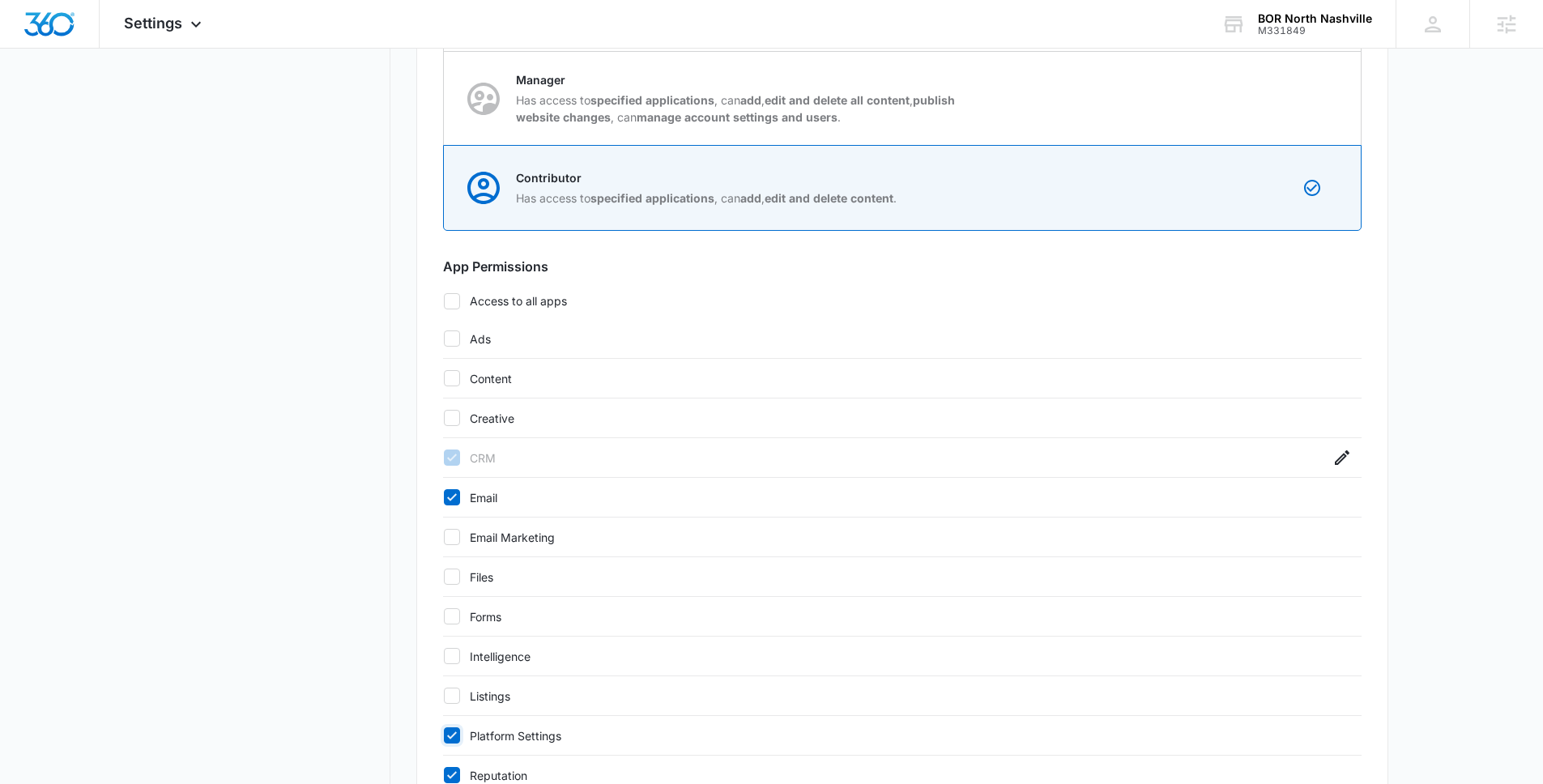 click on "Platform Settings" at bounding box center (443, 735) 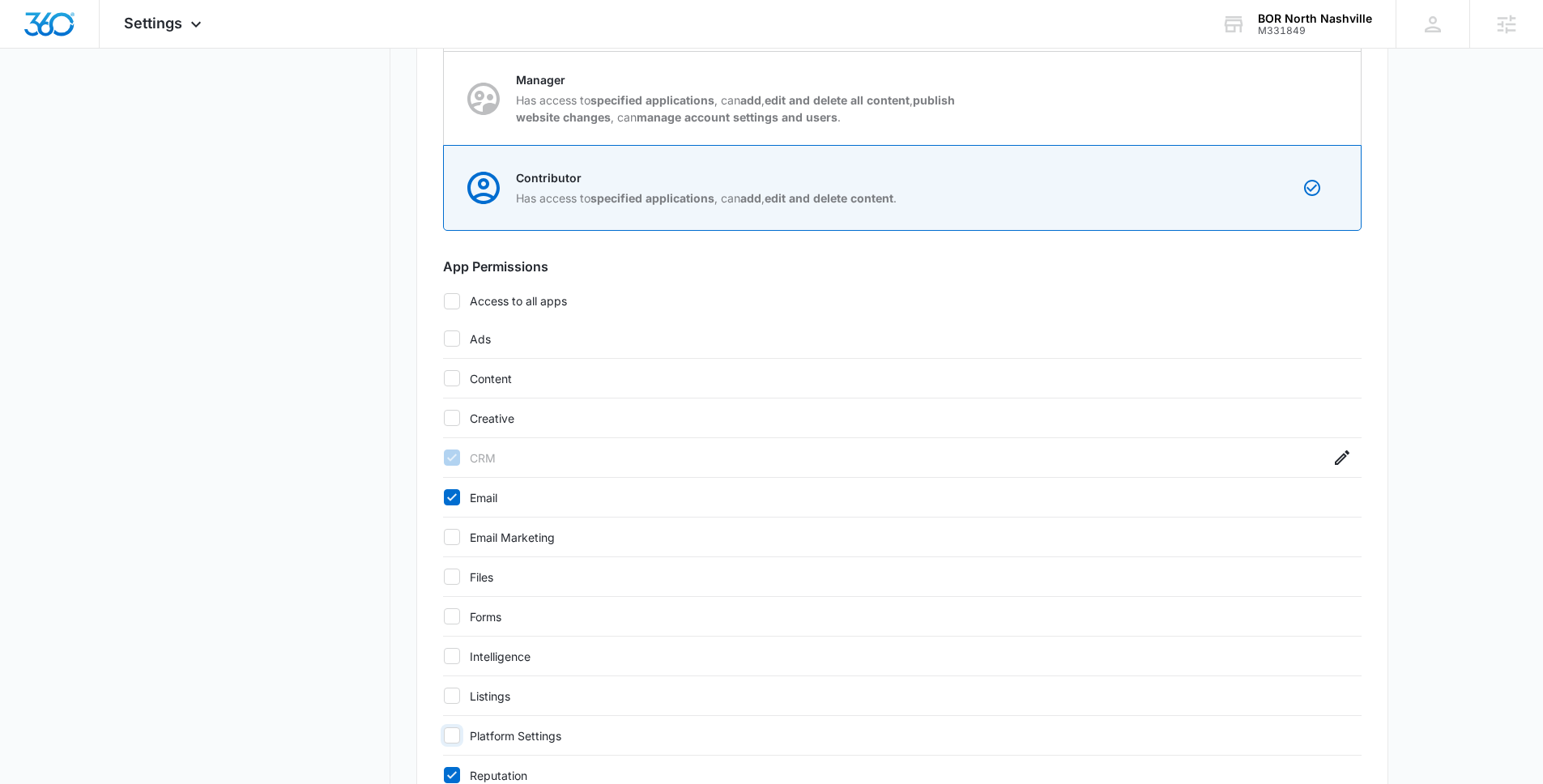 scroll, scrollTop: 809, scrollLeft: 0, axis: vertical 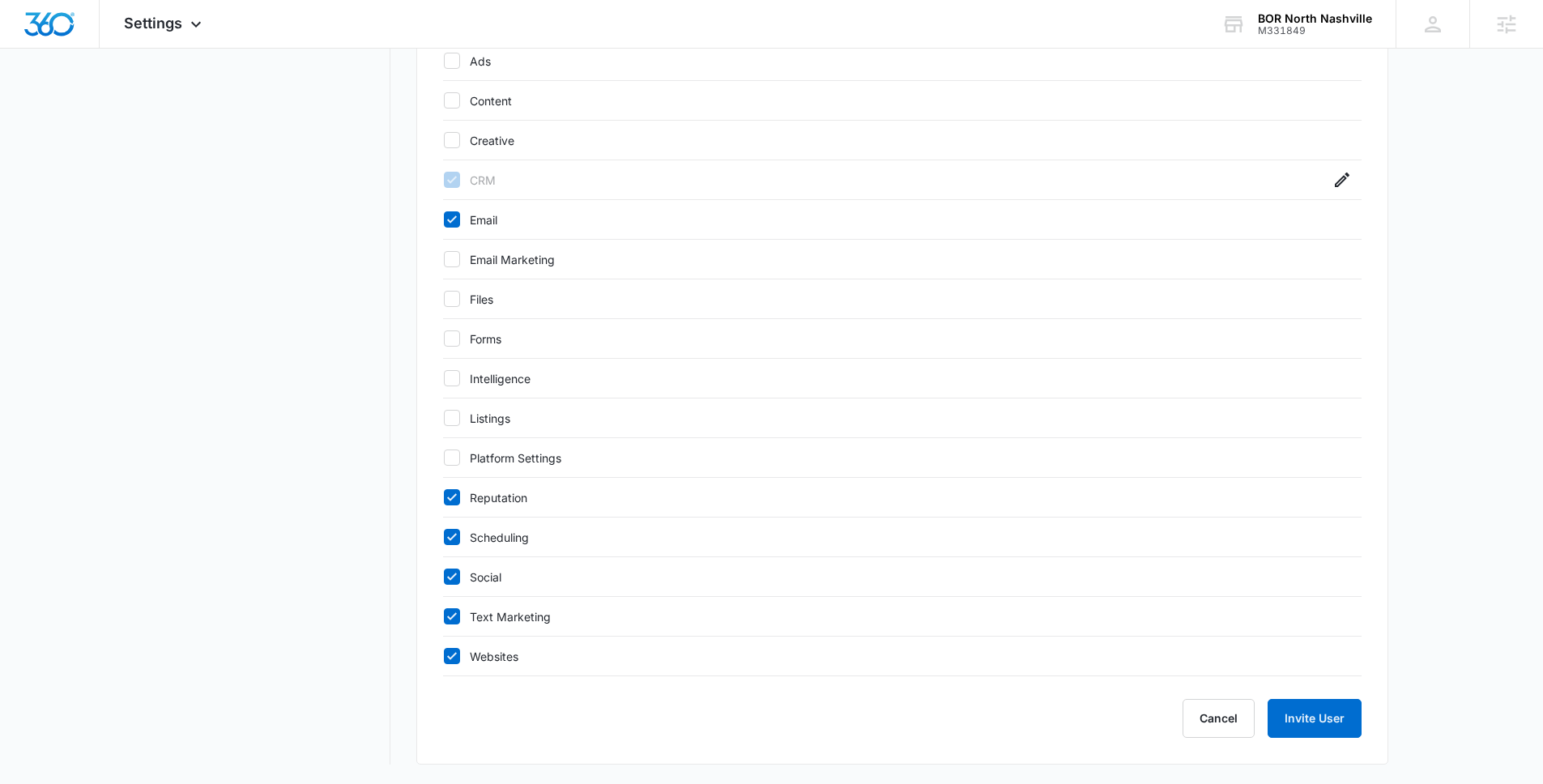 click 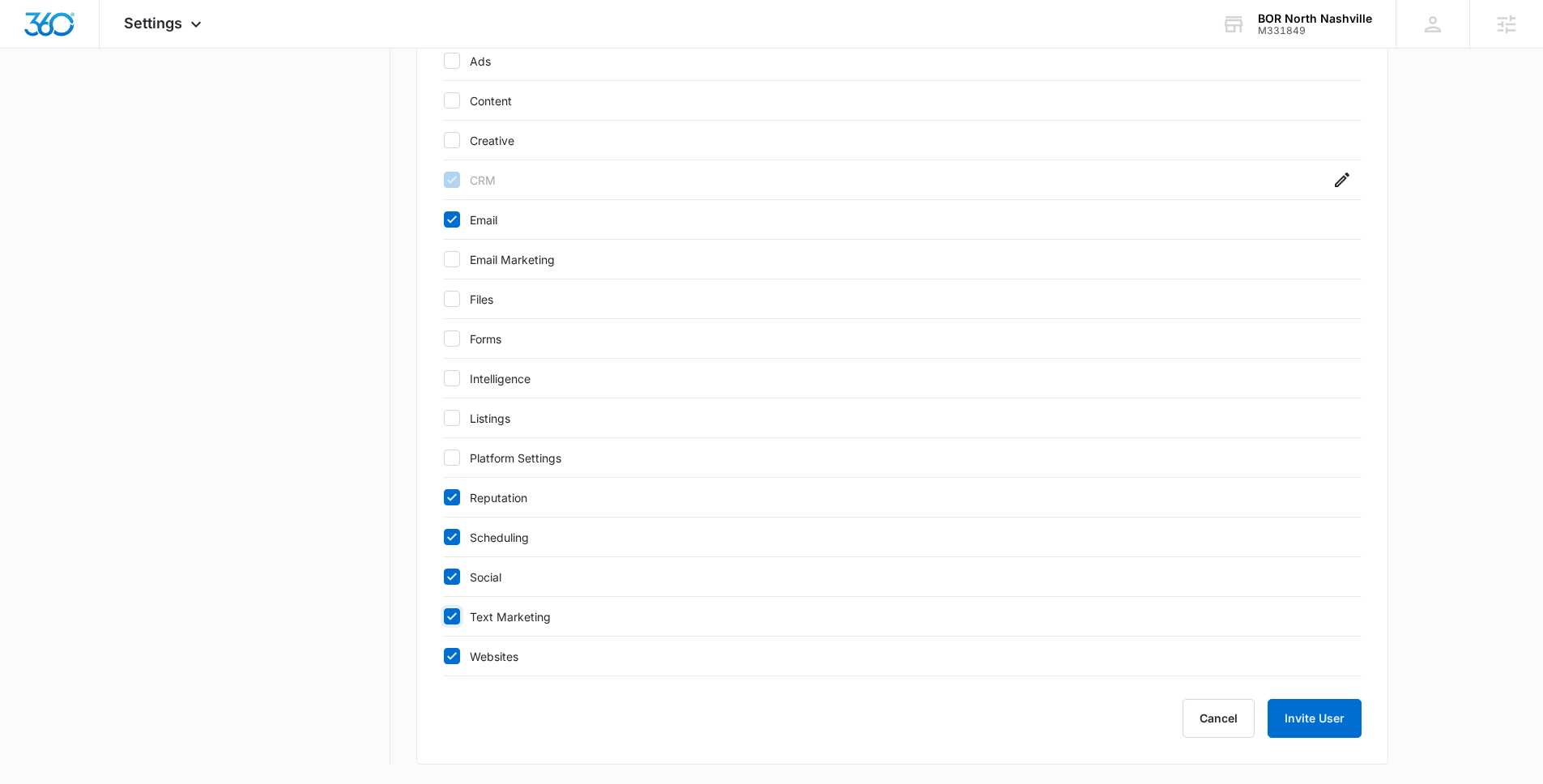 click on "Text Marketing" at bounding box center [443, 616] 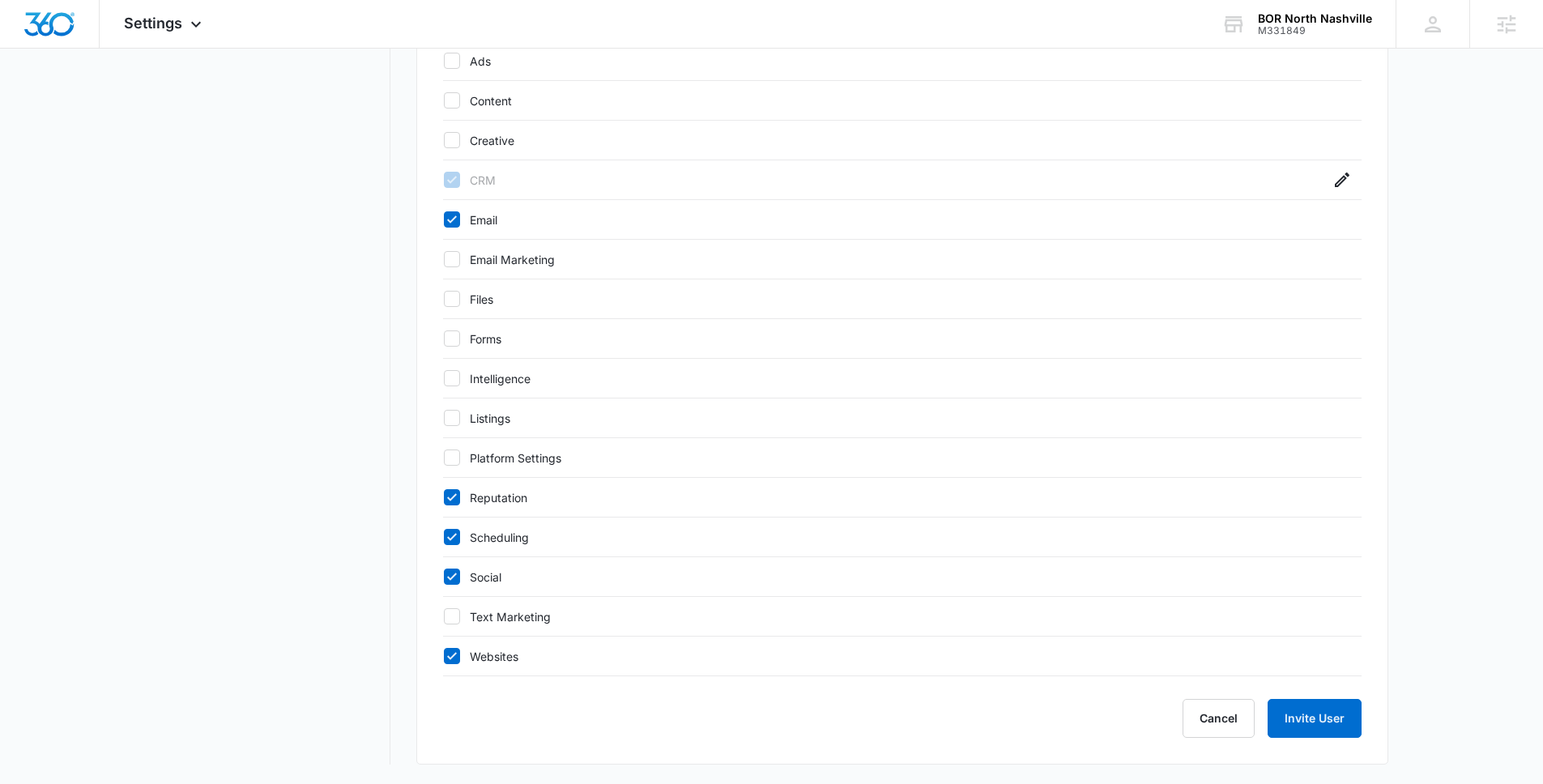 click 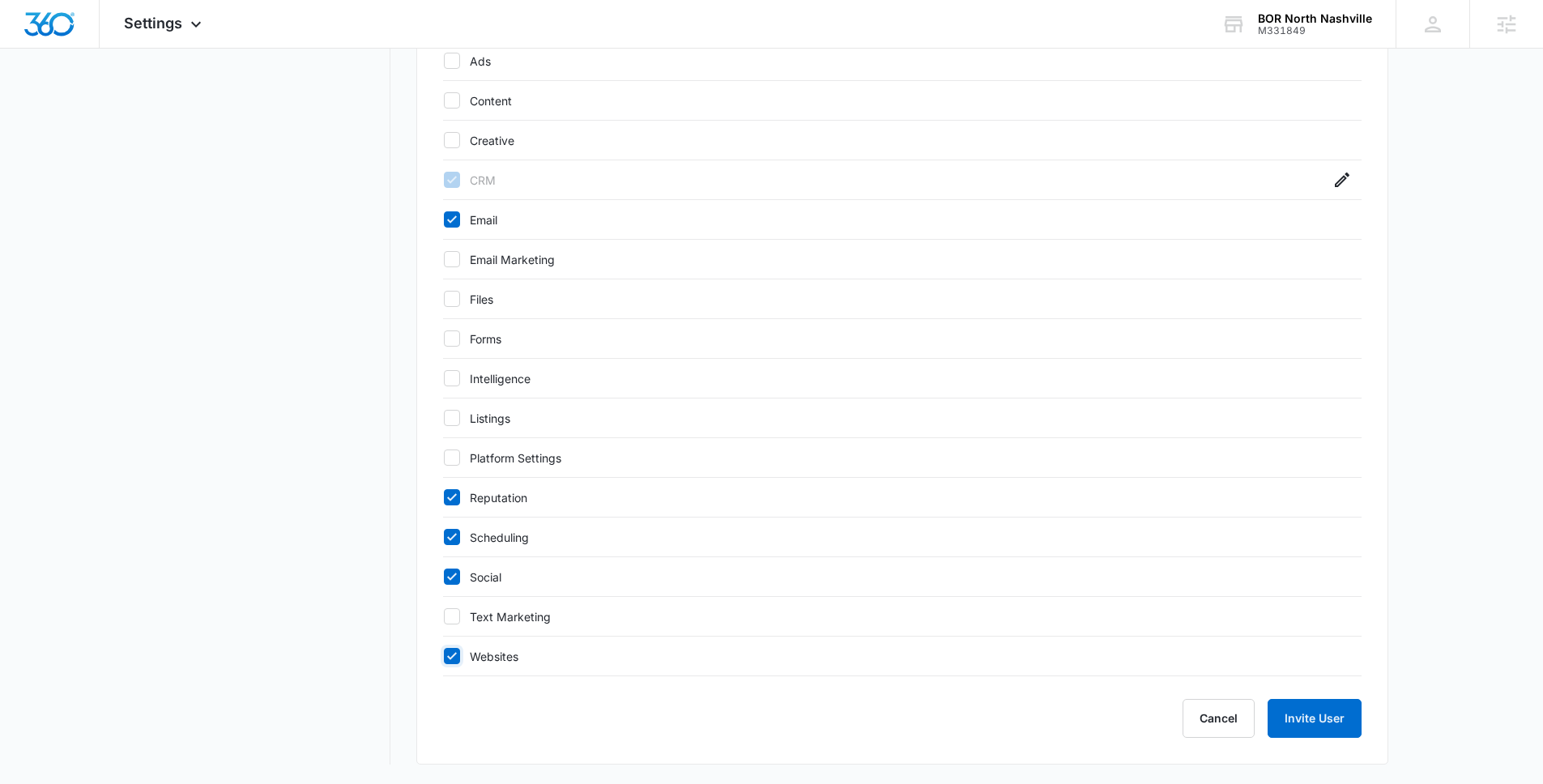 click on "Websites" at bounding box center [443, 656] 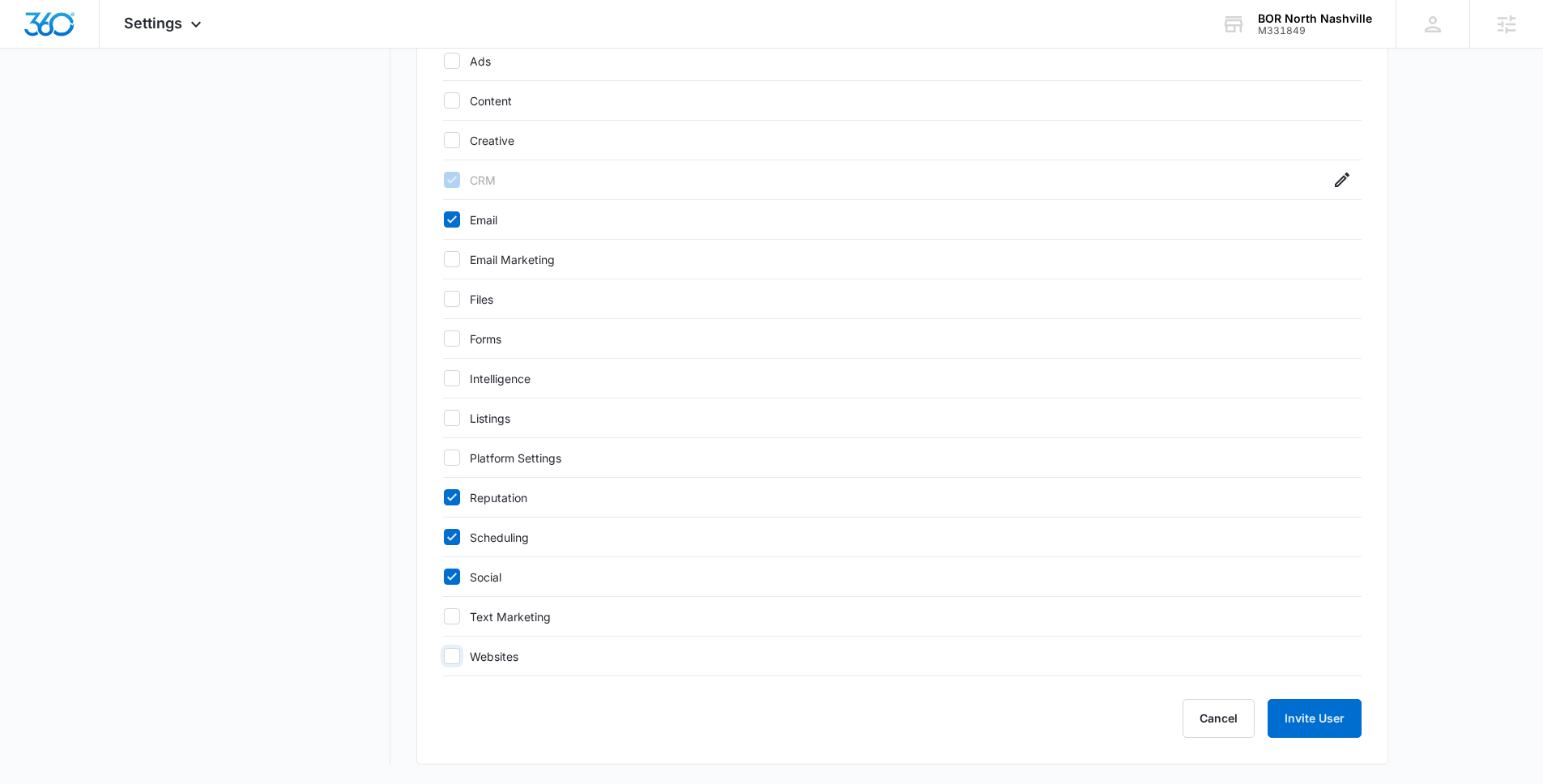 checkbox on "false" 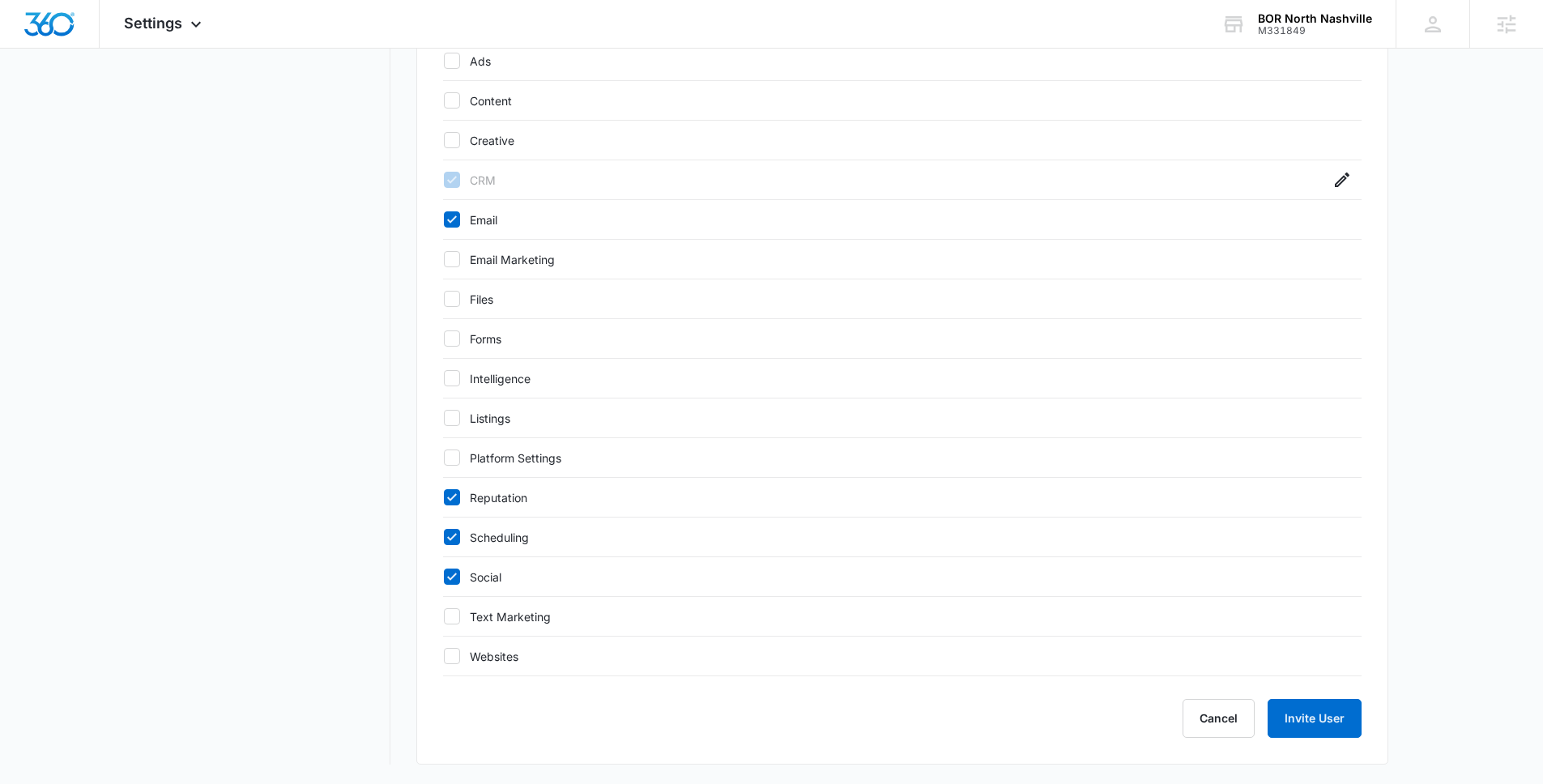 click on "User Info Email Address   support@ehlenanalytics.net First Name Support Last Name at Ehlen Analytics Select Role Contributor Has access to  specified applications , can  add ,  edit and delete content . Change Admin Has access to  all applications , can  add ,  edit and delete all content ,  publish website changes , can  manage account settings and users . Manager Has access to  specified applications , can  add ,  edit and delete all content ,  publish website changes , can  manage account settings and users . Contributor Has access to  specified applications , can  add ,  edit and delete content . App Permissions Access to all apps   Ads Content Creative CRM Email Email Marketing Files Forms Intelligence Listings Platform Settings Reputation Scheduling Social Text Marketing Websites Cancel Invite User" at bounding box center [902, 69] 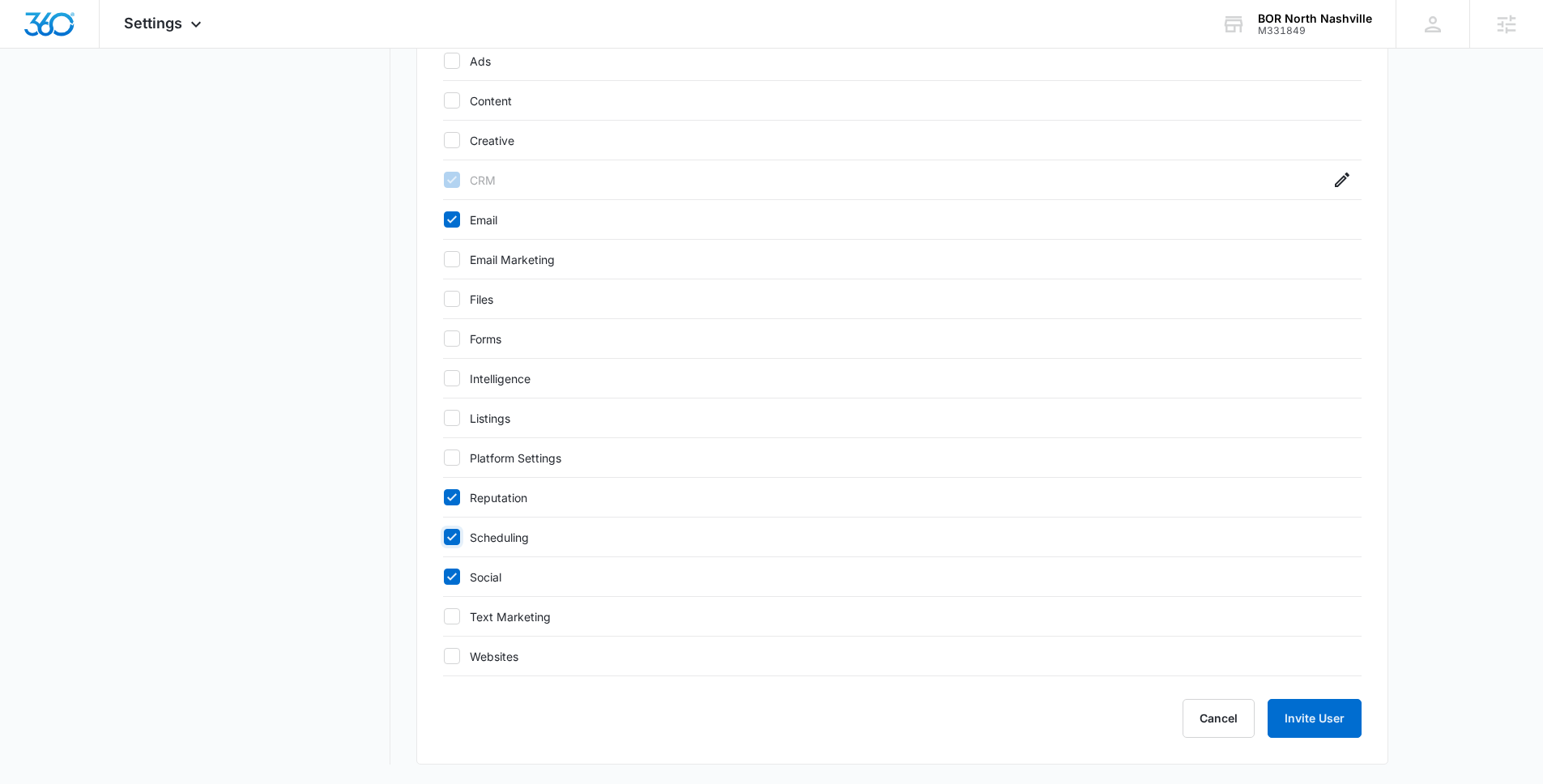 click on "Scheduling" at bounding box center [443, 537] 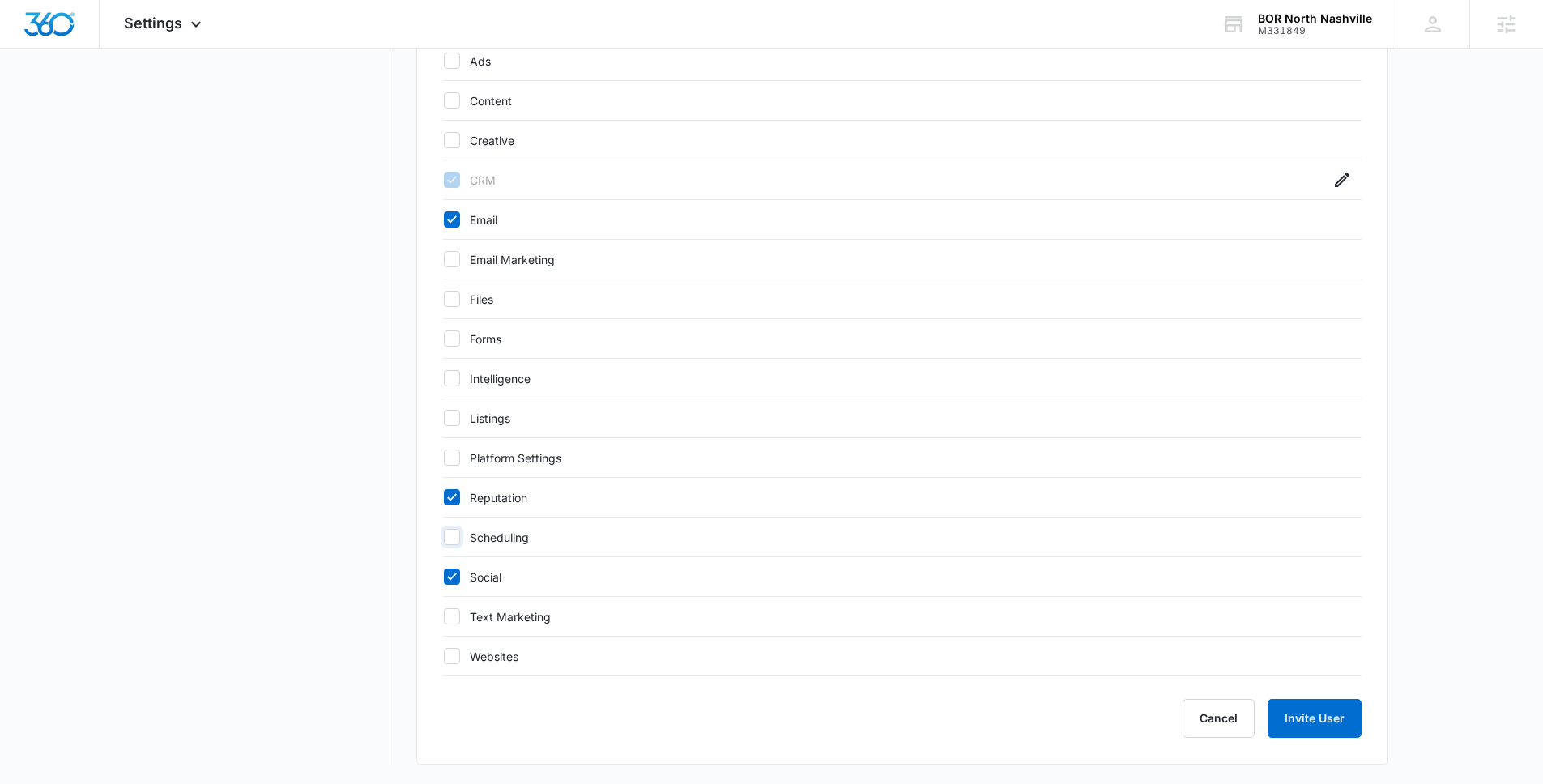 checkbox on "false" 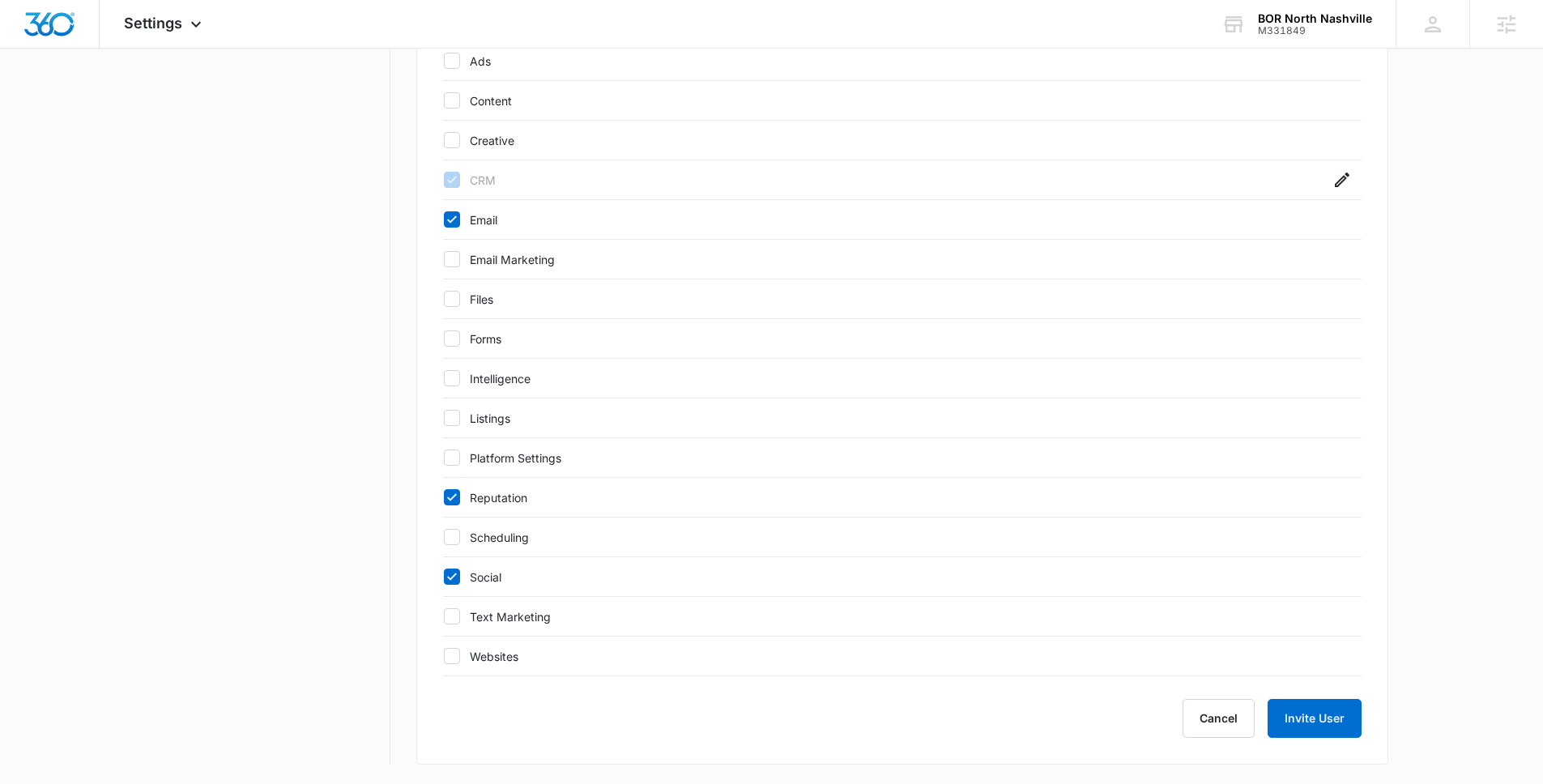 click on "User Info Email Address   support@ehlenanalytics.net First Name Support Last Name at Ehlen Analytics Select Role Contributor Has access to  specified applications , can  add ,  edit and delete content . Change Admin Has access to  all applications , can  add ,  edit and delete all content ,  publish website changes , can  manage account settings and users . Manager Has access to  specified applications , can  add ,  edit and delete all content ,  publish website changes , can  manage account settings and users . Contributor Has access to  specified applications , can  add ,  edit and delete content . App Permissions Access to all apps   Ads Content Creative CRM Email Email Marketing Files Forms Intelligence Listings Platform Settings Reputation Scheduling Social Text Marketing Websites Cancel Invite User" at bounding box center (902, 69) 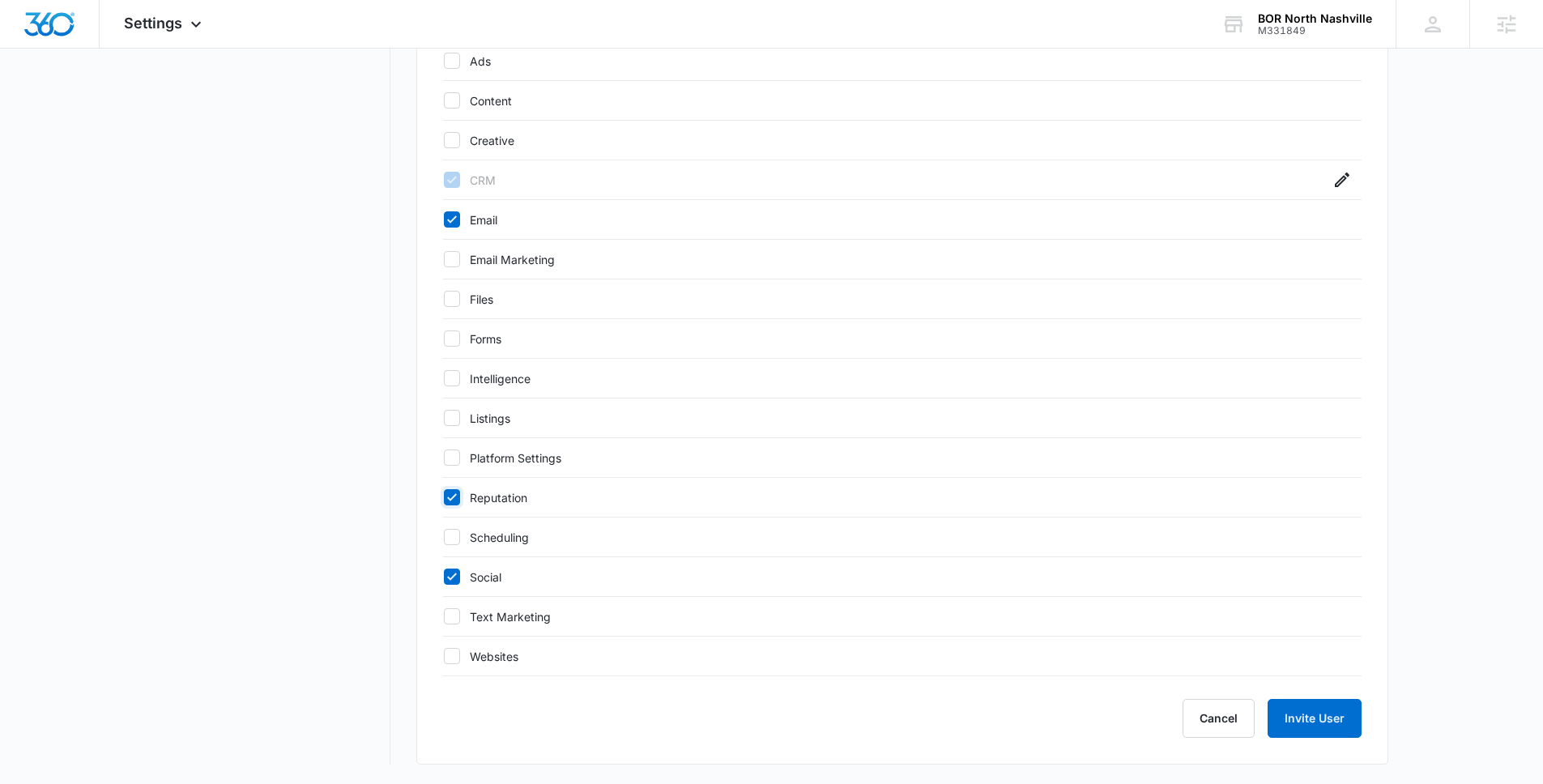 click on "Reputation" at bounding box center (443, 497) 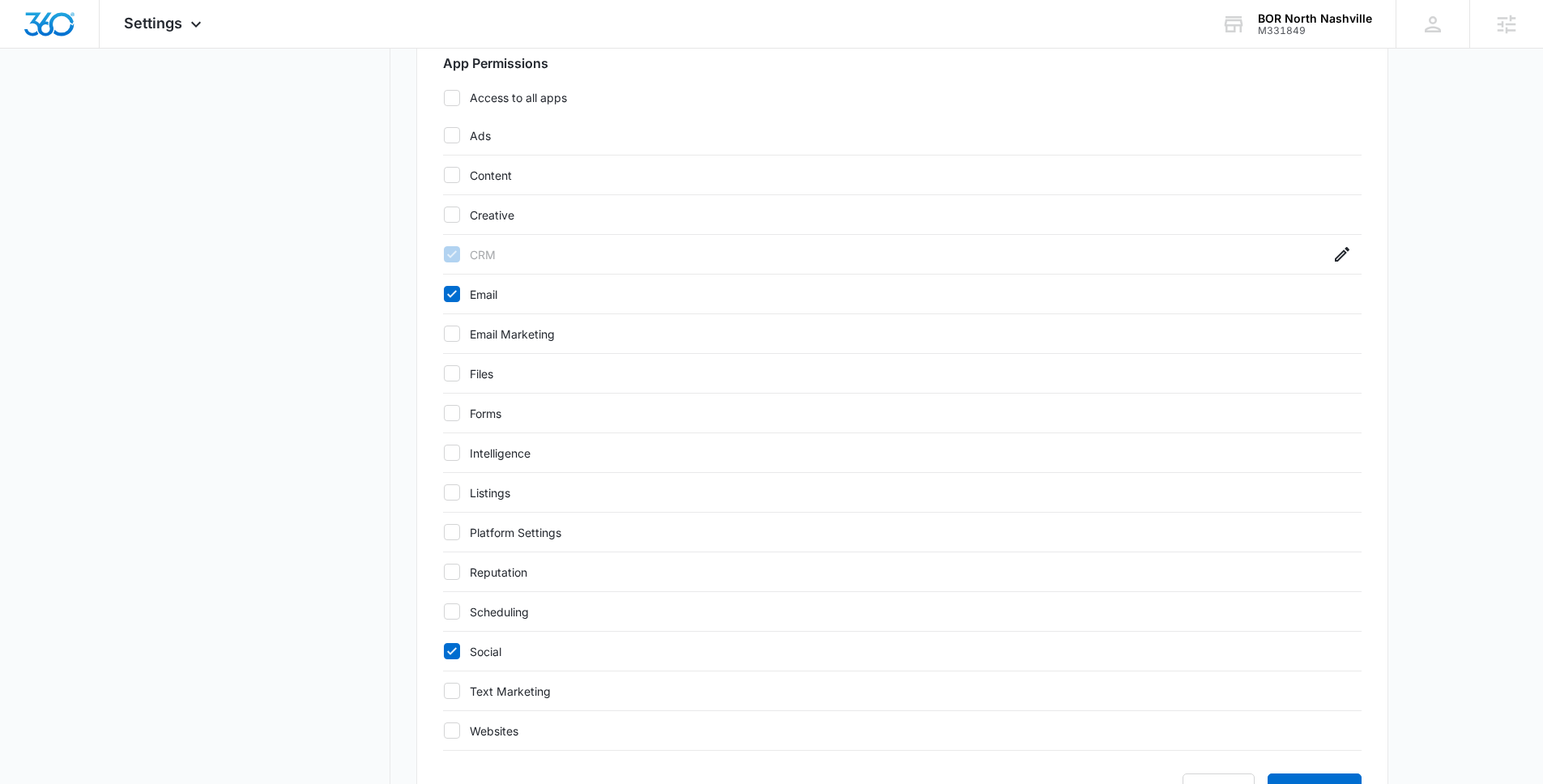 scroll, scrollTop: 809, scrollLeft: 0, axis: vertical 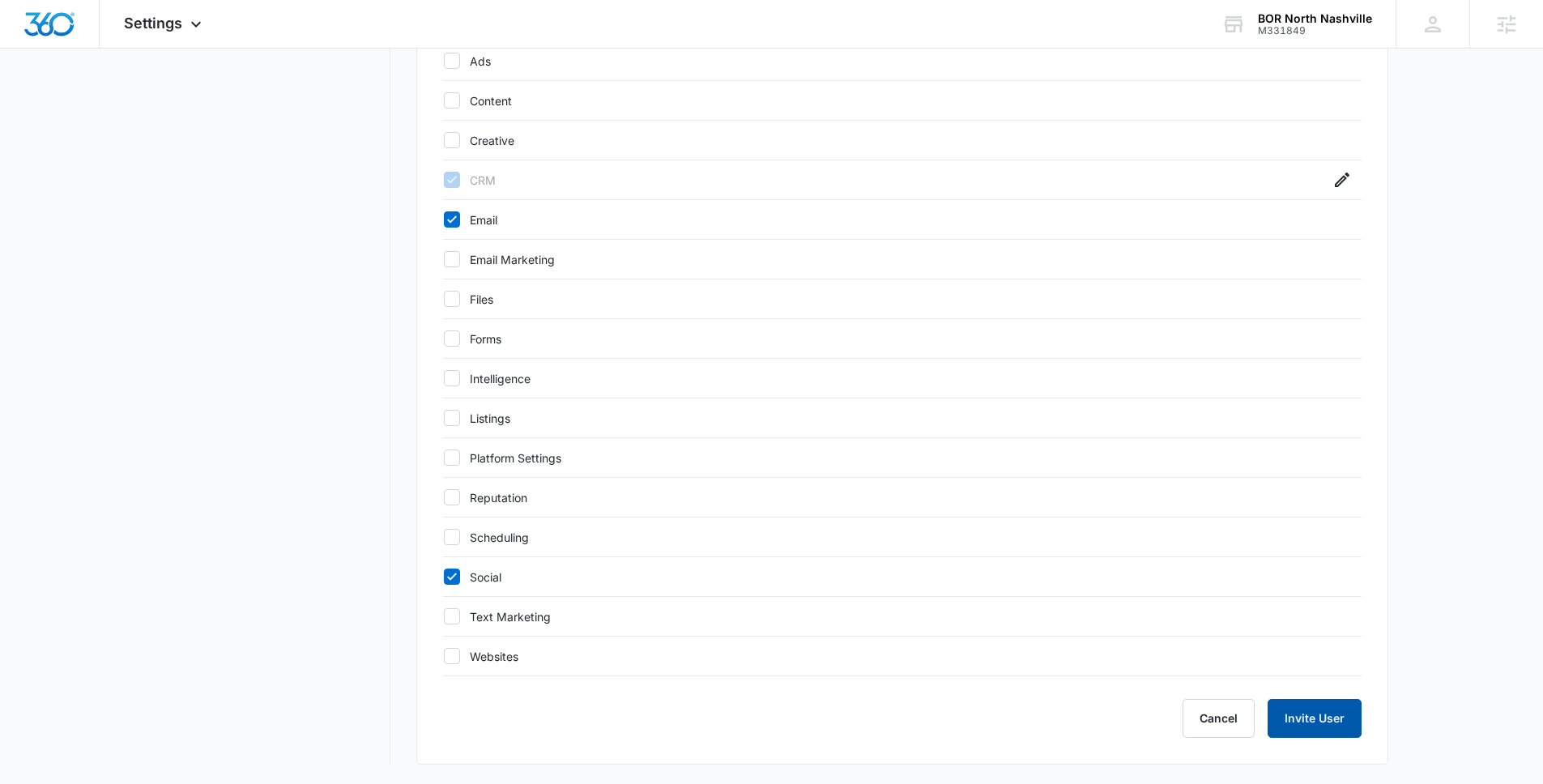 click on "Invite User" at bounding box center [1315, 718] 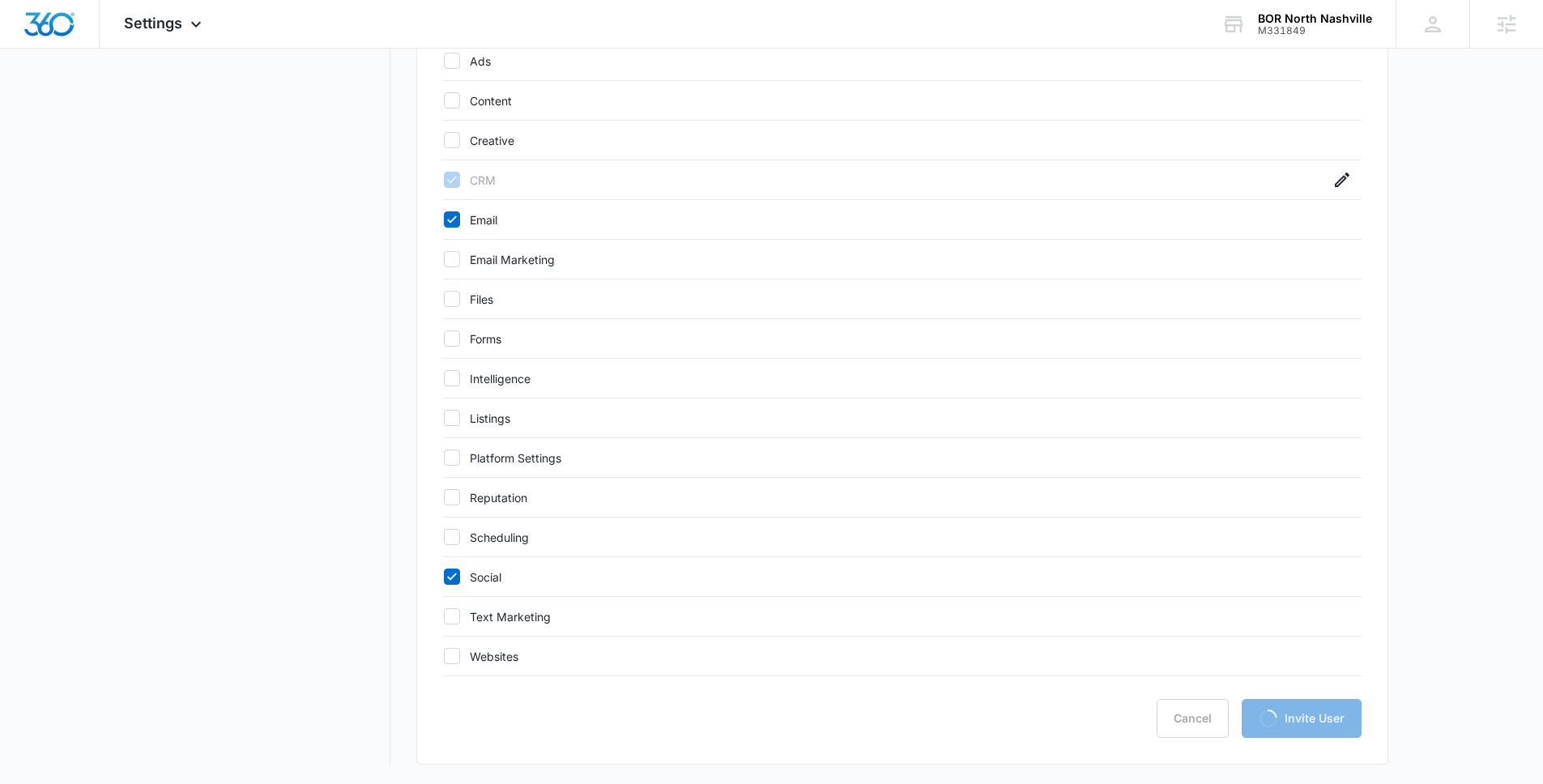 scroll, scrollTop: 0, scrollLeft: 0, axis: both 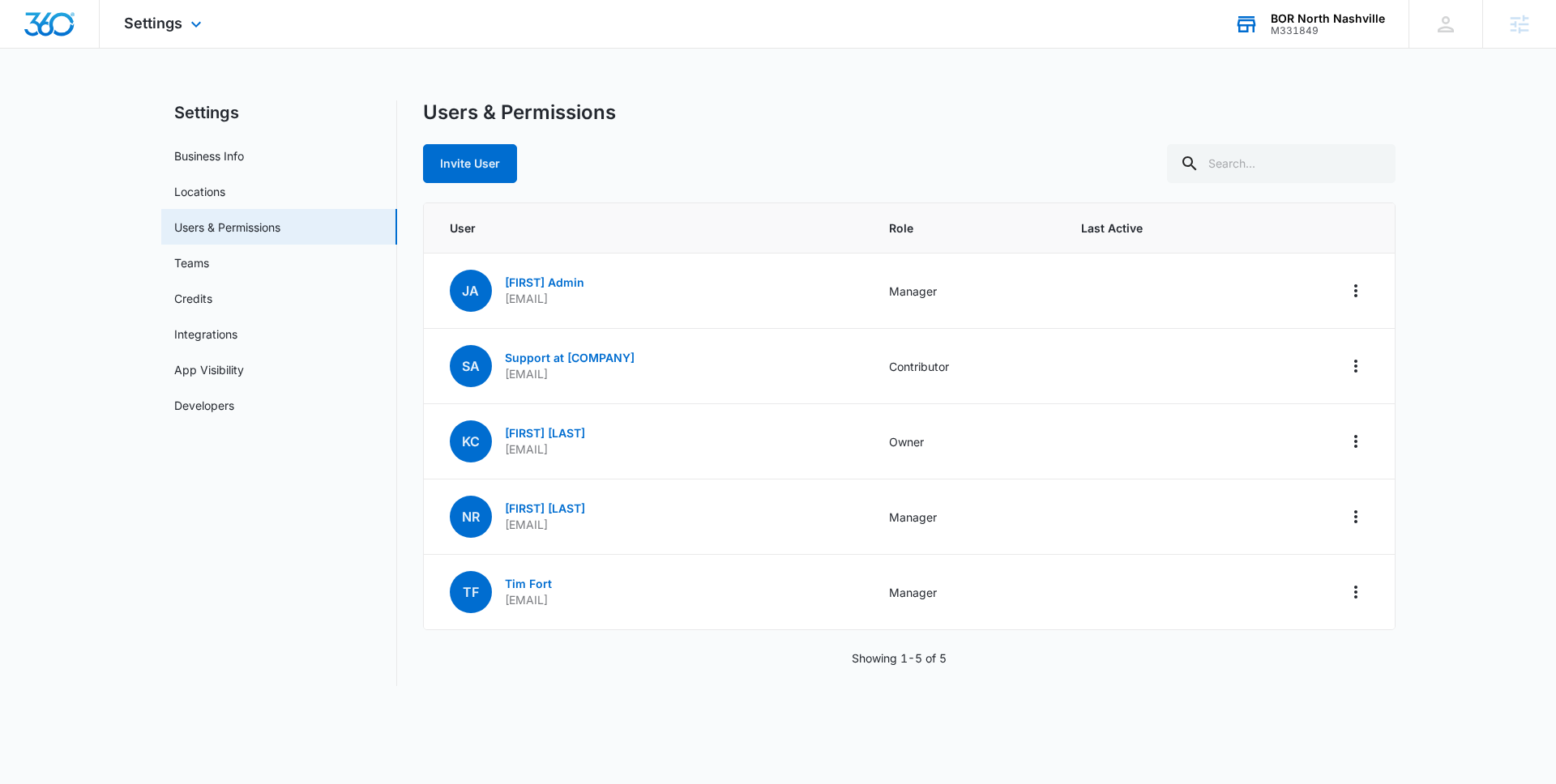click on "M331849" at bounding box center (1327, 31) 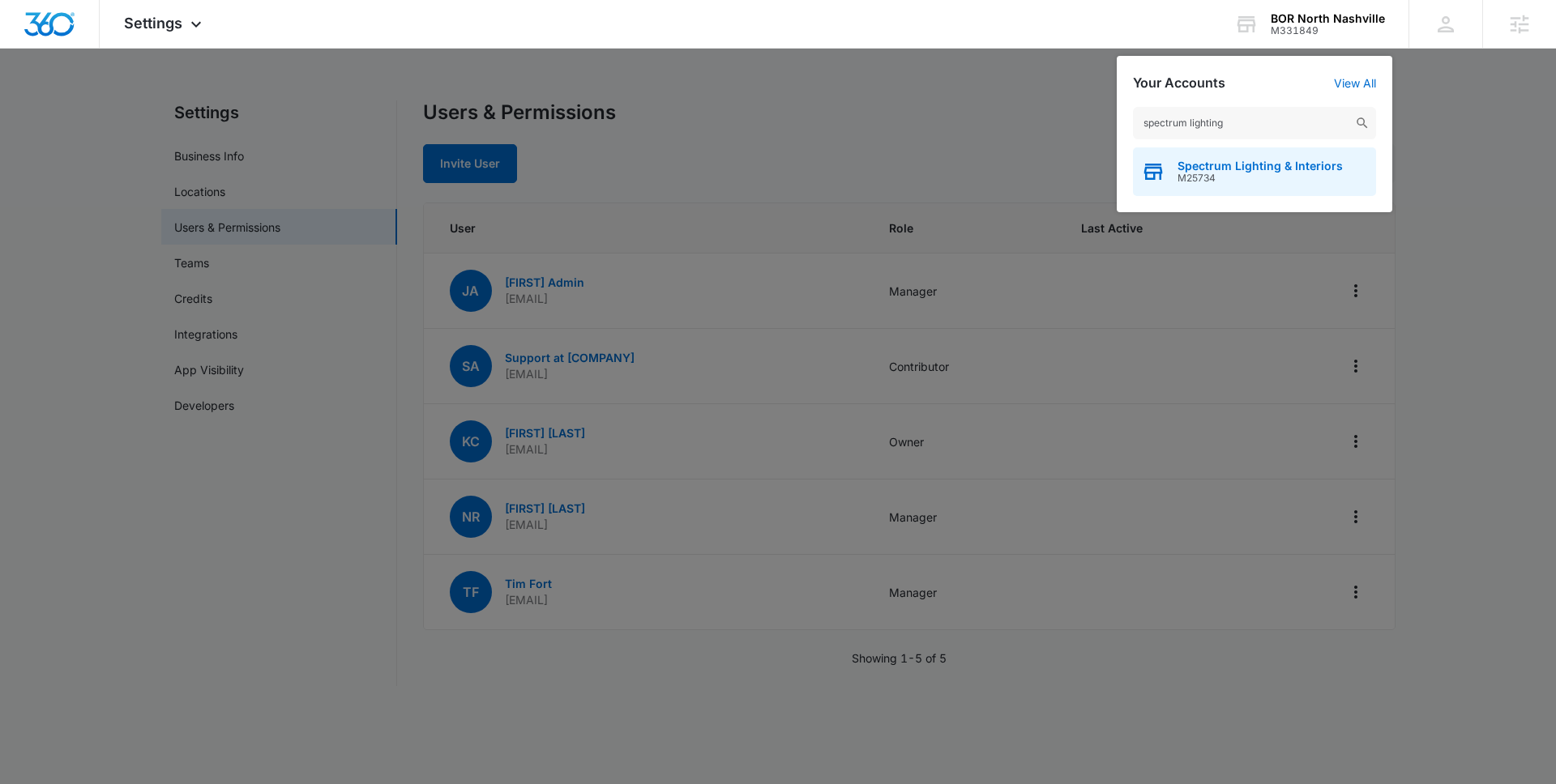 type on "spectrum lighting" 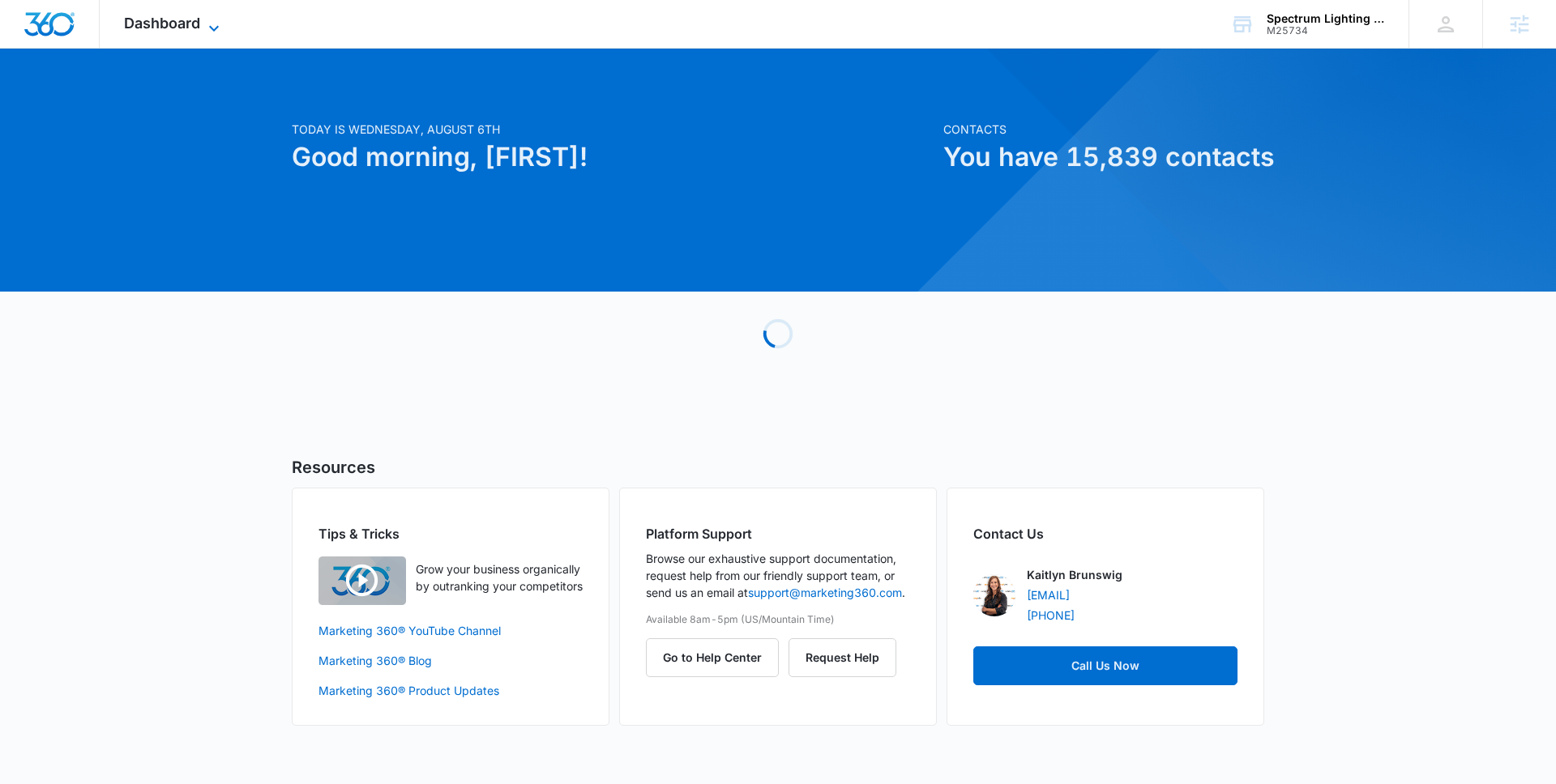 click on "Dashboard" at bounding box center [162, 23] 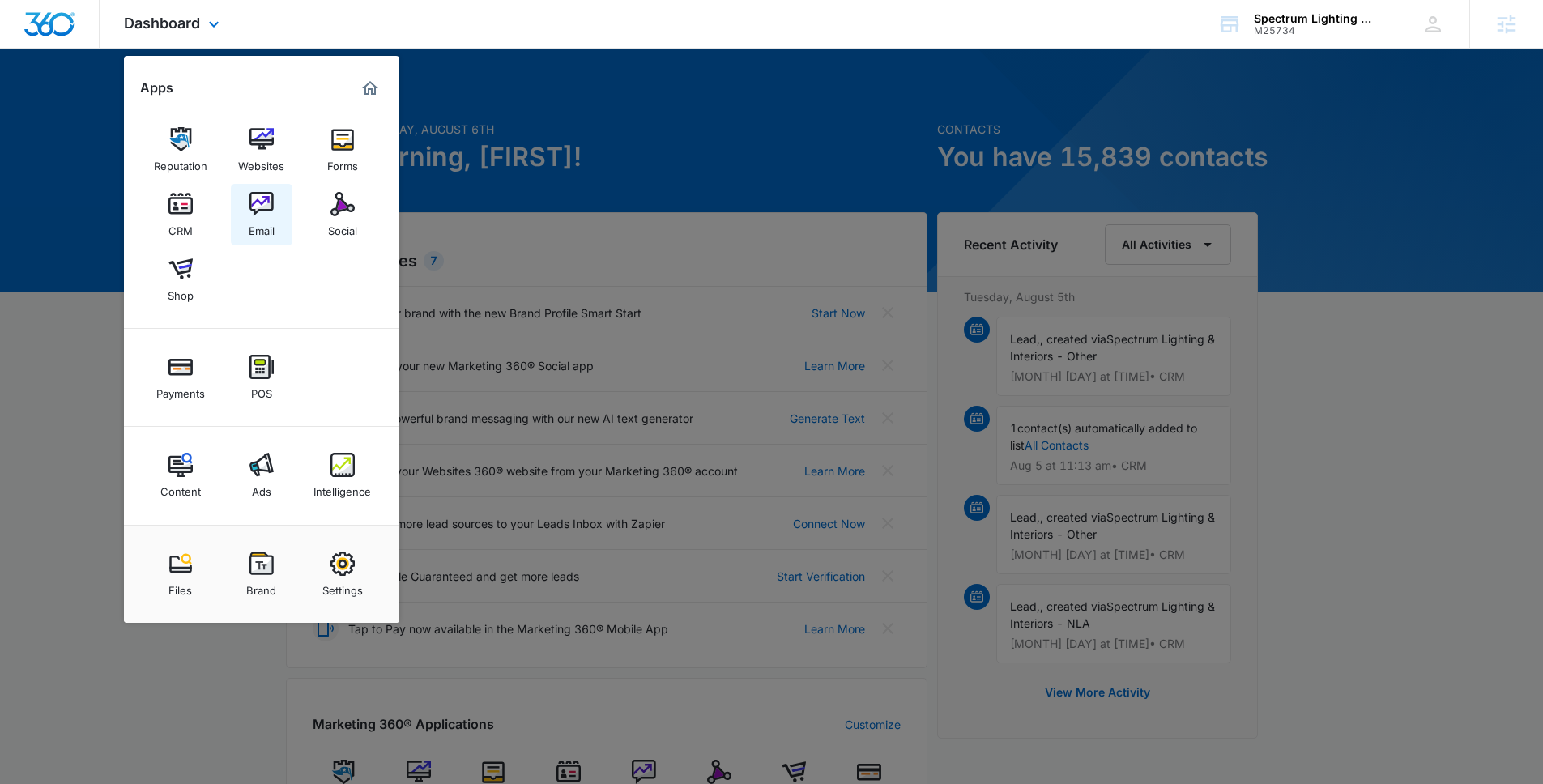 click on "Email" at bounding box center (262, 227) 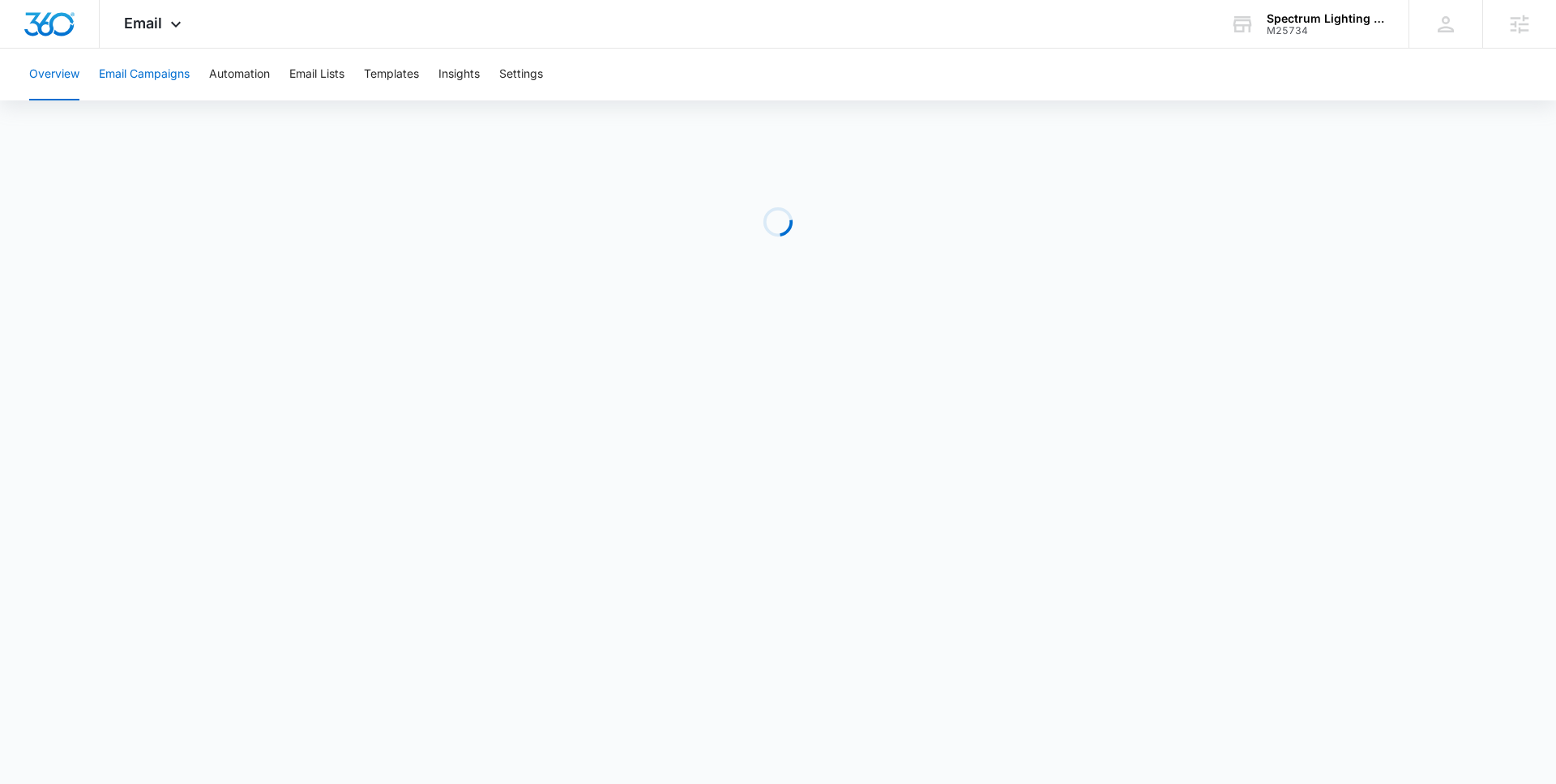 click on "Email Campaigns" at bounding box center [144, 75] 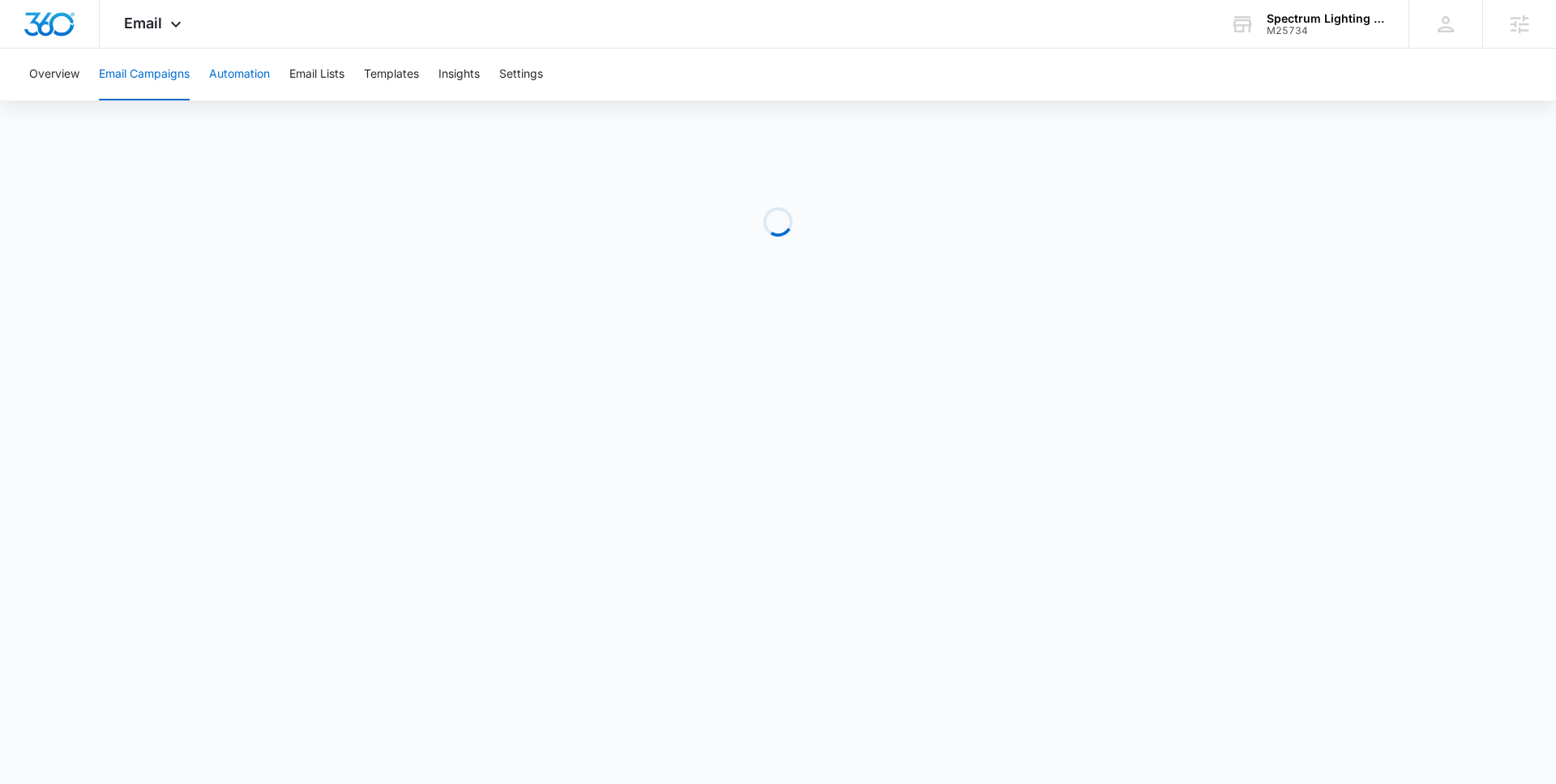 click on "Automation" at bounding box center (239, 75) 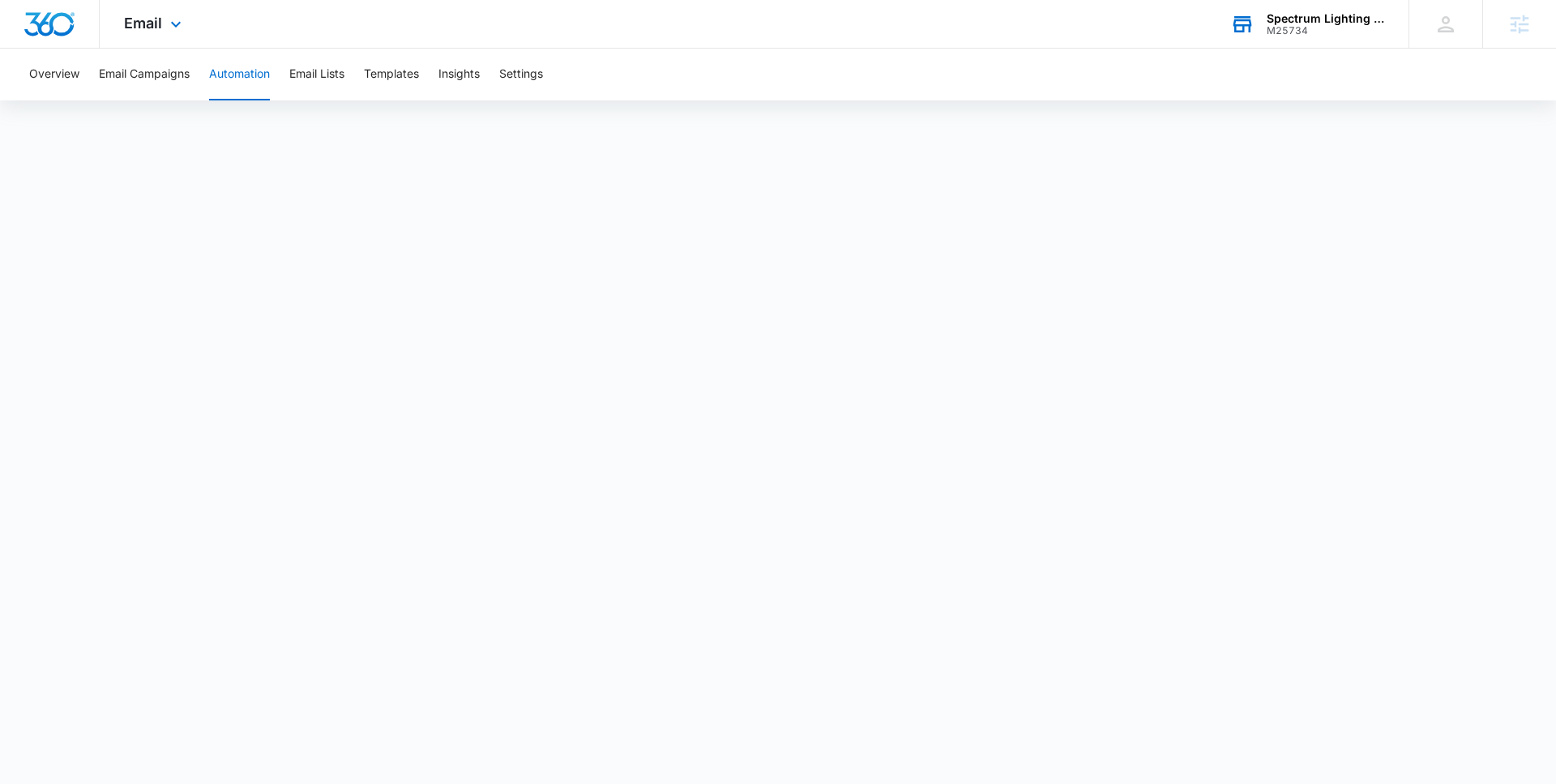click on "M25734" at bounding box center [1326, 31] 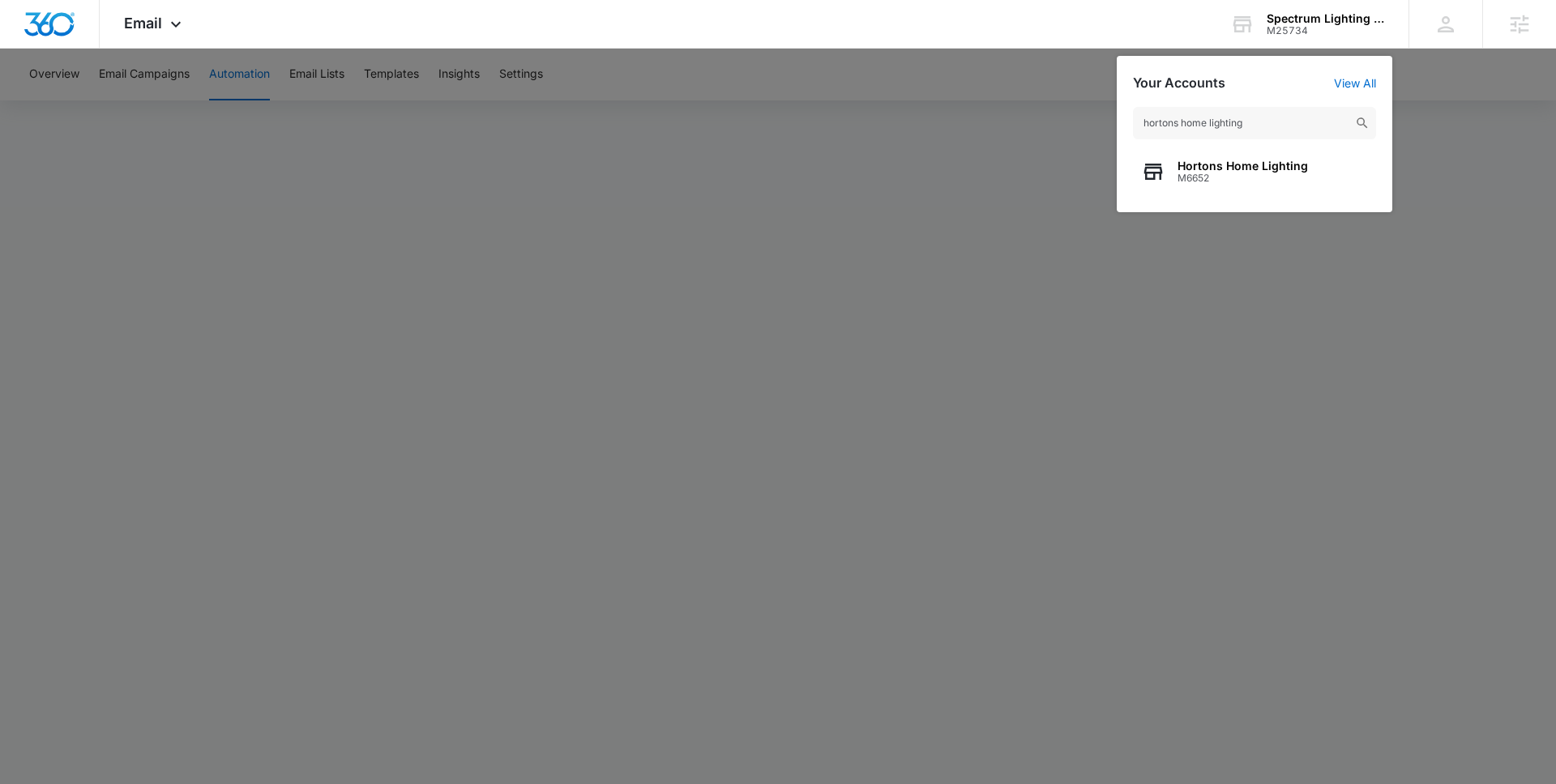 type on "hortons home lighting" 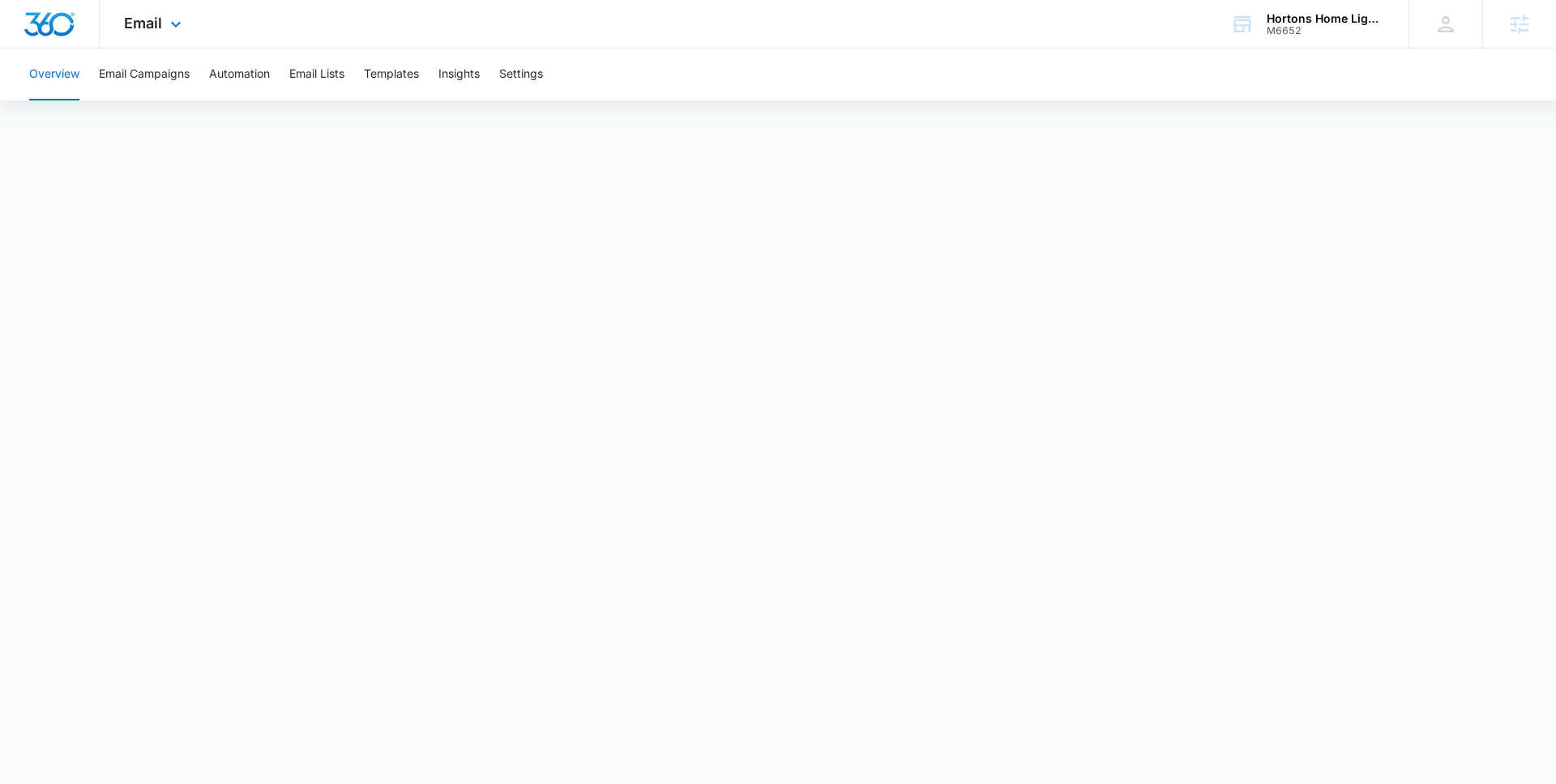 click on "Email Apps Reputation Websites Forms CRM Email Social Shop Payments POS Content Ads Intelligence Files Brand Settings" at bounding box center (155, 23) 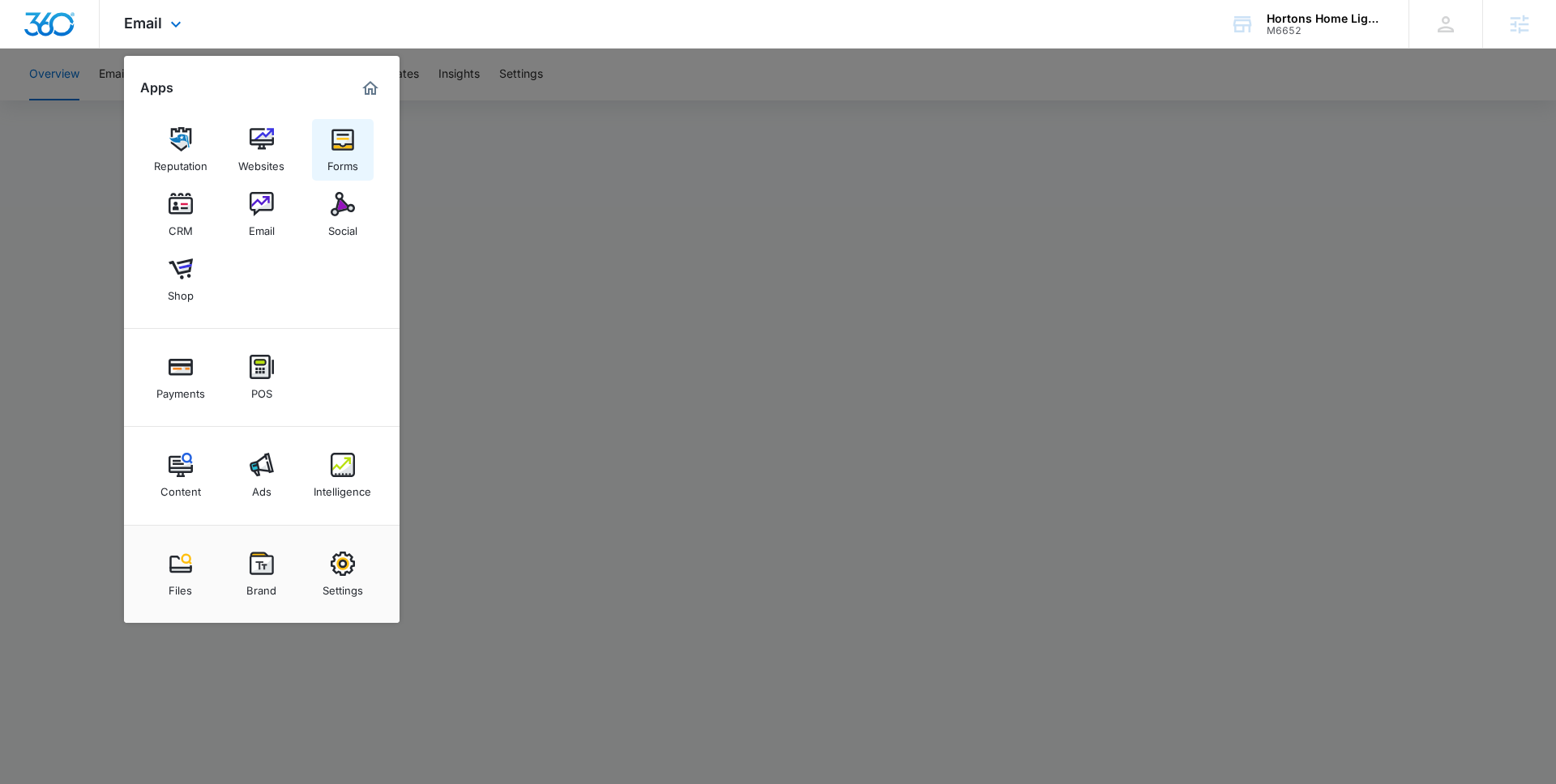 click on "Forms" at bounding box center [343, 162] 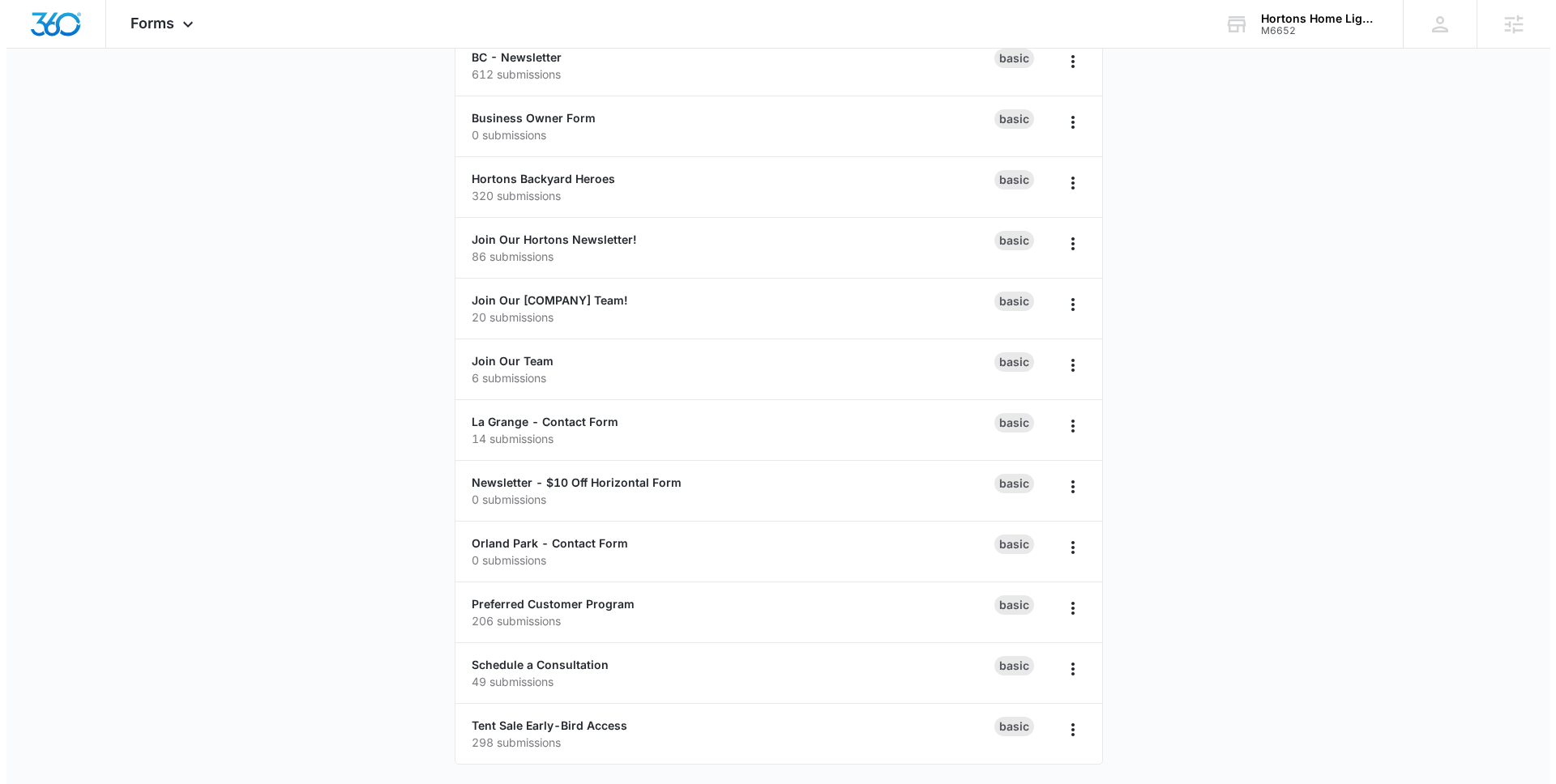 scroll, scrollTop: 0, scrollLeft: 0, axis: both 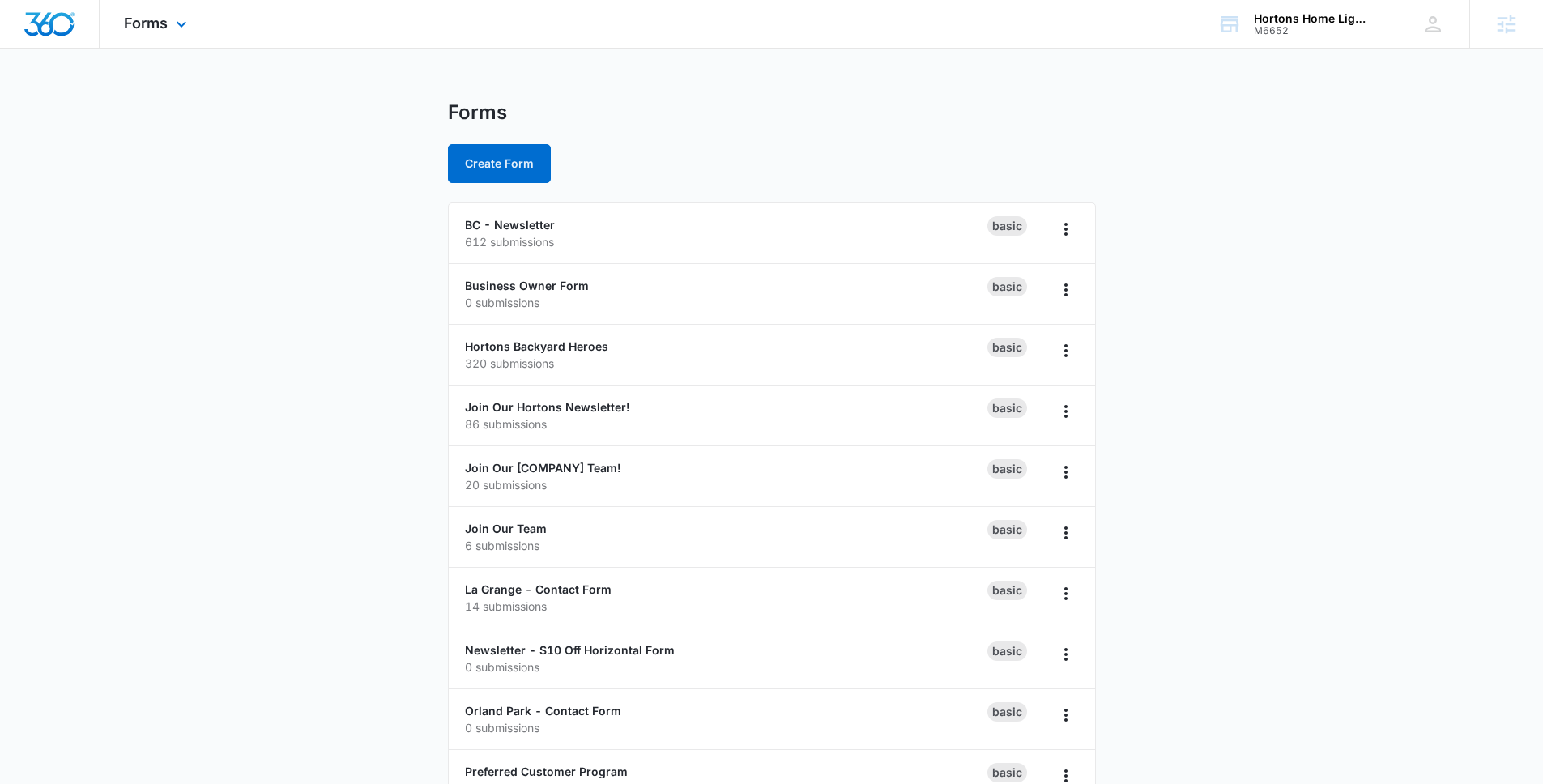 click on "Forms Apps Reputation Websites Forms CRM Email Social Shop Payments POS Content Ads Intelligence Files Brand Settings" at bounding box center [157, 23] 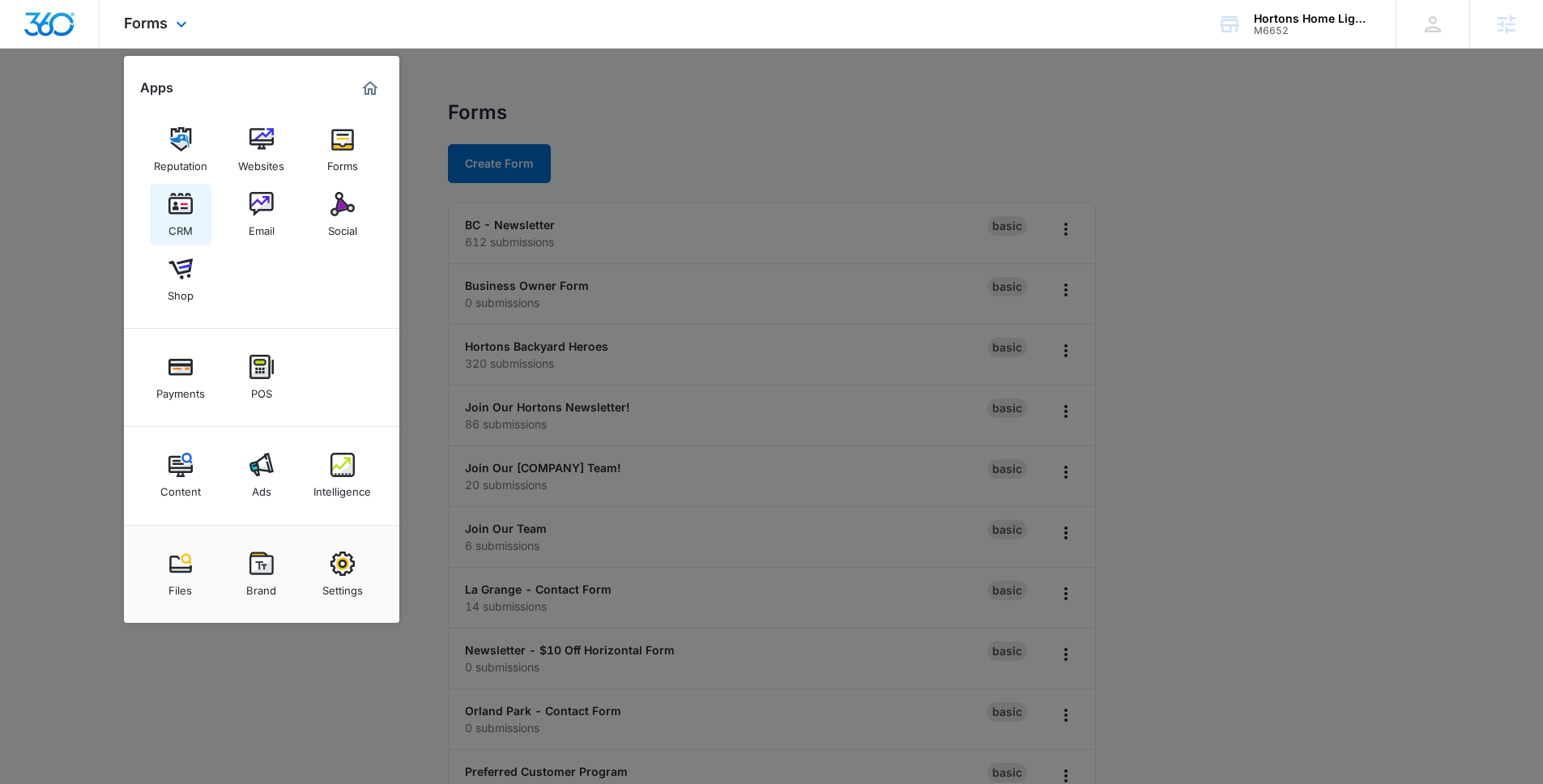 click on "CRM" at bounding box center (181, 227) 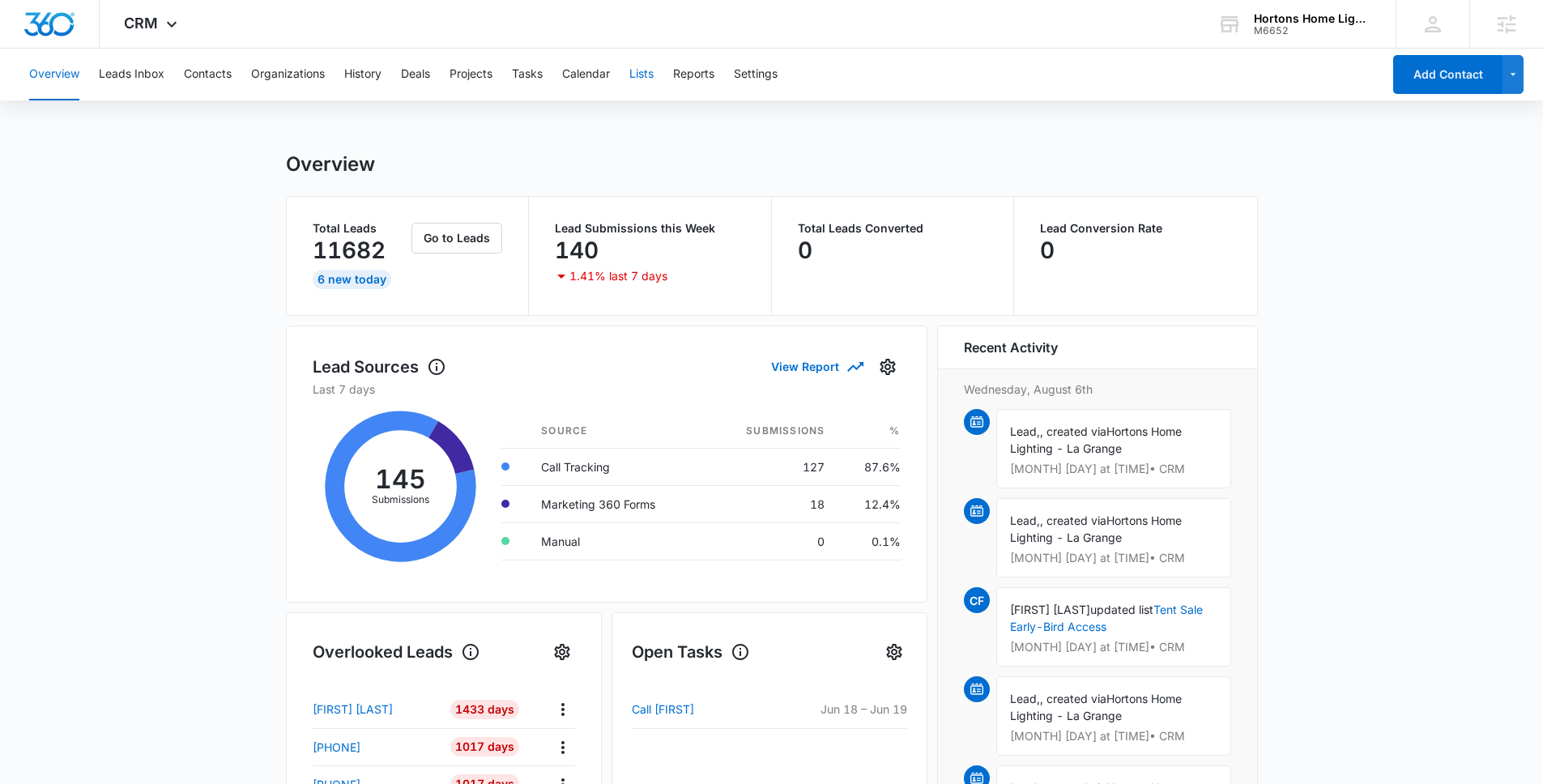 click on "Lists" at bounding box center (641, 75) 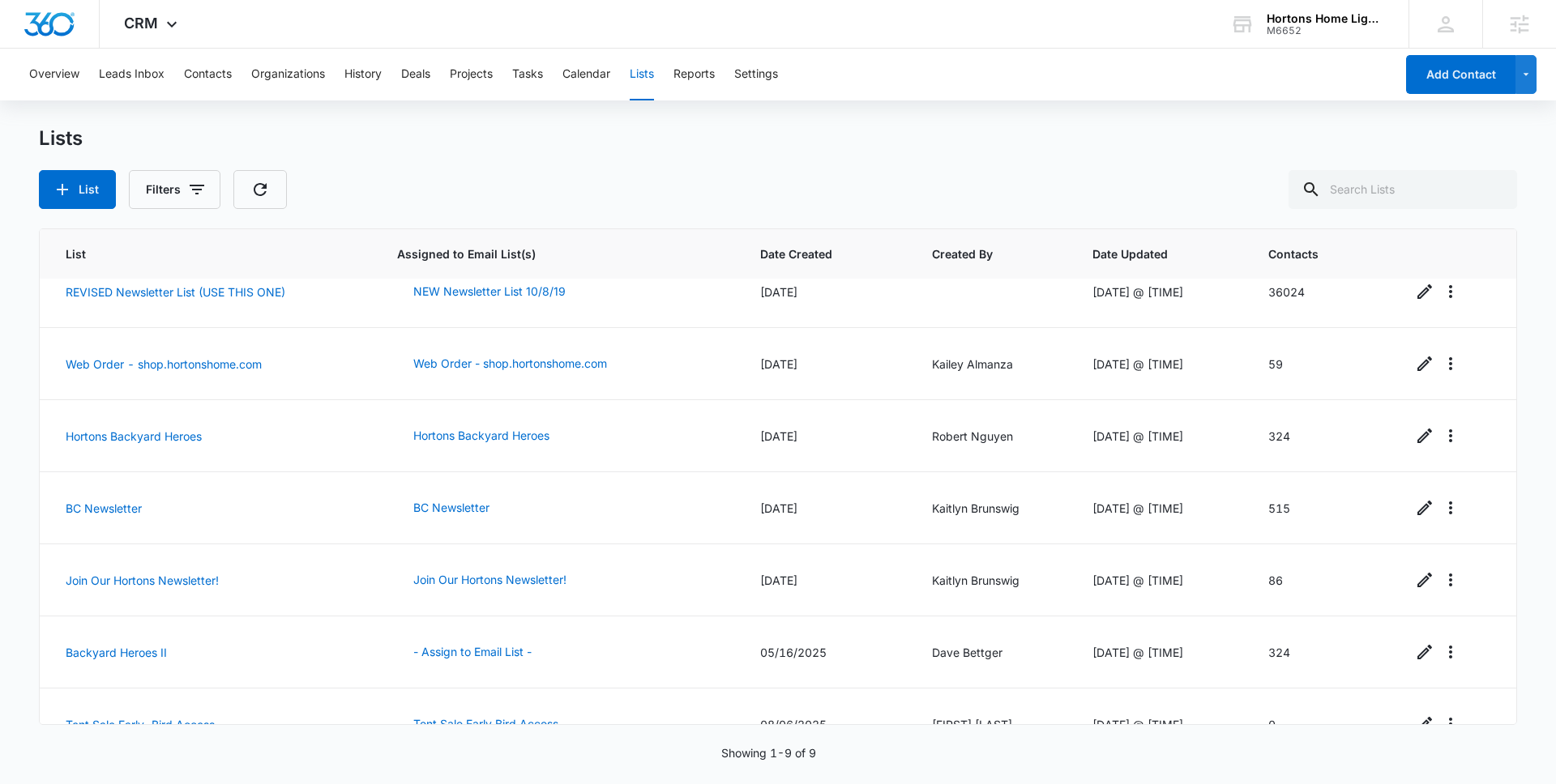 scroll, scrollTop: 203, scrollLeft: 0, axis: vertical 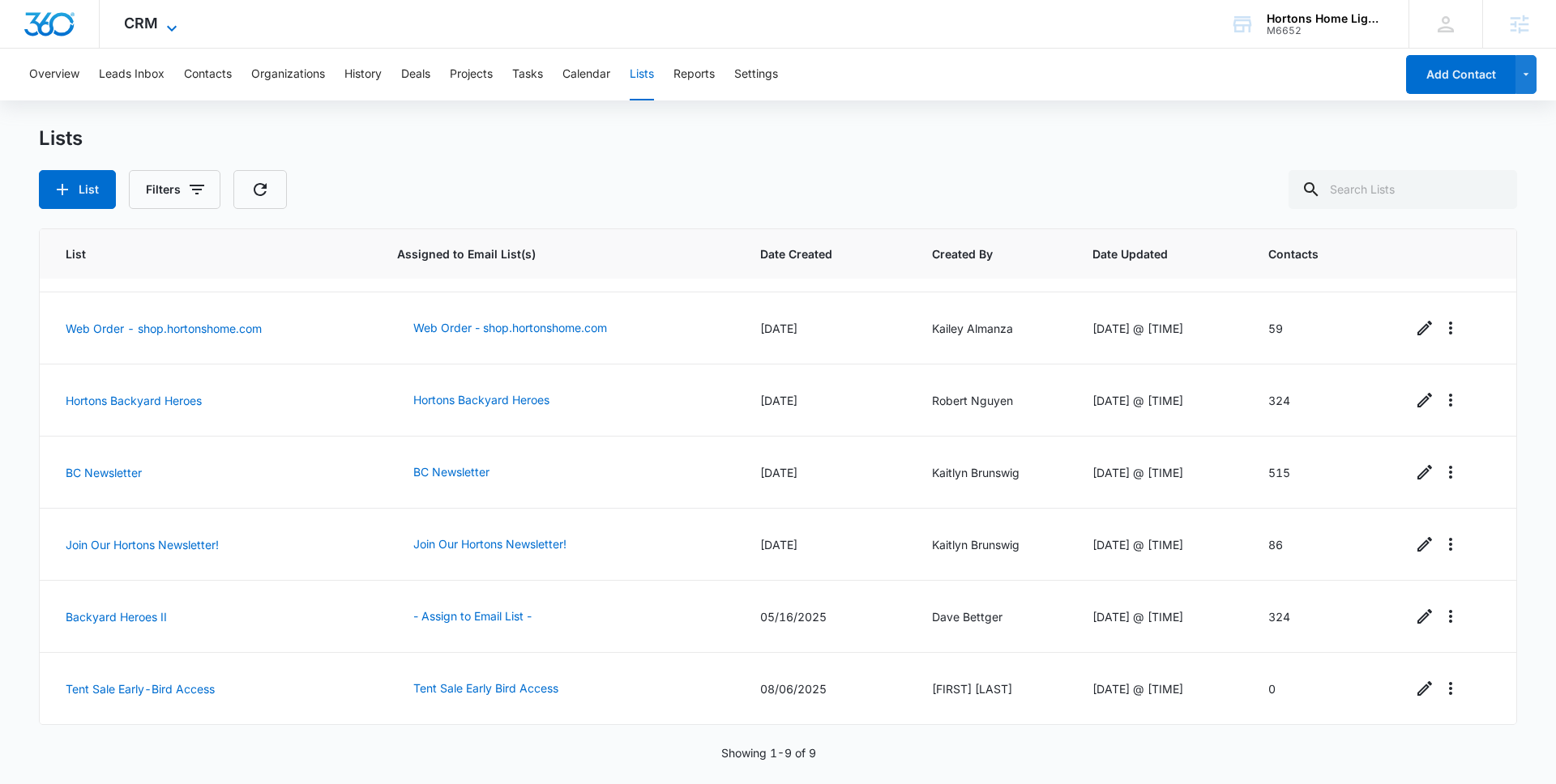 click on "CRM" at bounding box center [141, 23] 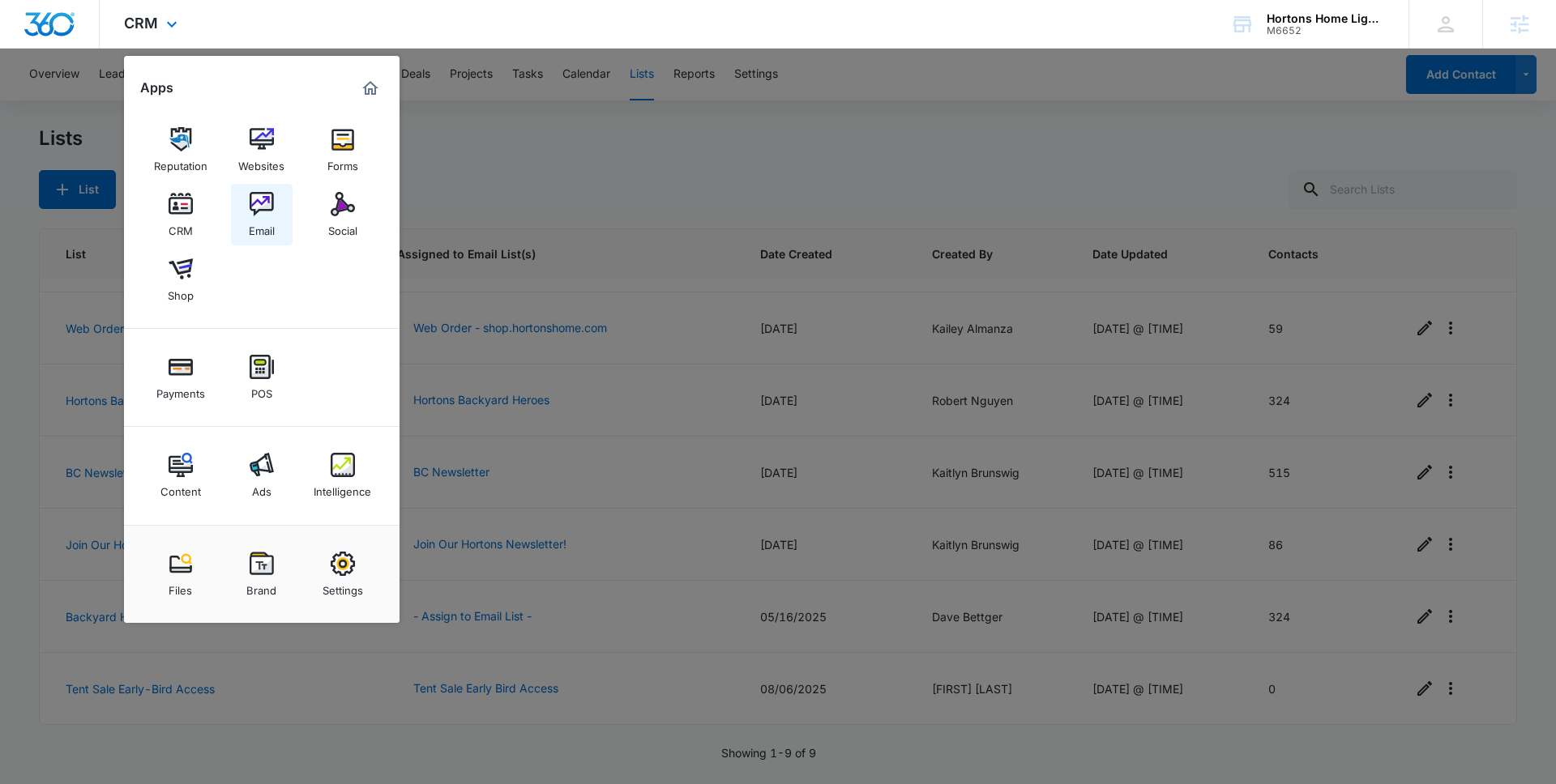 click at bounding box center [262, 204] 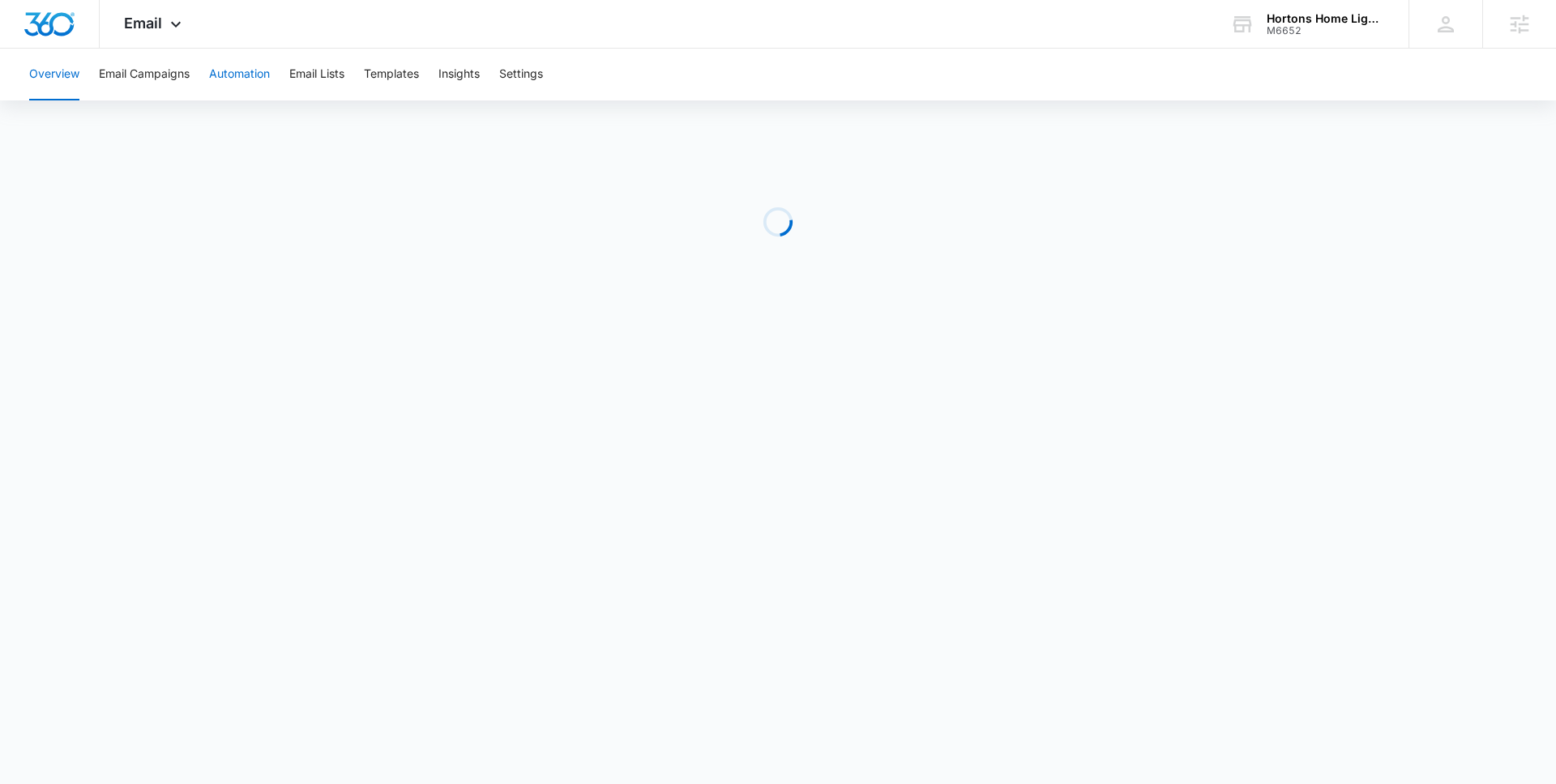 click on "Automation" at bounding box center [239, 75] 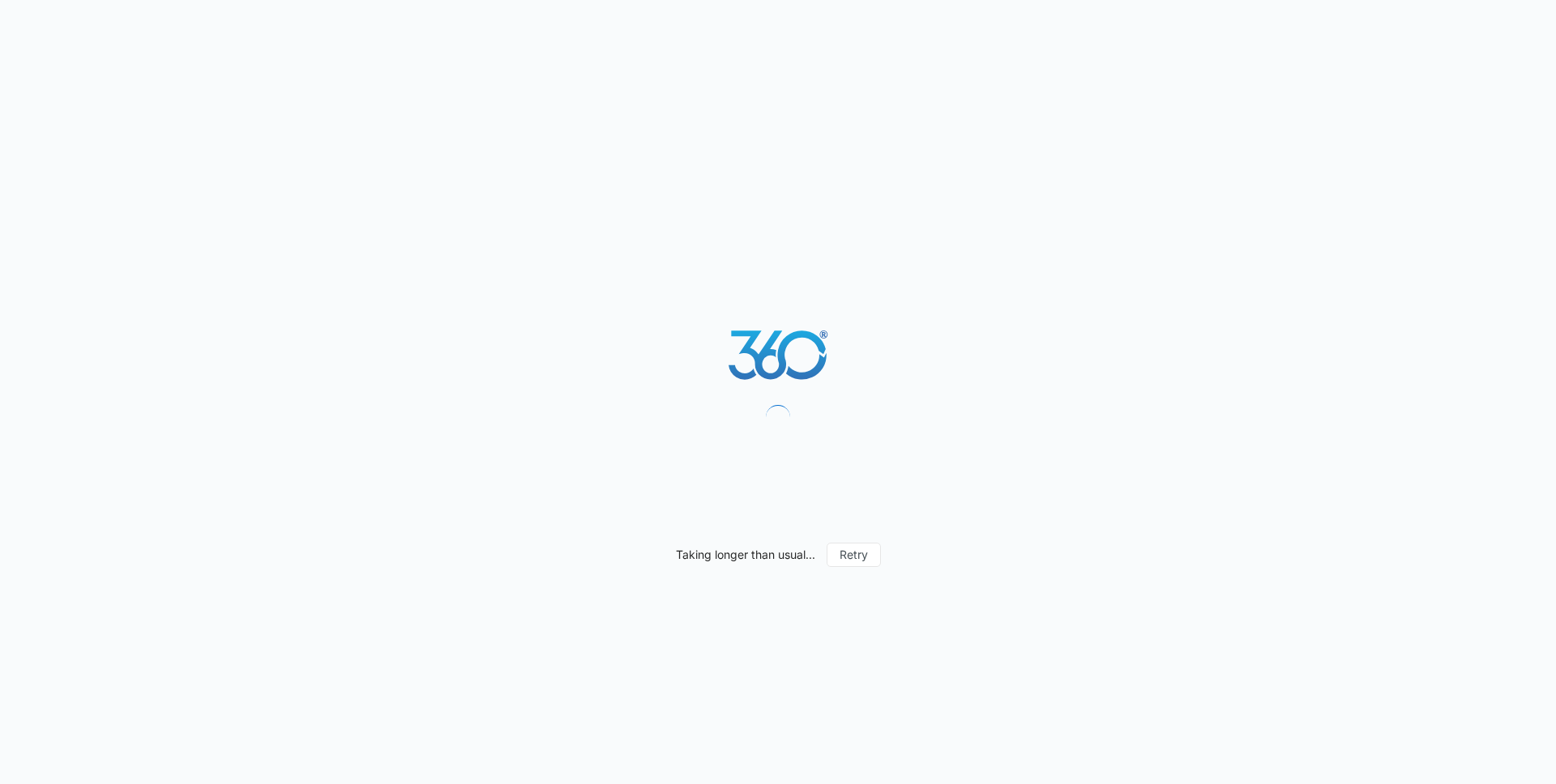 scroll, scrollTop: 0, scrollLeft: 0, axis: both 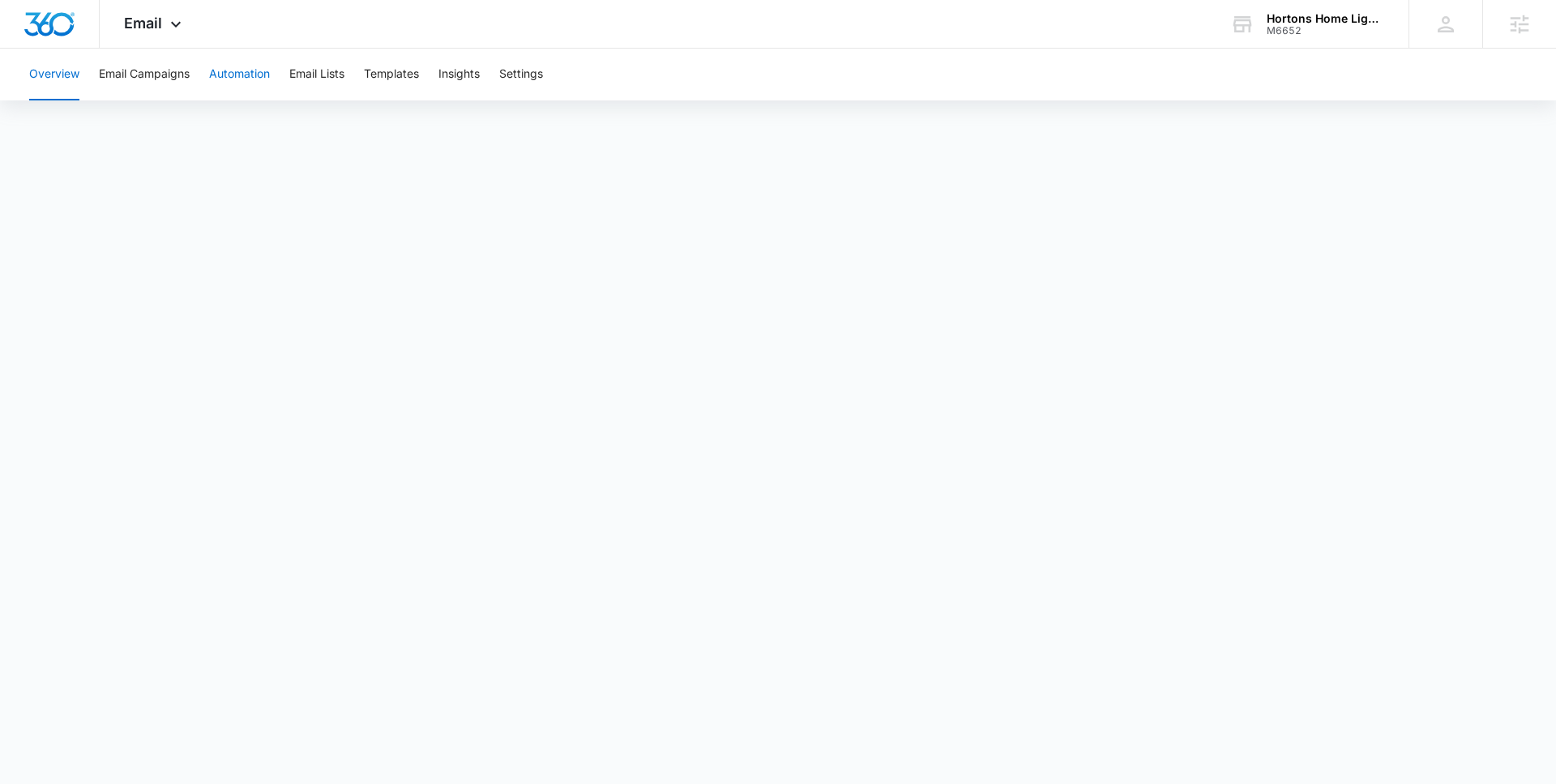 click on "Automation" at bounding box center [239, 75] 